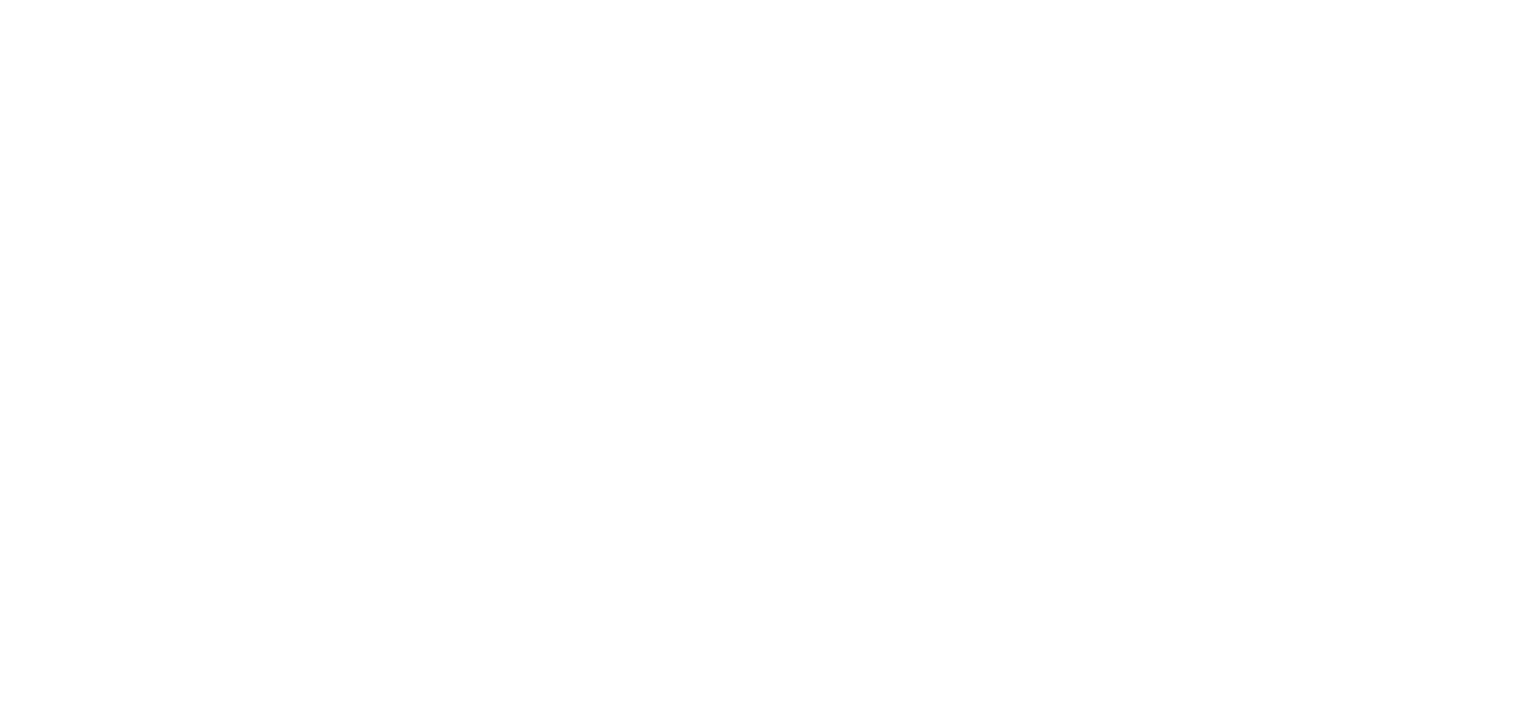 scroll, scrollTop: 0, scrollLeft: 0, axis: both 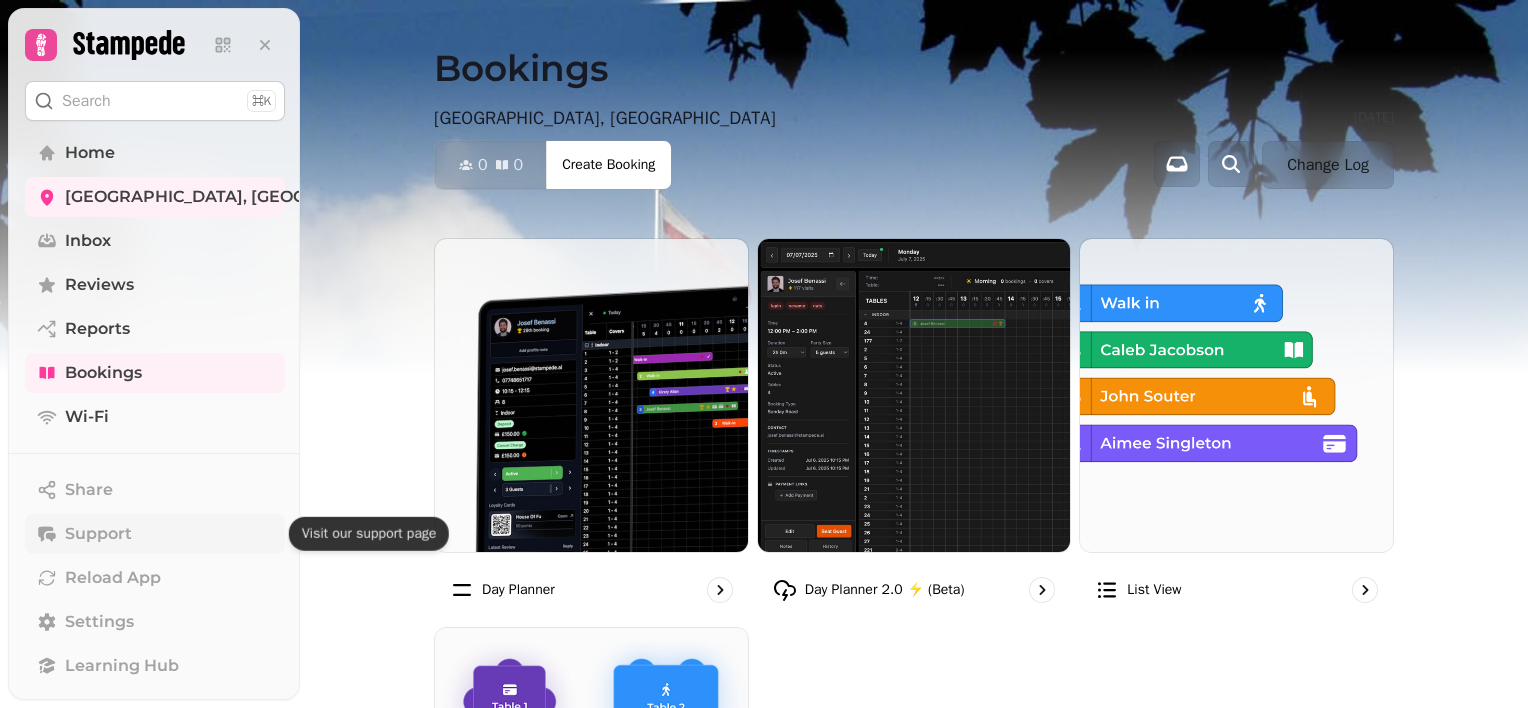 click on "Support" at bounding box center [98, 534] 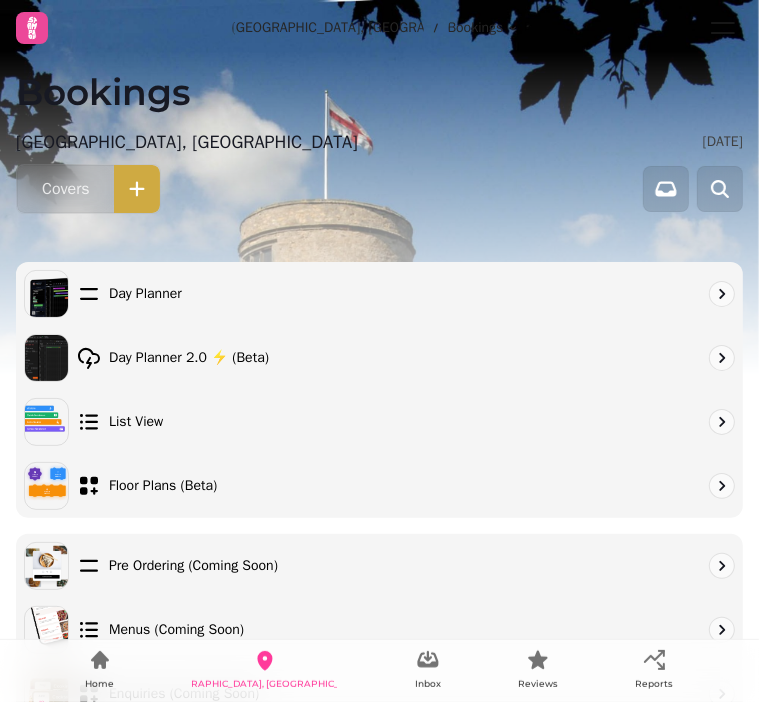 click 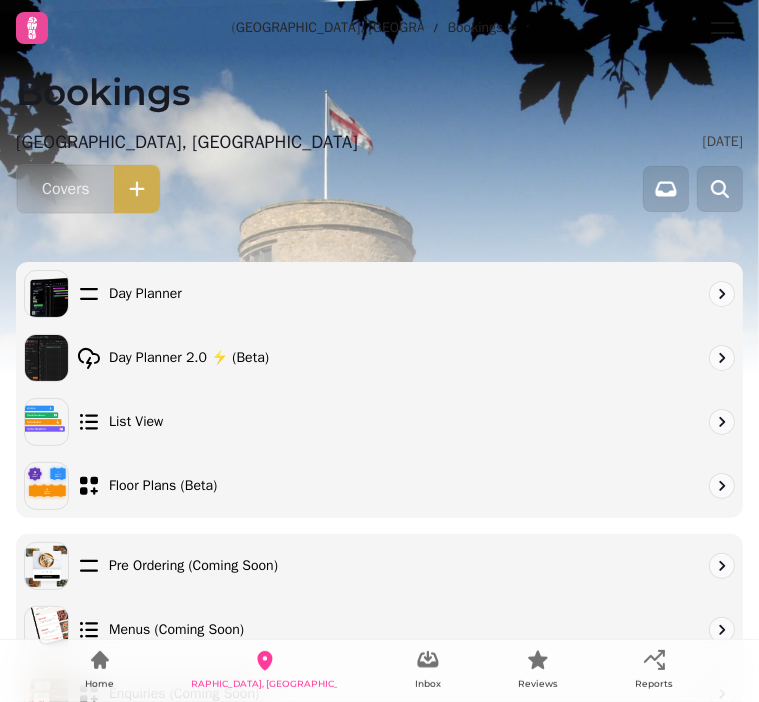 click 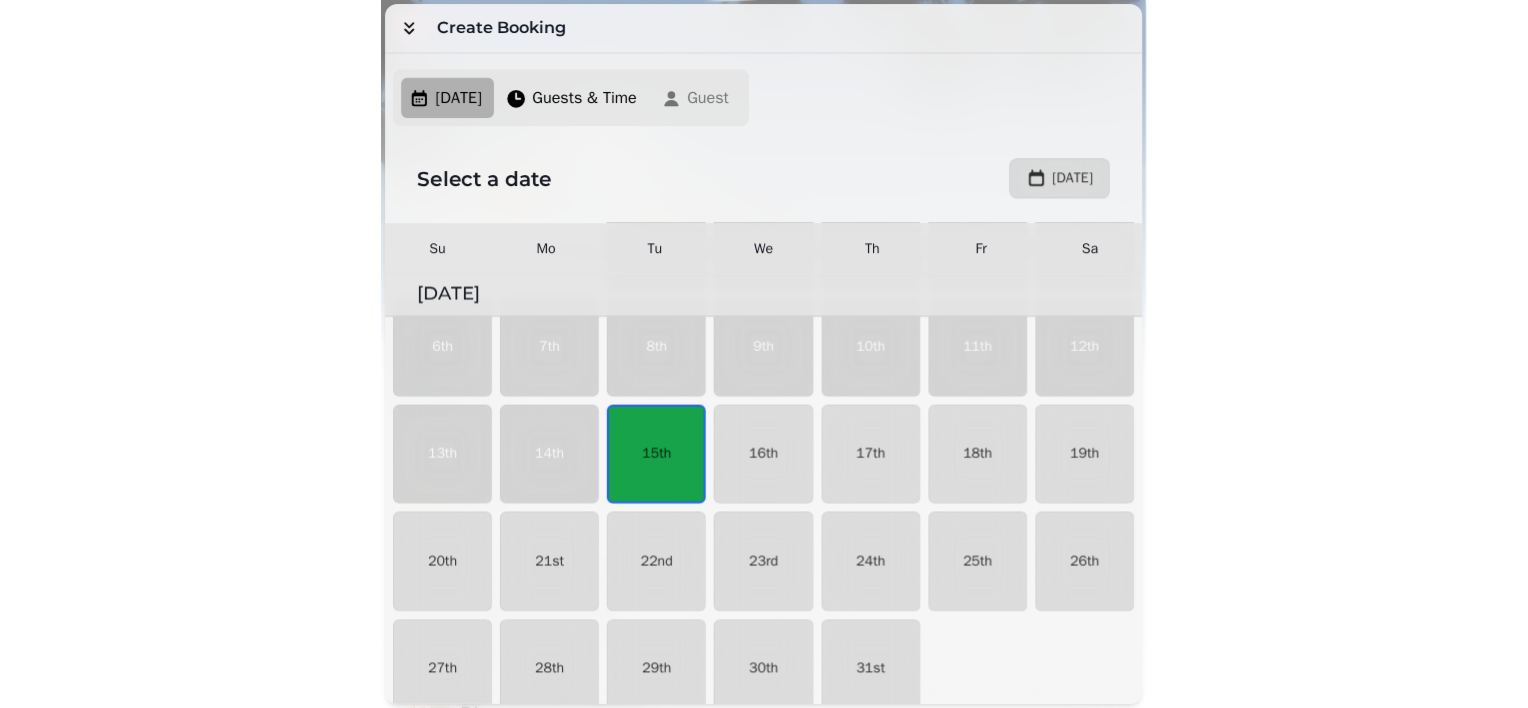 scroll, scrollTop: 140, scrollLeft: 0, axis: vertical 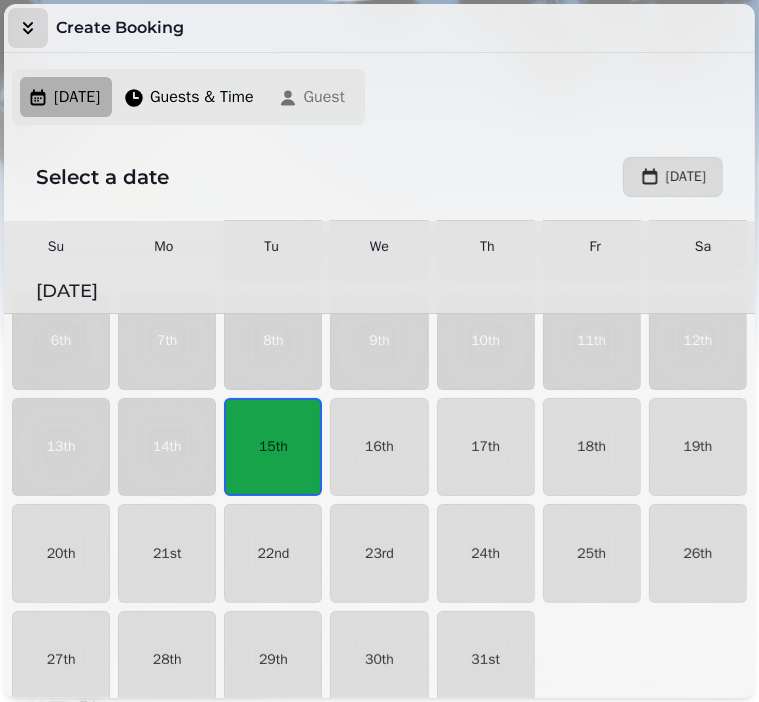 click 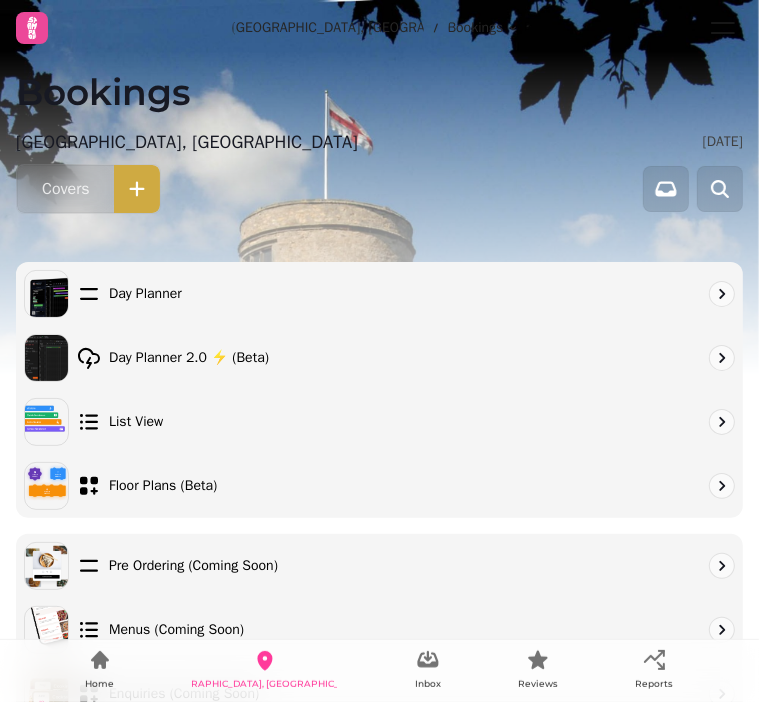 click 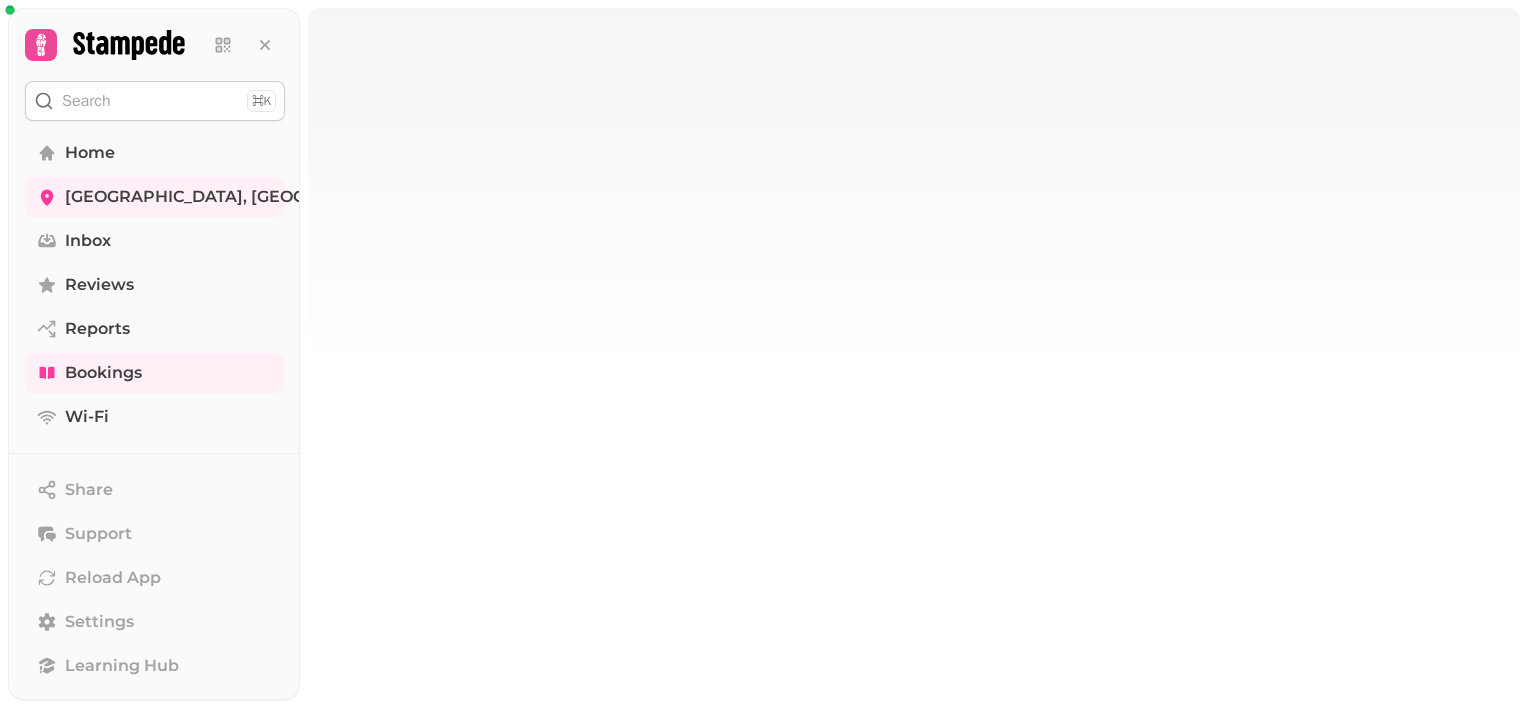 scroll, scrollTop: 0, scrollLeft: 0, axis: both 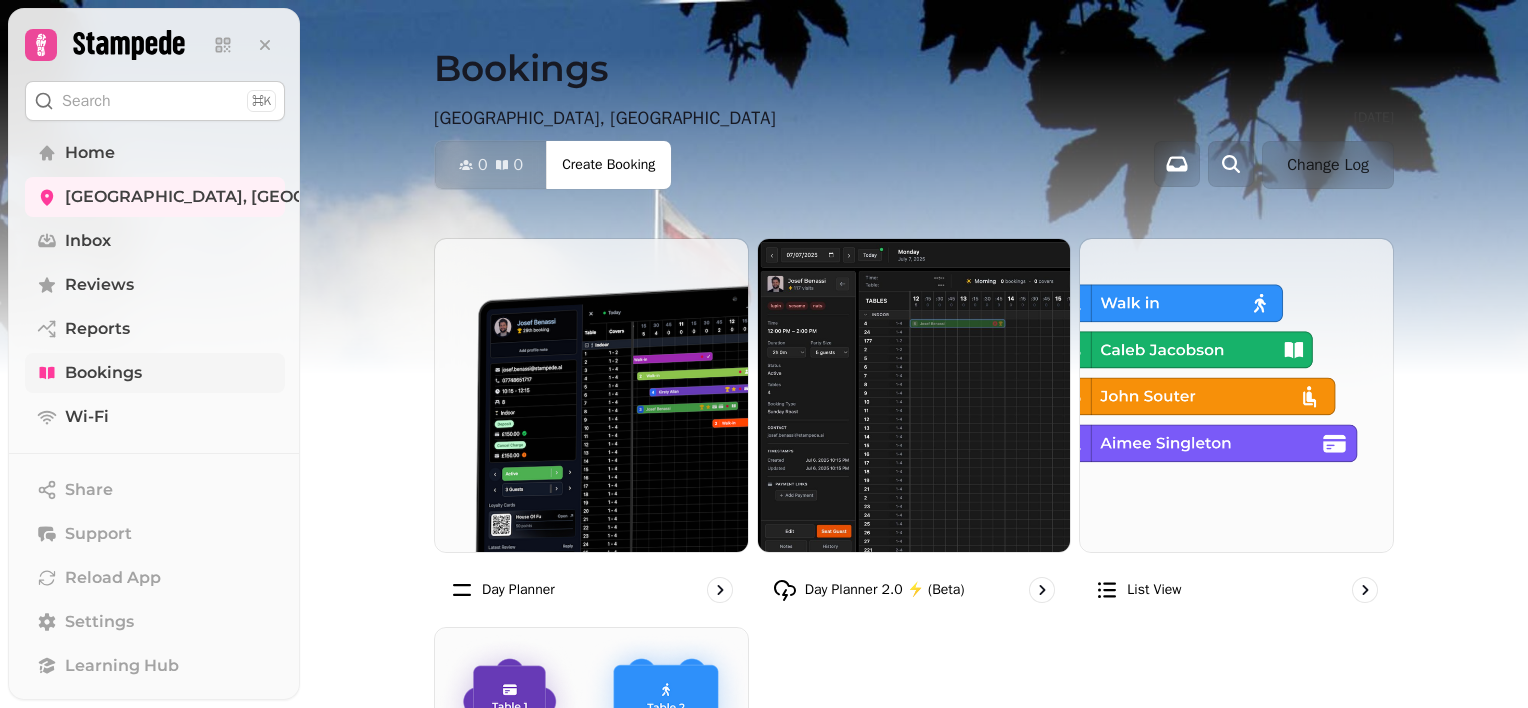 click on "Bookings" at bounding box center (103, 373) 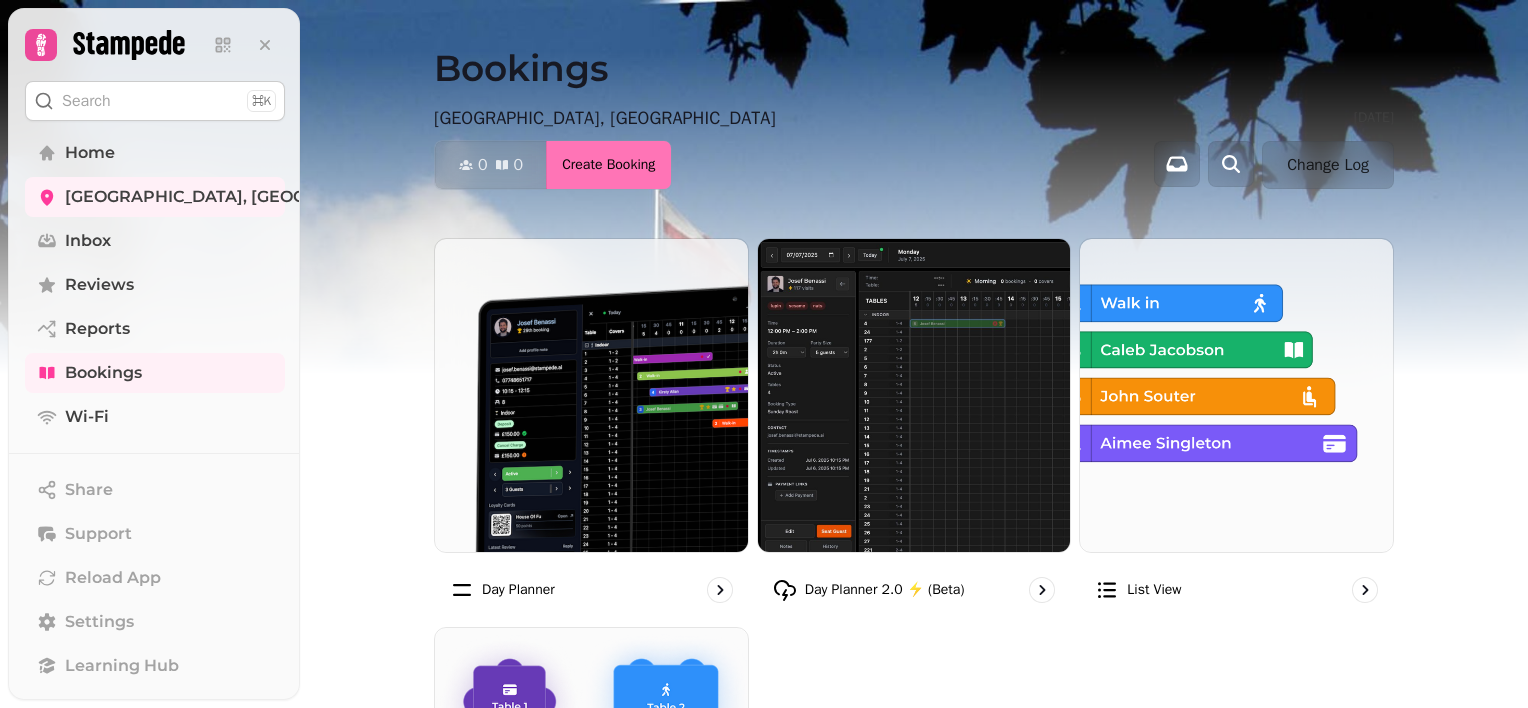 click on "Create Booking" at bounding box center [608, 165] 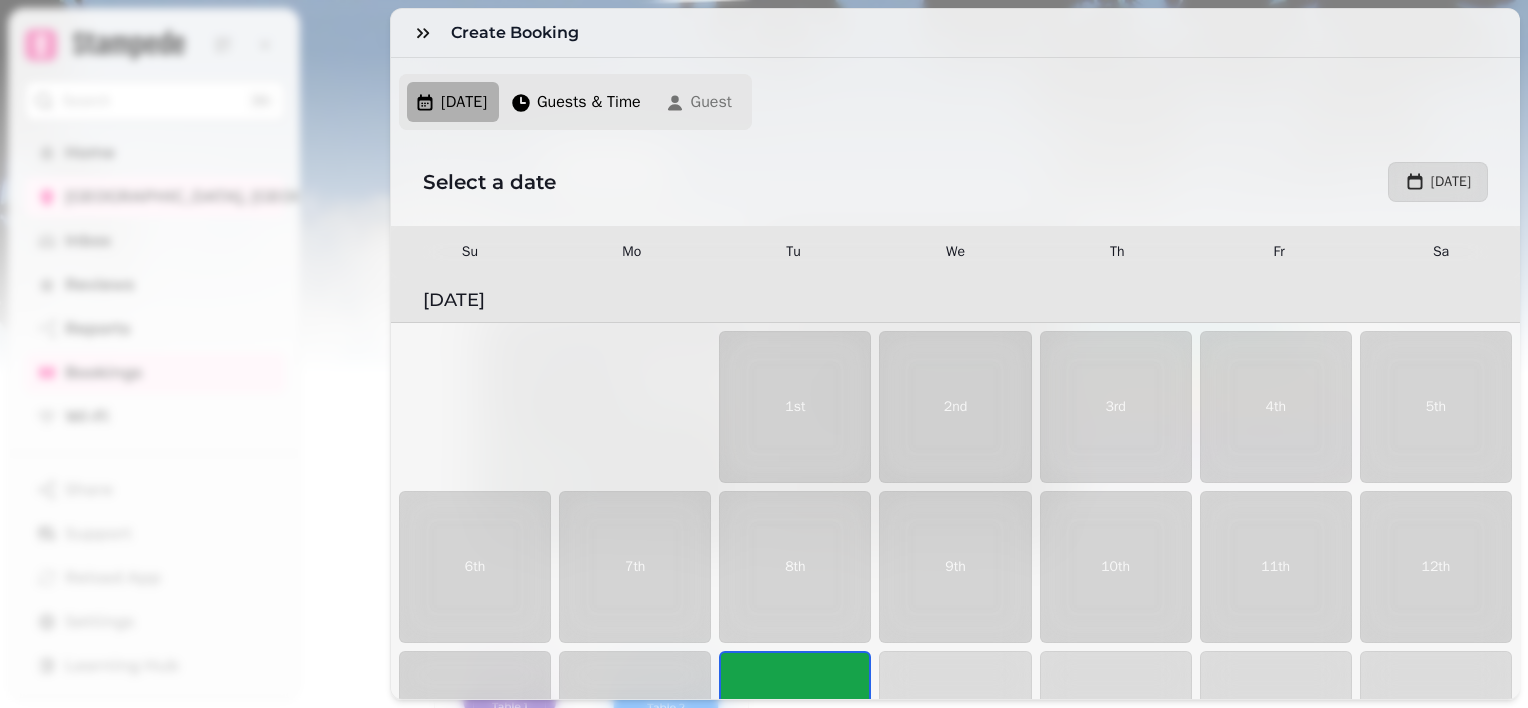 scroll, scrollTop: 276, scrollLeft: 0, axis: vertical 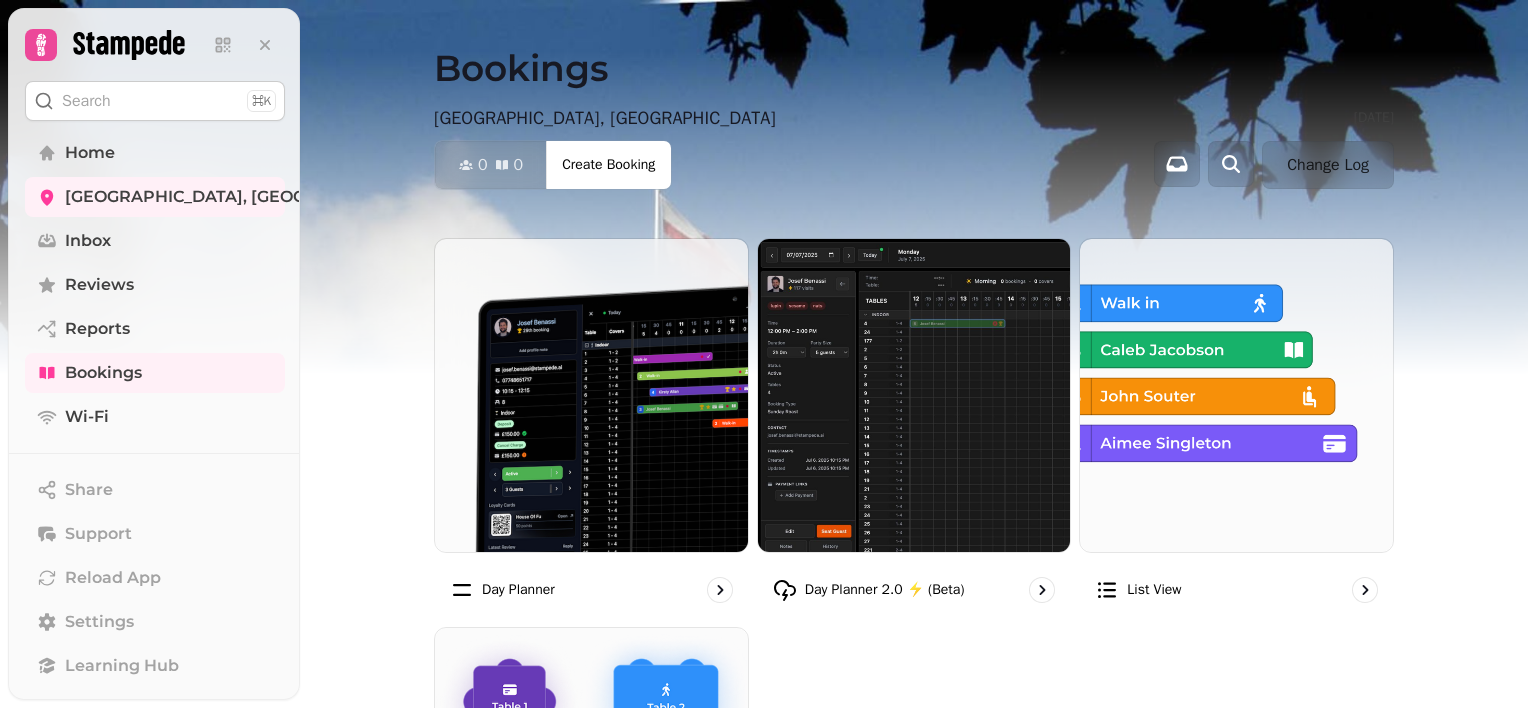 click on "Walworth Castle Hotel, Tavern & Beer Garden Tue 15 Jul, 2025 0 0 Covers Create Booking Change Log" at bounding box center [914, 147] 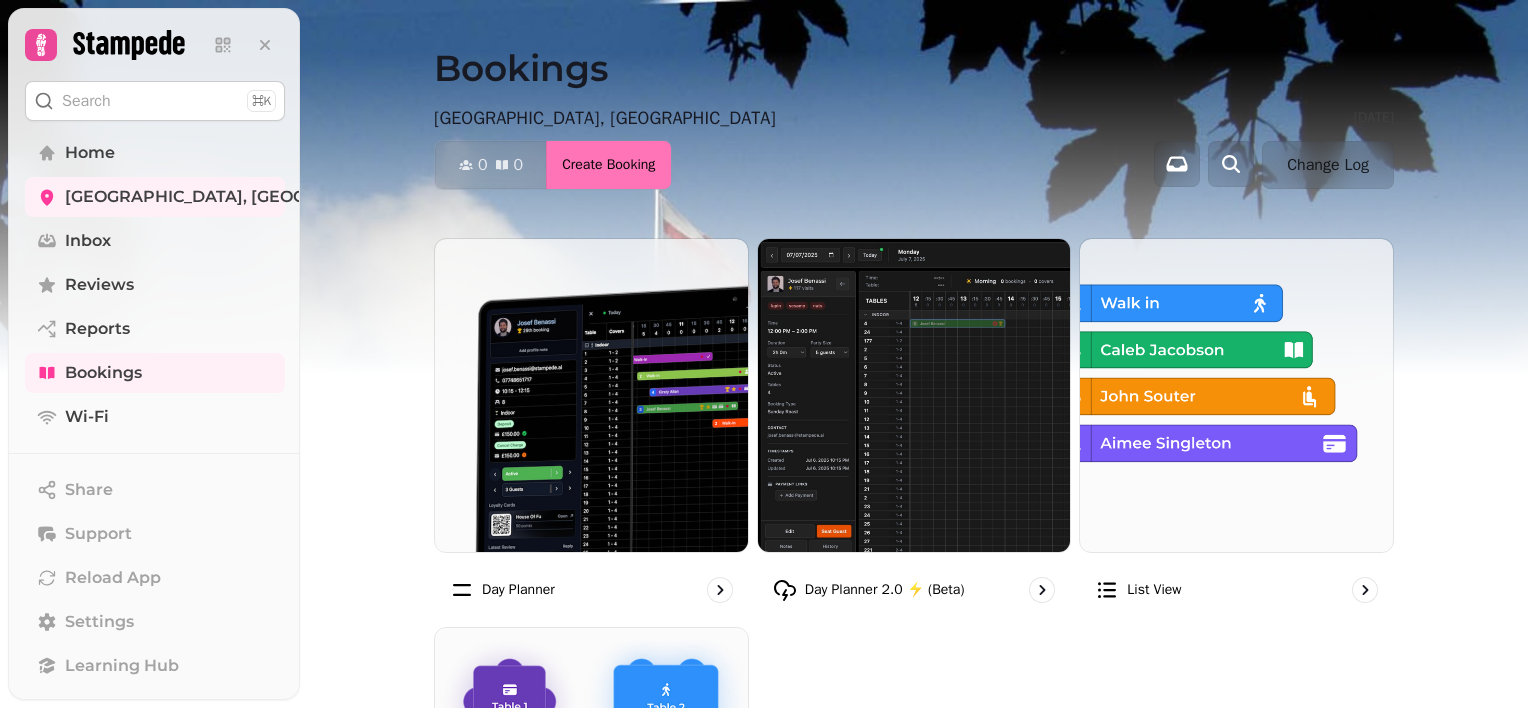click on "Create Booking" at bounding box center [608, 165] 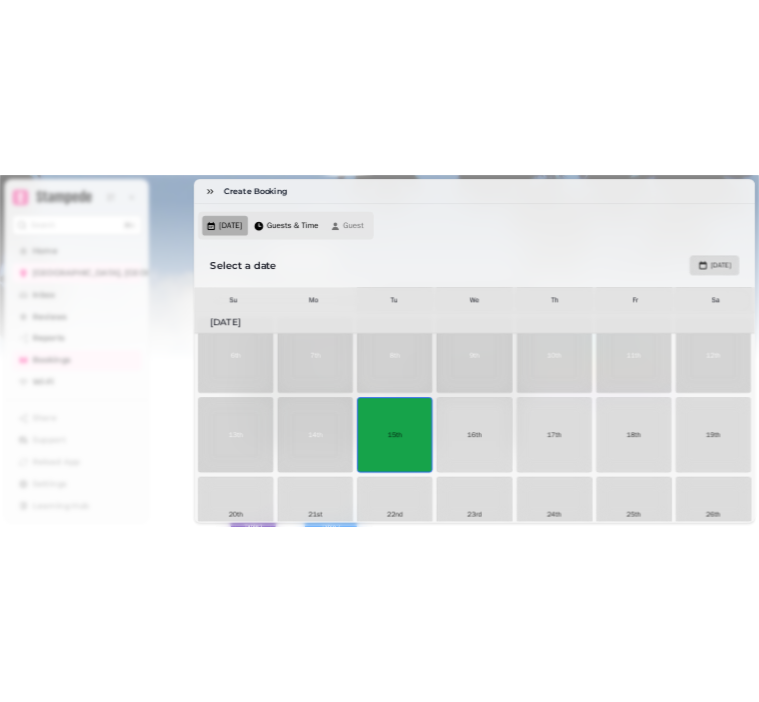 scroll, scrollTop: 276, scrollLeft: 0, axis: vertical 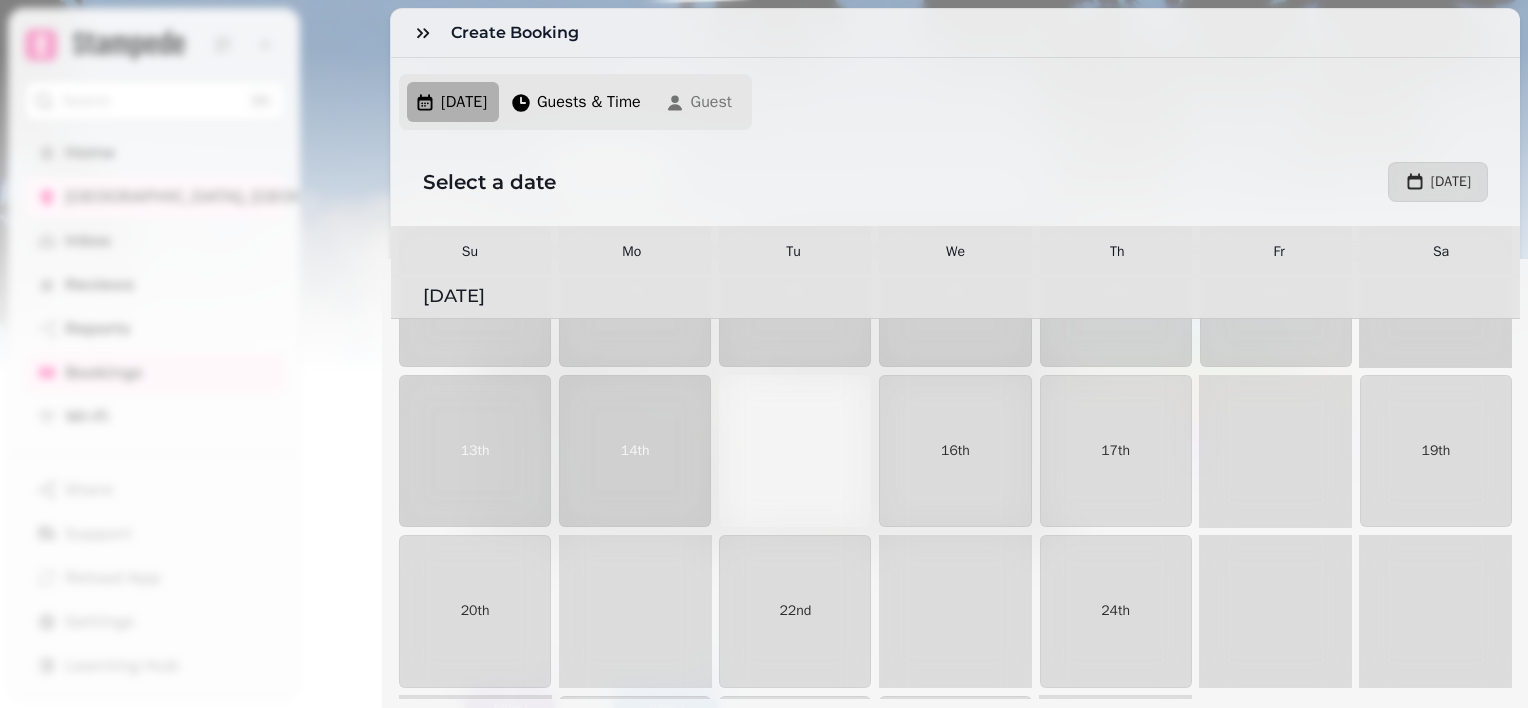 click on "Tue, Jul 15, 25 Guests & Time Guest Select a date July 15th, 2025 Su Mo Tu We Th Fr Sa July 2025 1st 2nd 3rd 4th 5th 6th 7th 8th 9th 10th 11th 12th 13th 14th 15th 16th 17th 18th 19th 20th 21st 22nd 23rd 24th 25th 26th 27th 28th 29th 30th 31st August 2025 1st 2nd 3rd 4th 5th 6th 7th 8th 9th 10th 11th 12th 13th 14th 15th 16th 17th 18th 19th 20th 21st 22nd 23rd 24th 25th 26th 27th 28th 29th 30th 31st September 2025 1st 2nd 3rd 4th 5th 6th 7th 8th 9th 10th 11th 12th 13th 14th 15th 16th 17th 18th 19th 20th 21st 22nd 23rd 24th 25th 26th 27th 28th 29th 30th October 2025 1st 2nd 3rd 4th 5th 6th 7th 8th 9th 10th 11th 12th 13th 14th 15th 16th 17th 18th 19th 20th 21st 22nd 23rd 24th 25th 26th 27th 28th 29th 30th 31st November 2025 1st 2nd 3rd 4th 5th 6th 7th 8th 9th 10th 11th 12th 13th 14th 15th 16th 17th 18th 19th 20th 21st 22nd 23rd 24th 25th 26th 27th 28th 29th 30th December 2025 1st 2nd 3rd 4th 5th 6th 7th 8th 9th 10th 11th 12th 13th 14th 15th 16th 17th 18th 19th 20th 21st 22nd 23rd 24th 25th 26th 27th 28th 29th 1st" at bounding box center [955, 378] 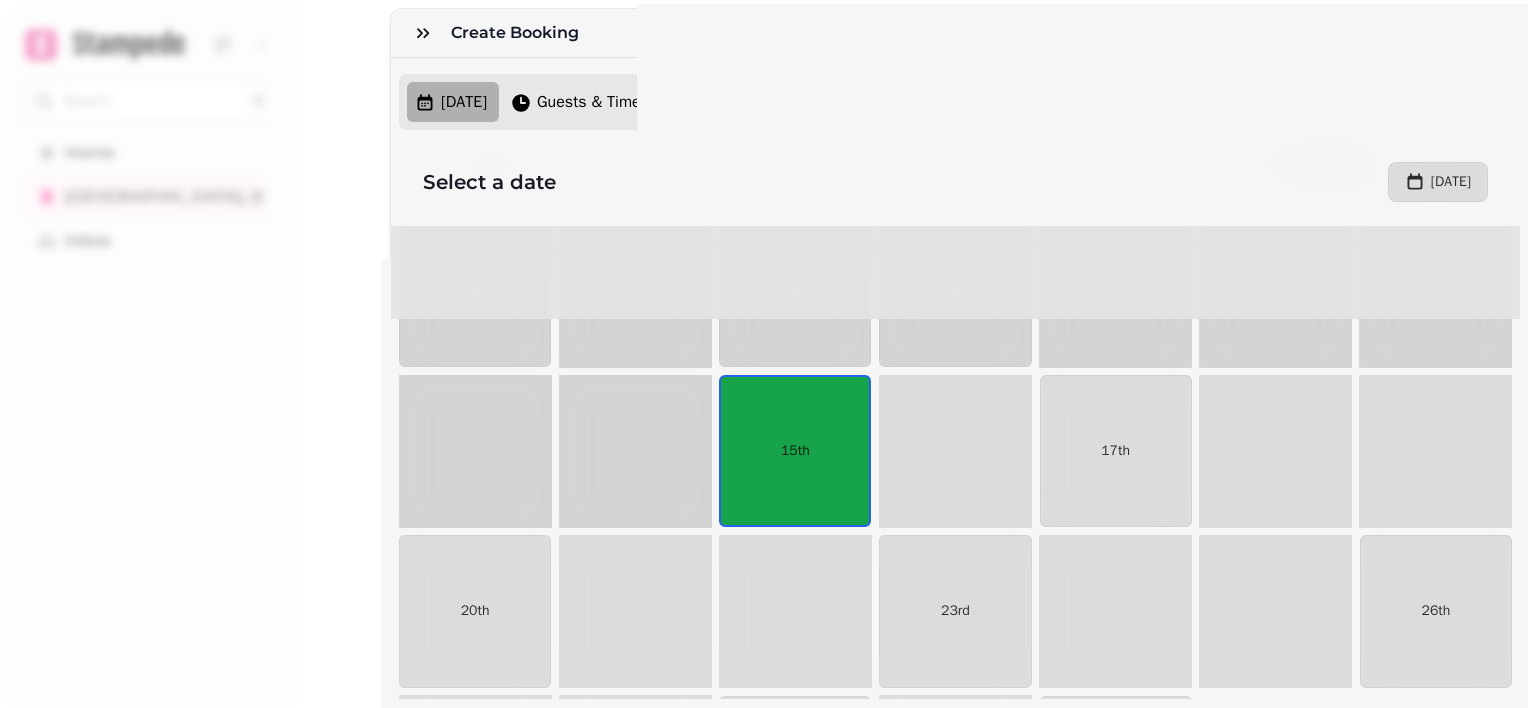 click on "Tue, Jul 15, 25 Guests & Time Guest" at bounding box center [955, 114] 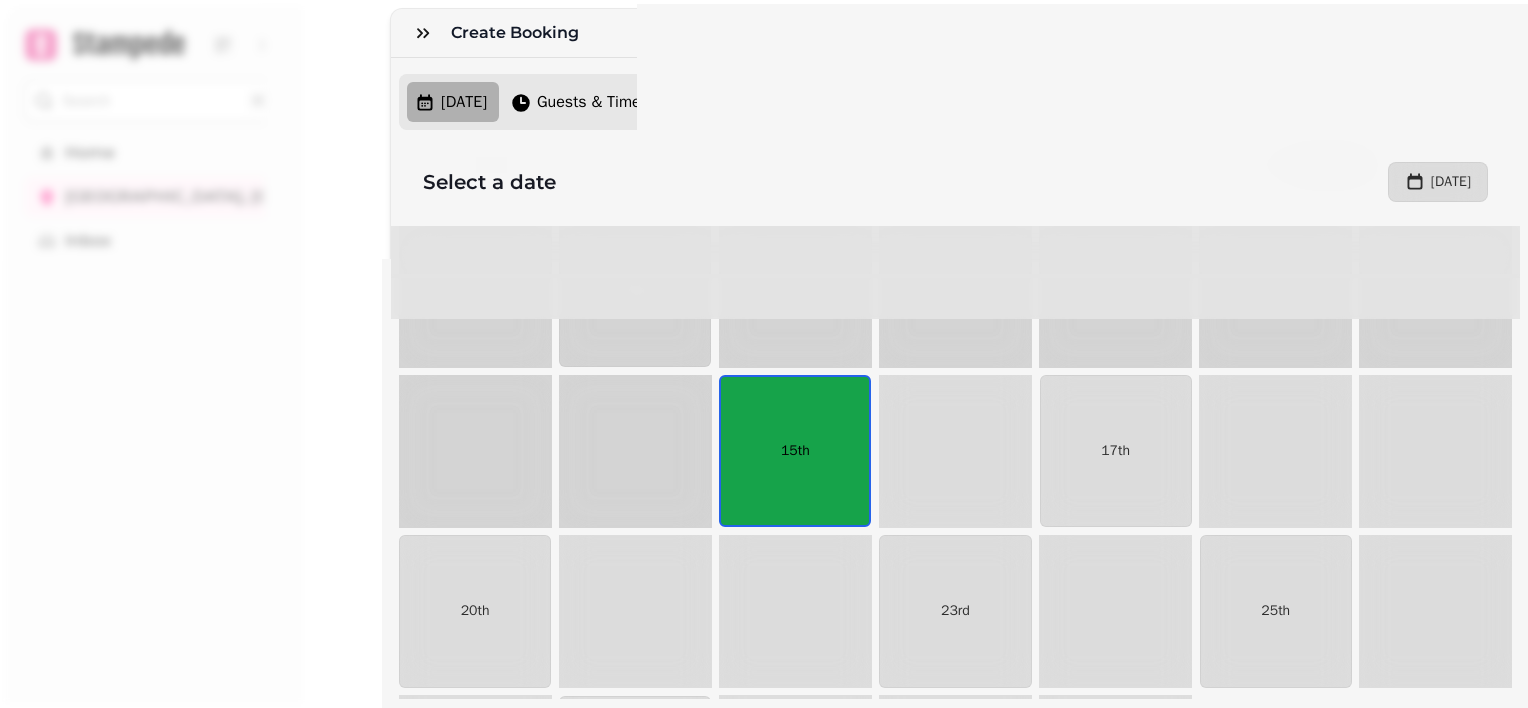 click on "15th" at bounding box center [795, 451] 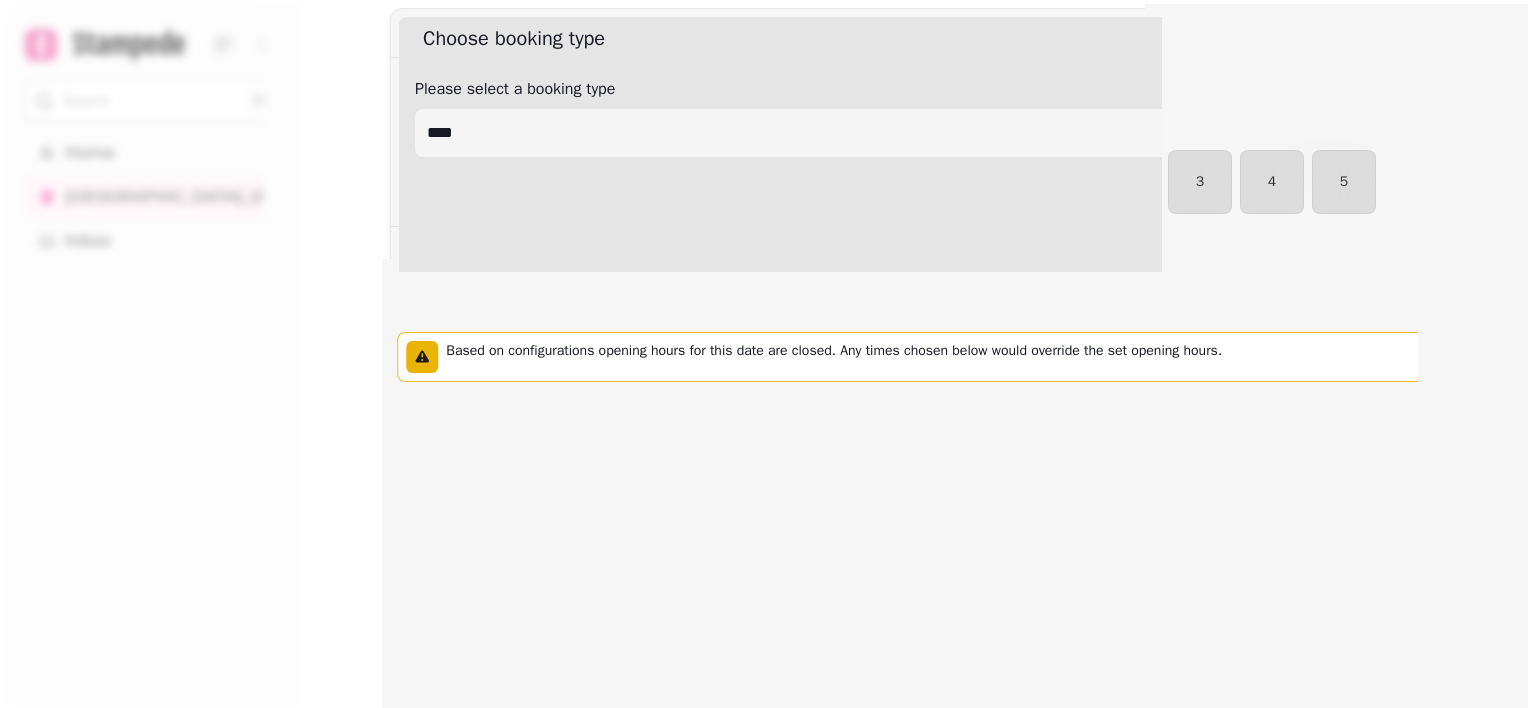 select on "****" 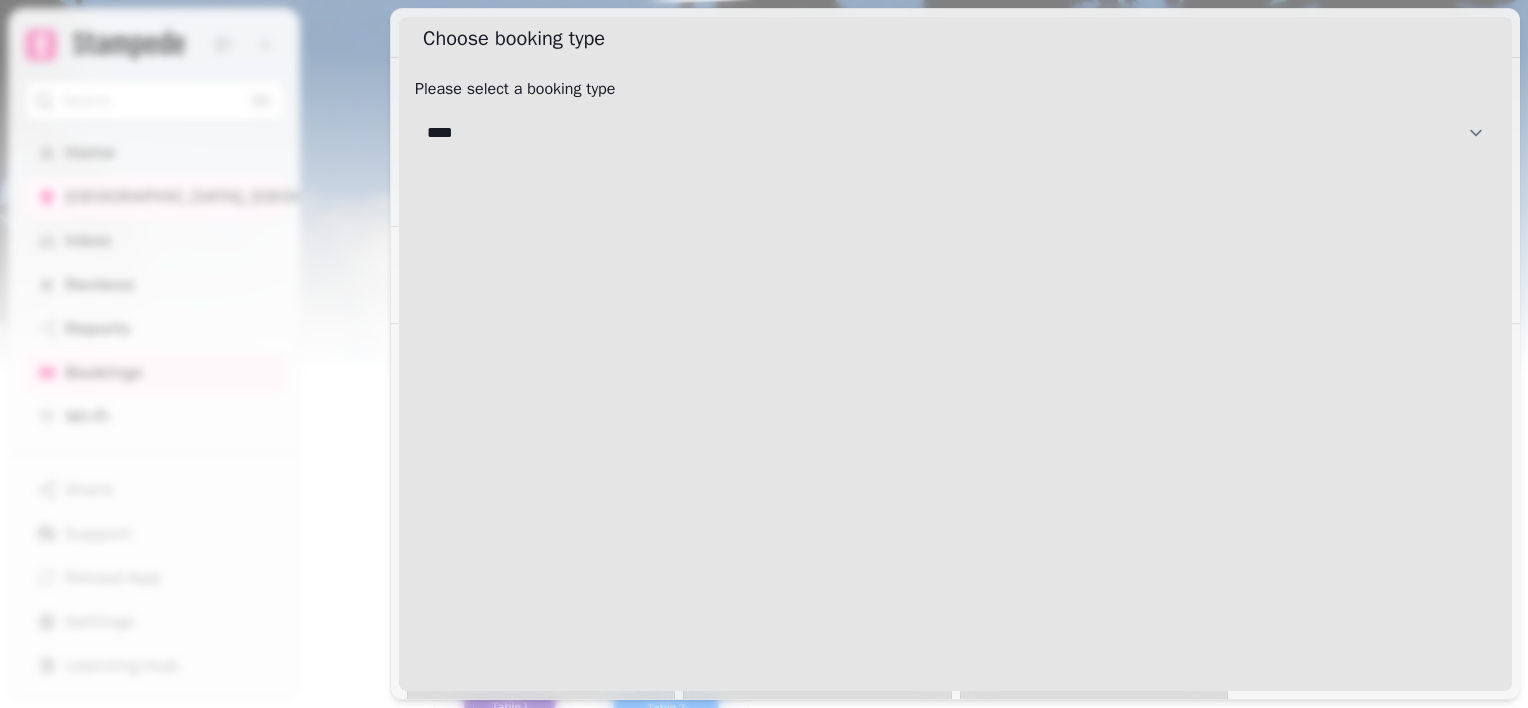click on "**********" at bounding box center [955, 133] 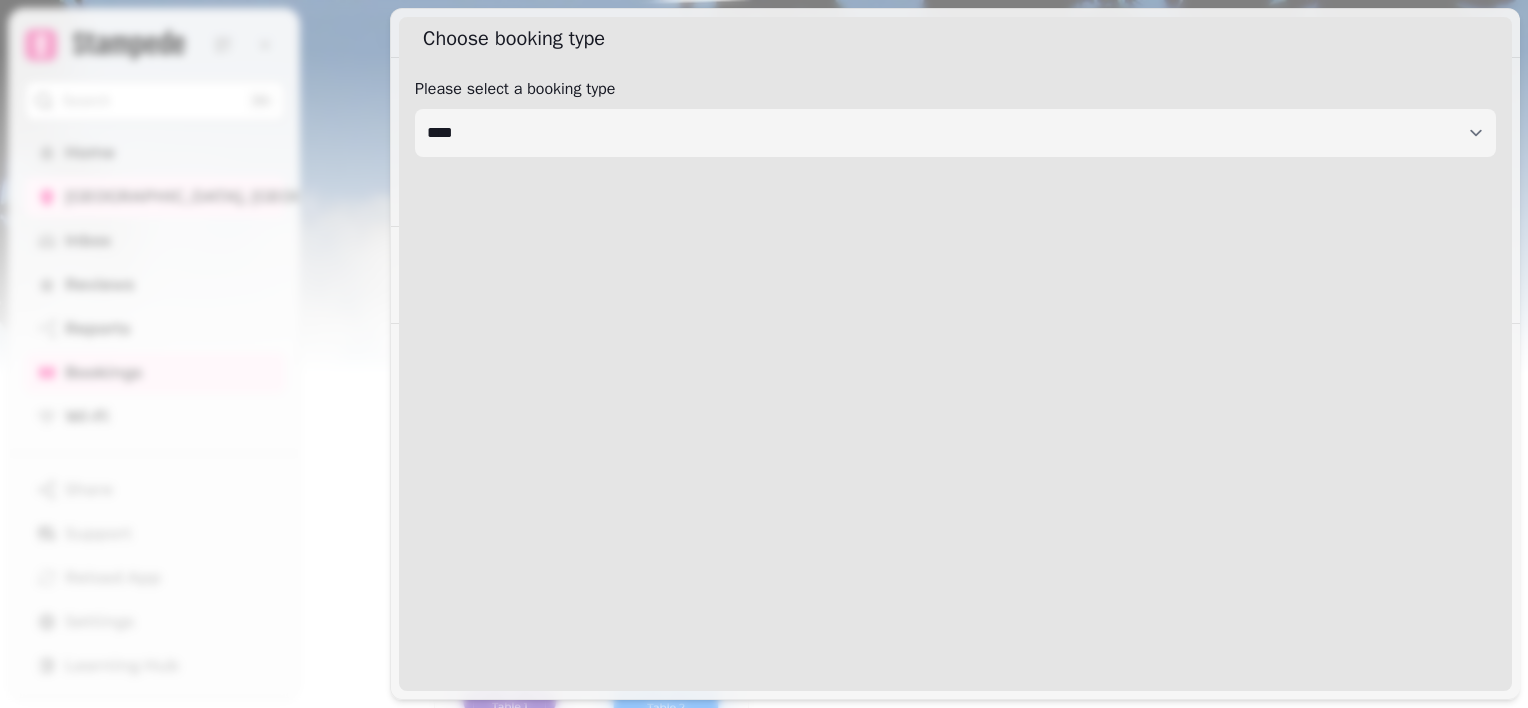 click on "**********" at bounding box center (955, 376) 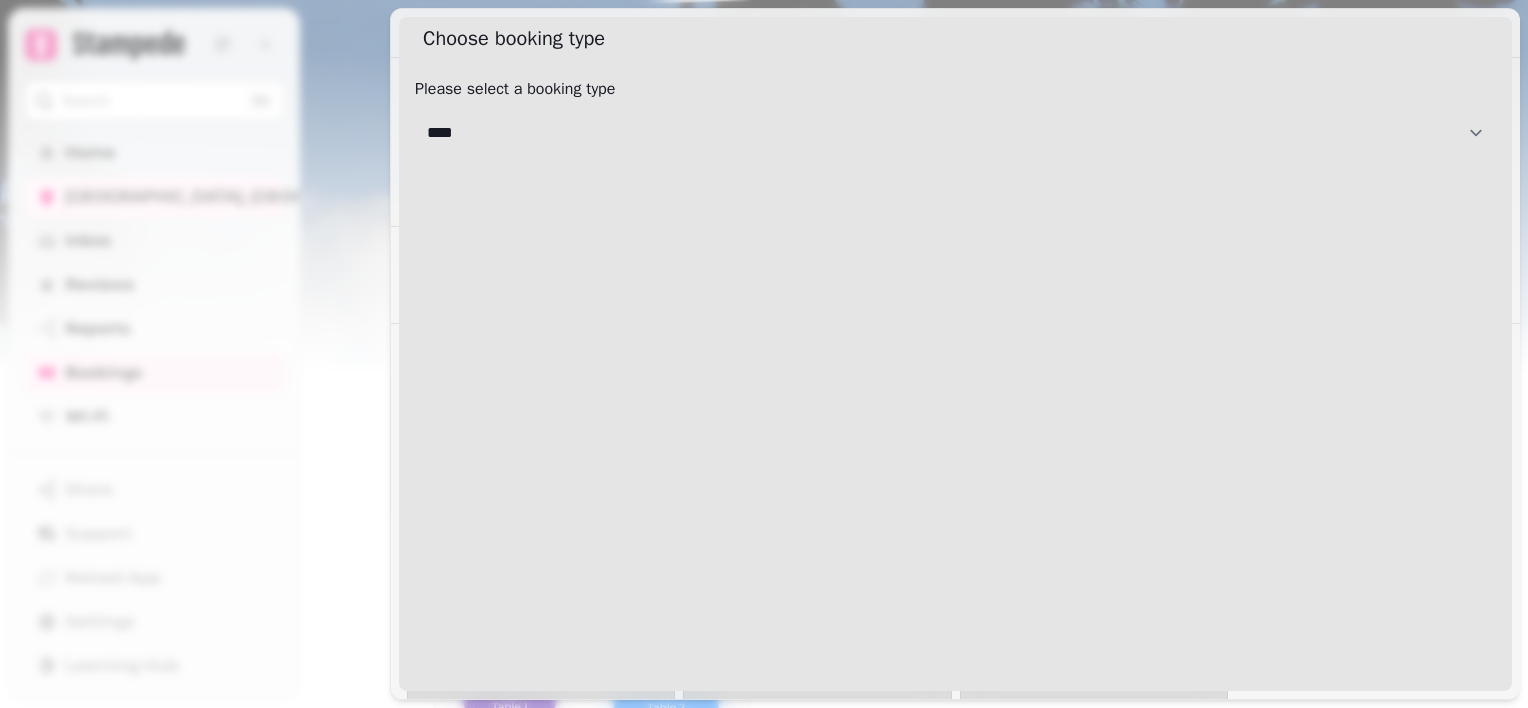 click on "**********" at bounding box center [955, 133] 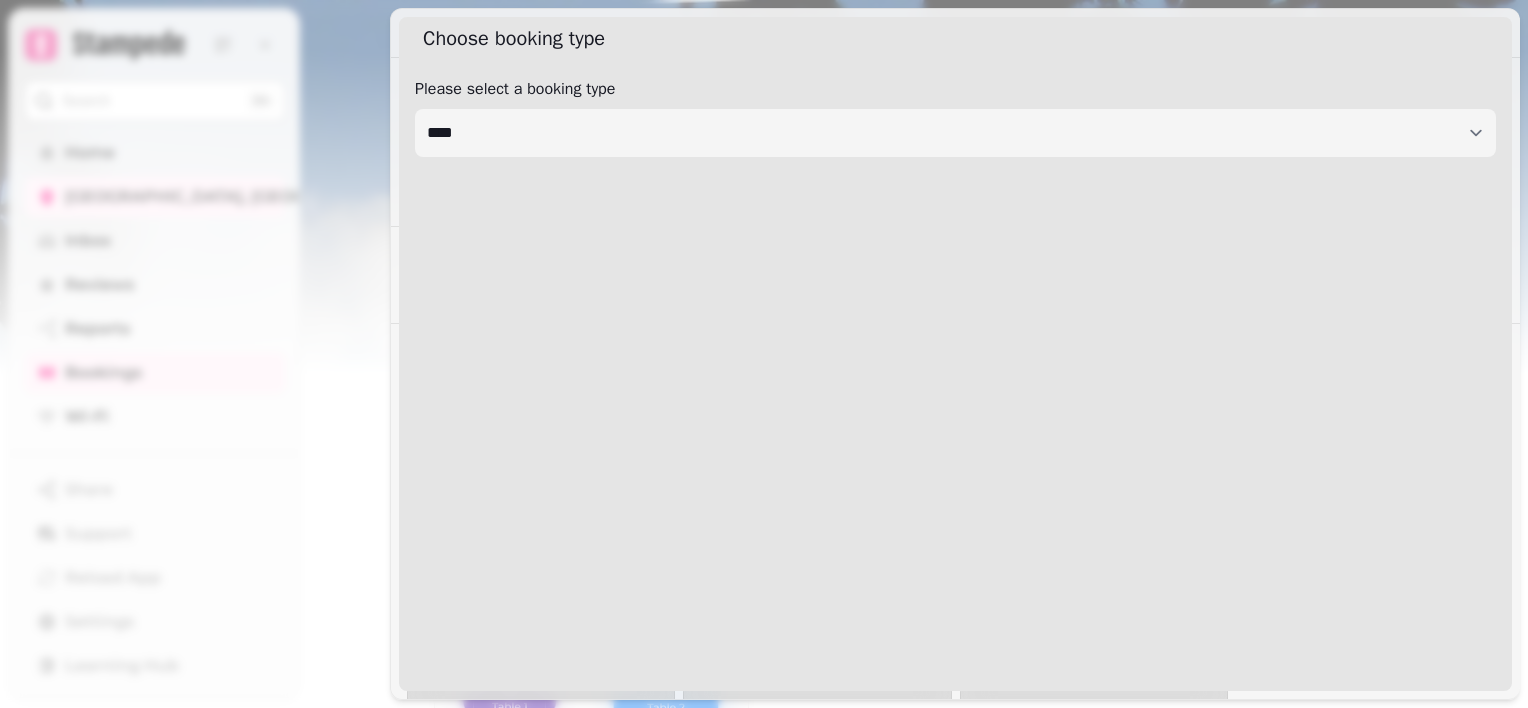 click on "**********" at bounding box center [955, 376] 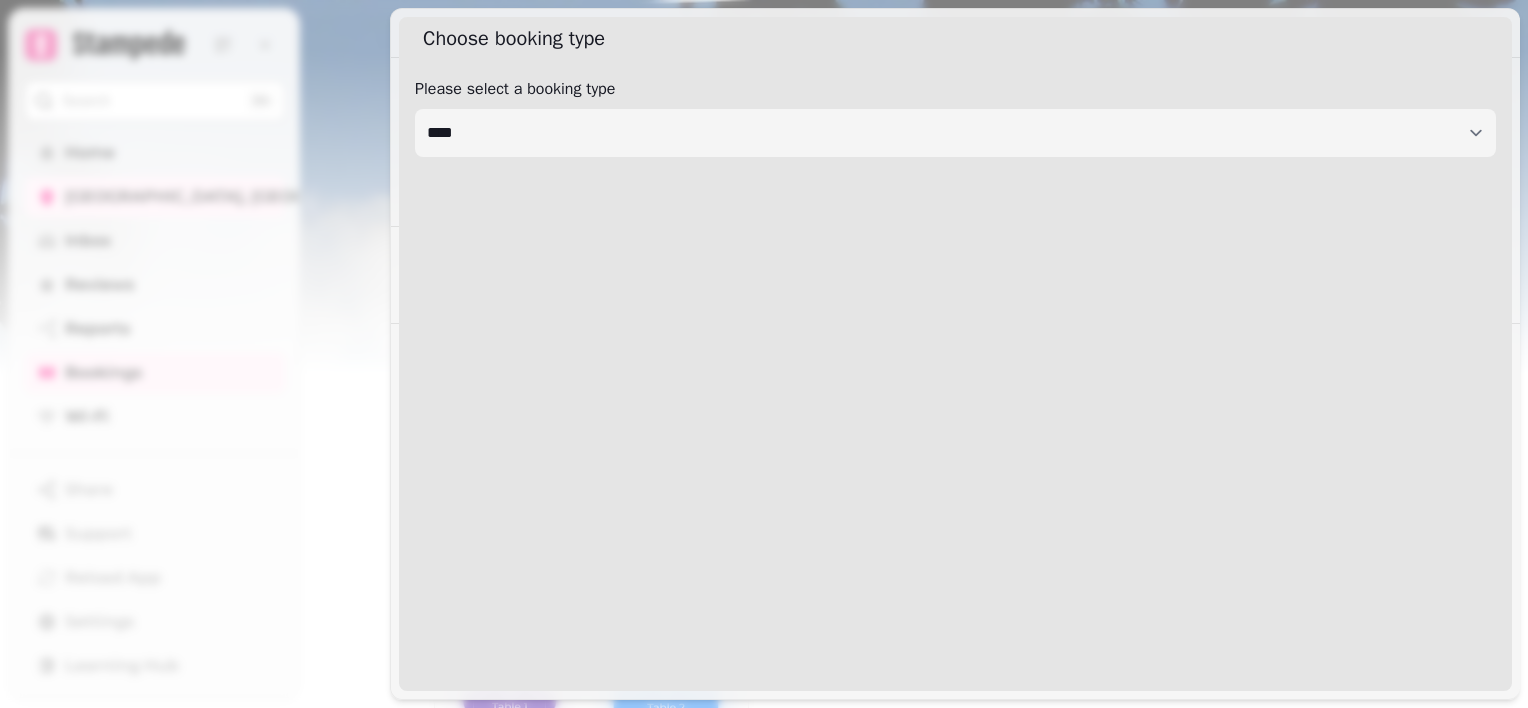 select on "****" 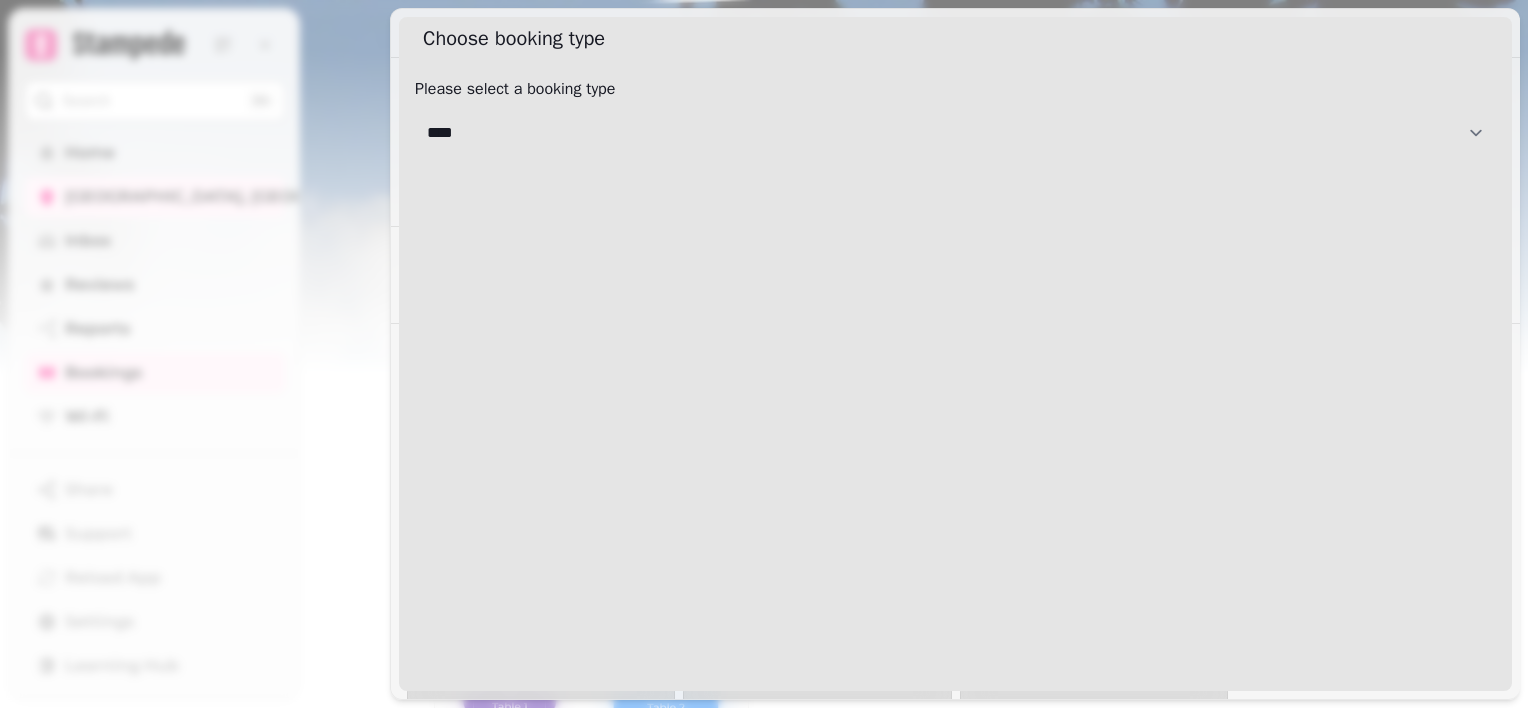 click on "**********" at bounding box center [955, 133] 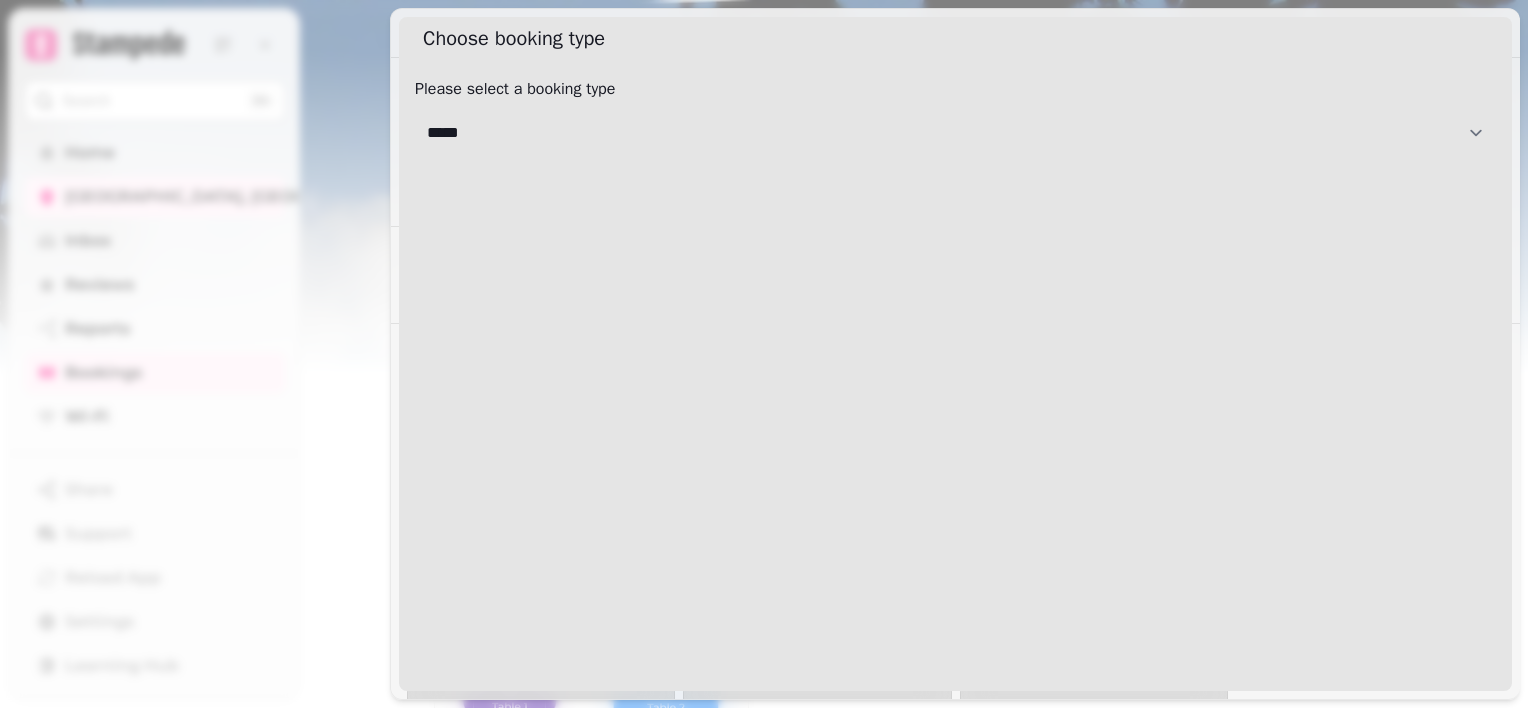 click on "**********" at bounding box center [955, 133] 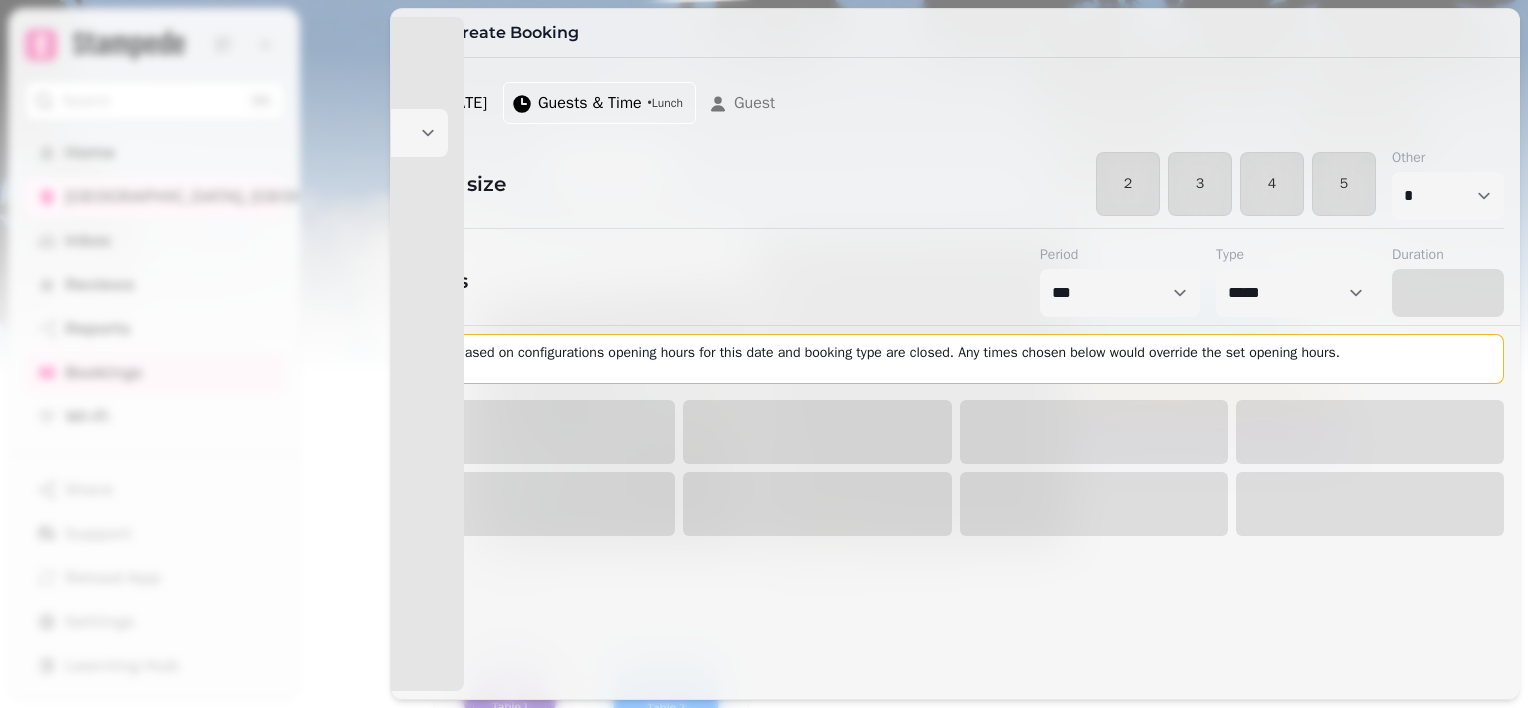 select on "****" 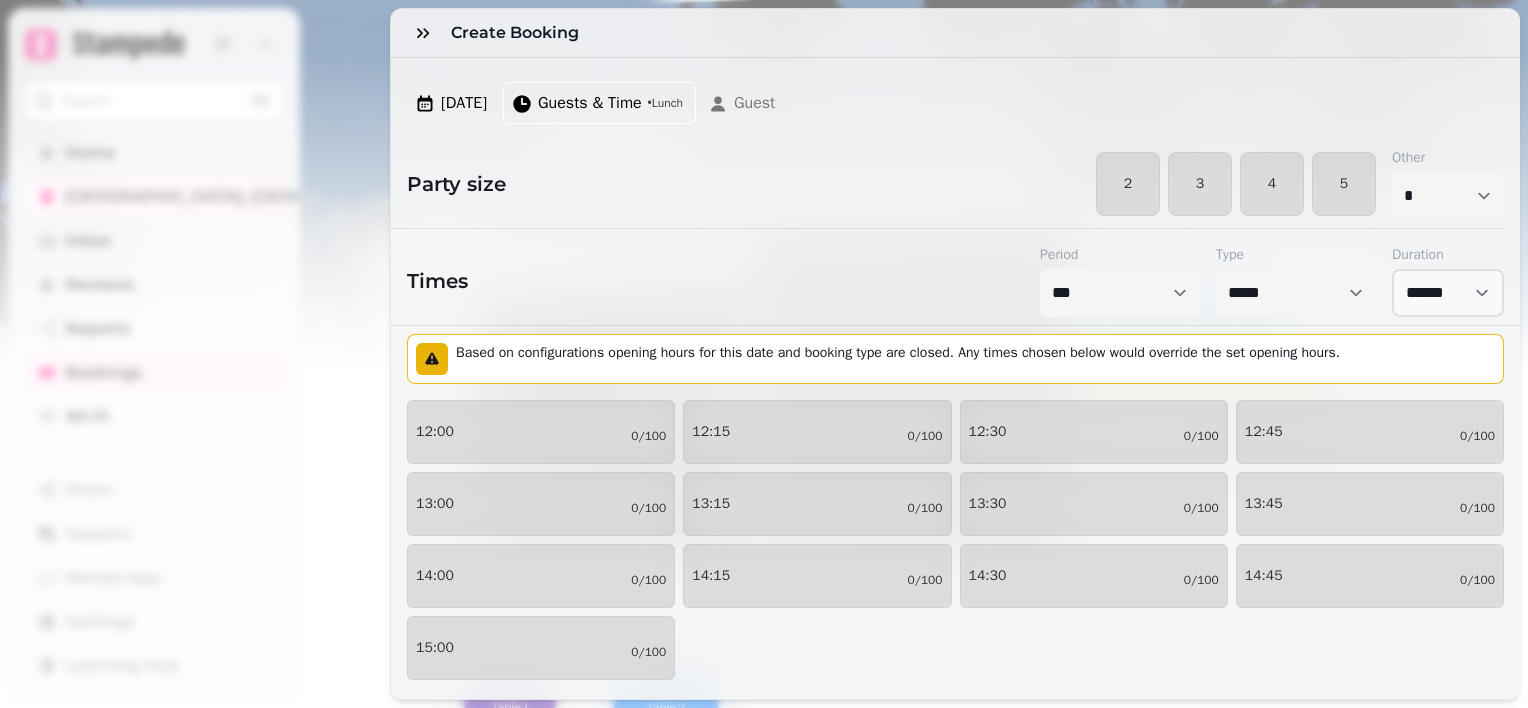 click on "Tue, Jul 15, 25 Guests & Time •  Lunch Guest" at bounding box center [955, 115] 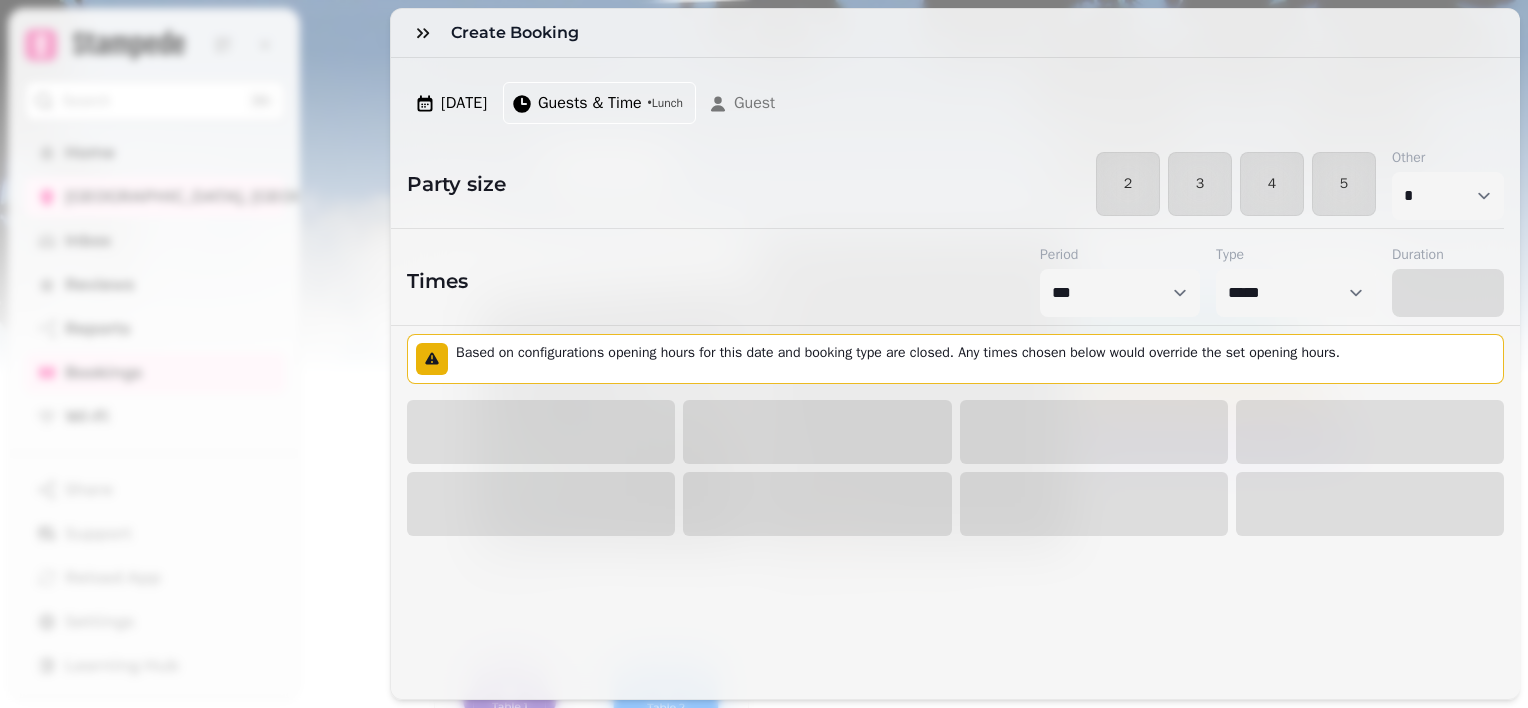 select on "****" 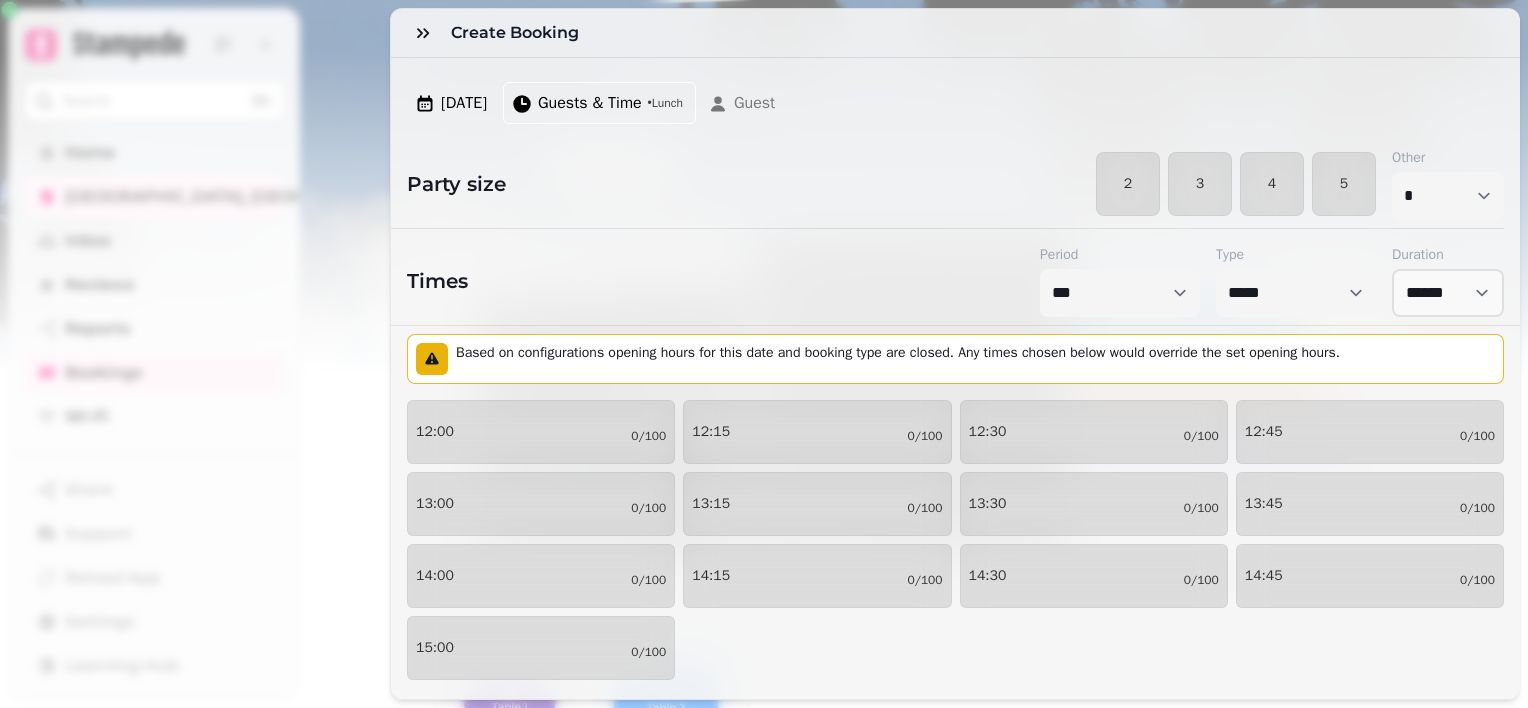 click on "Guests & Time" at bounding box center [590, 103] 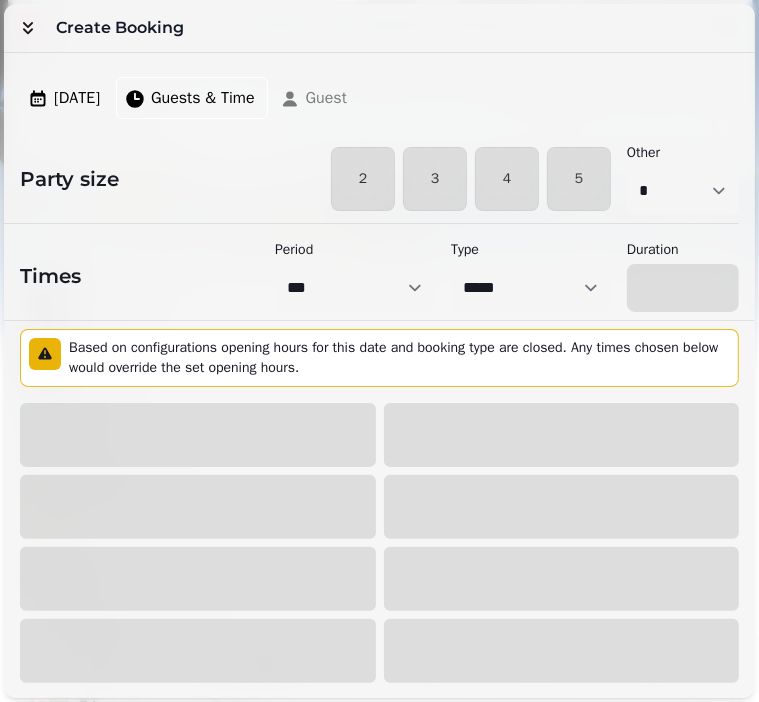 select on "****" 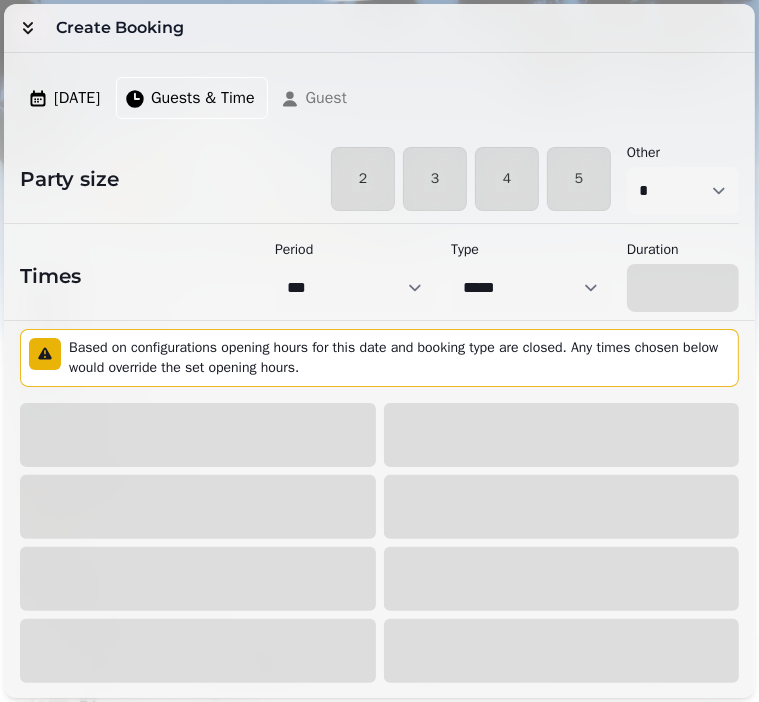 select on "****" 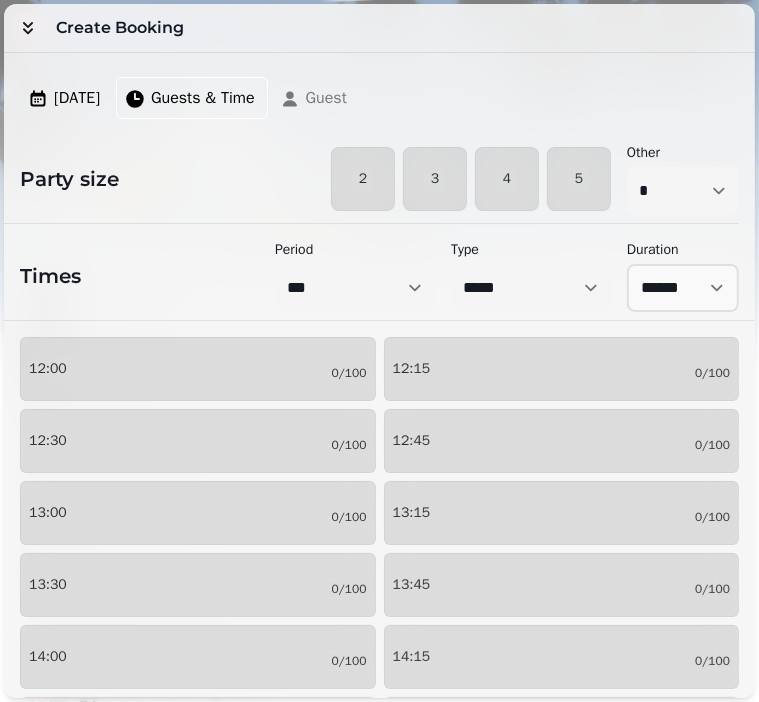 scroll, scrollTop: 0, scrollLeft: 0, axis: both 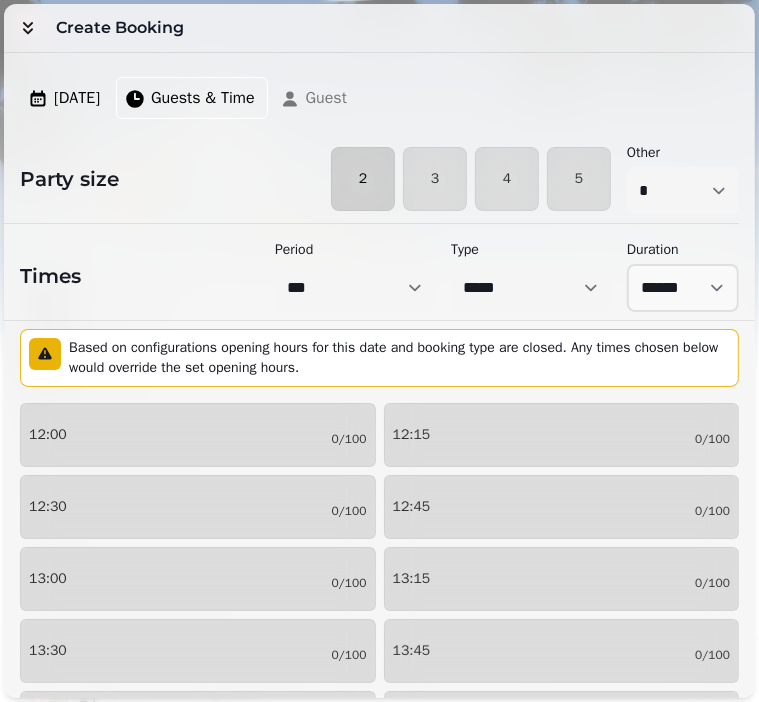 click on "2" at bounding box center (363, 179) 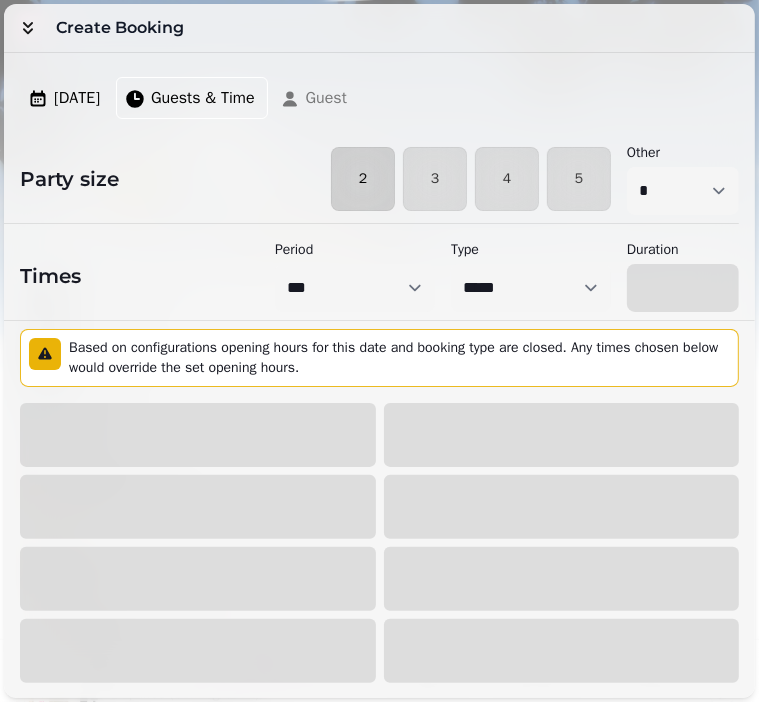 select on "****" 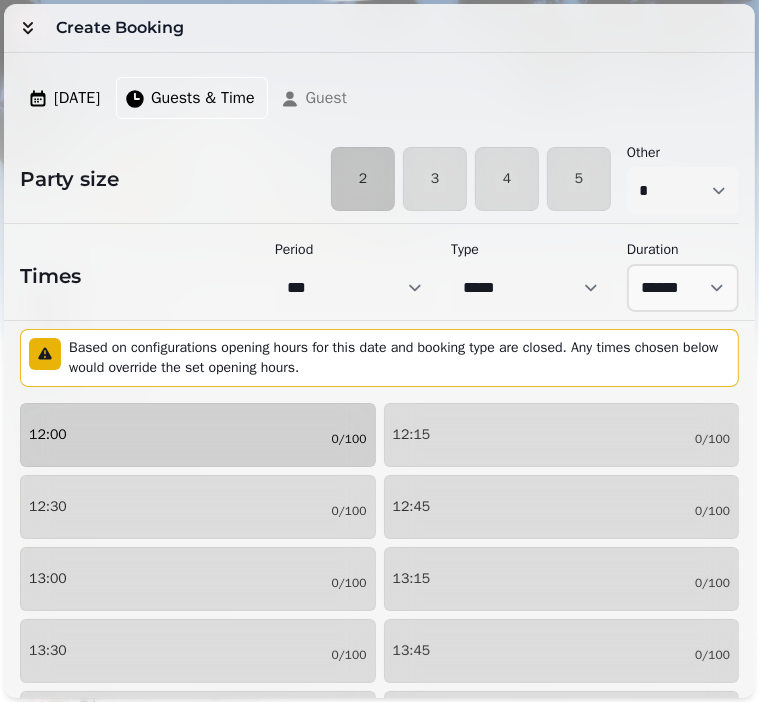 click on "12:00 0/100" at bounding box center (198, 435) 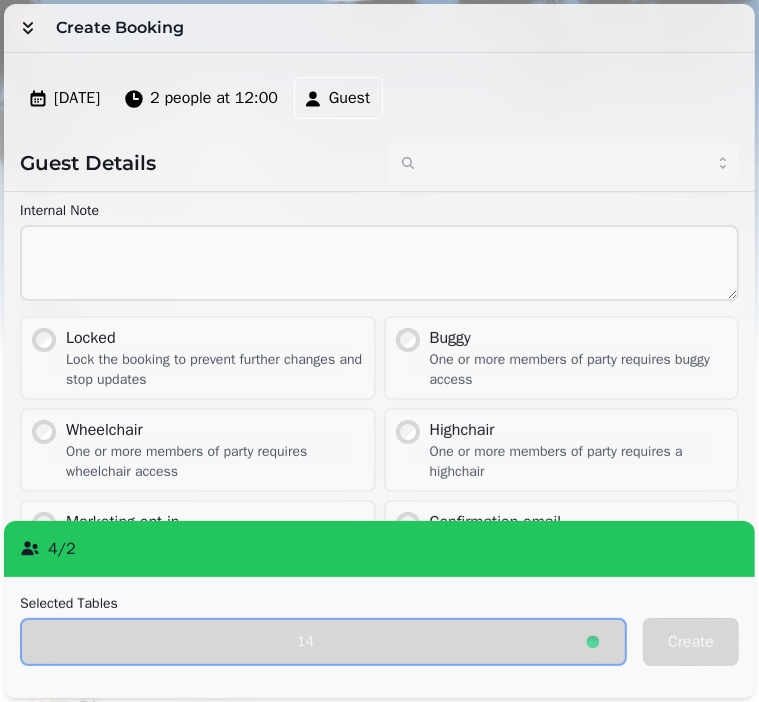 scroll, scrollTop: 0, scrollLeft: 0, axis: both 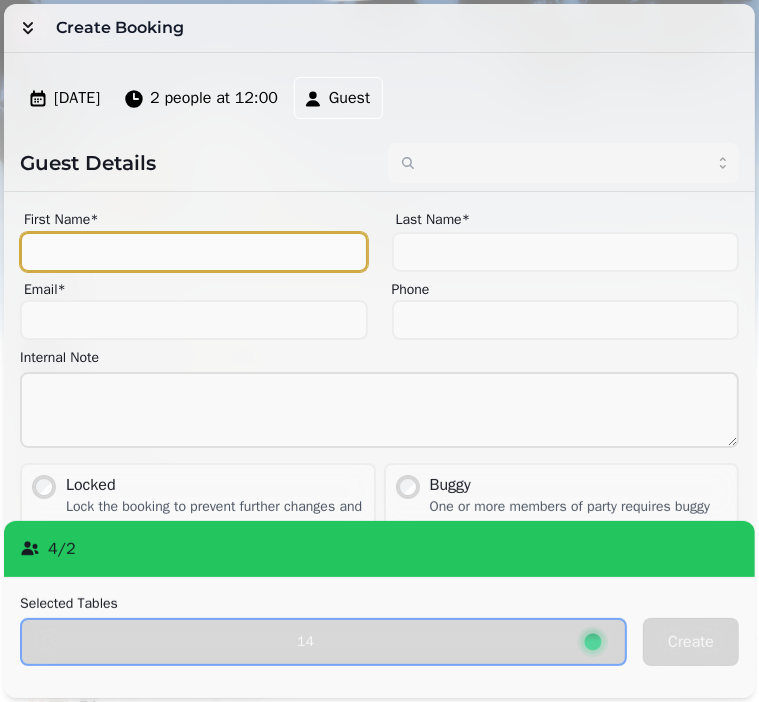 click on "First Name*" at bounding box center [194, 252] 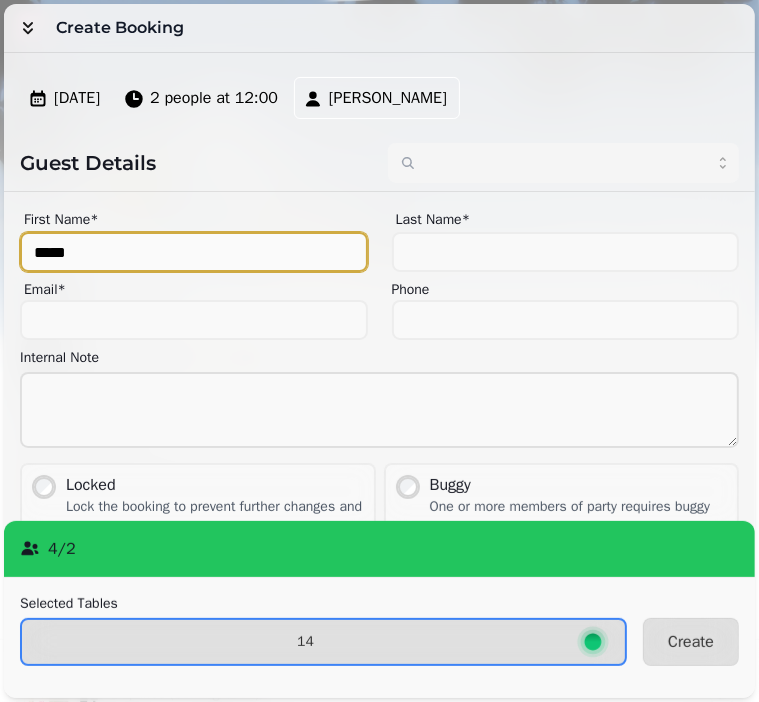 type on "*****" 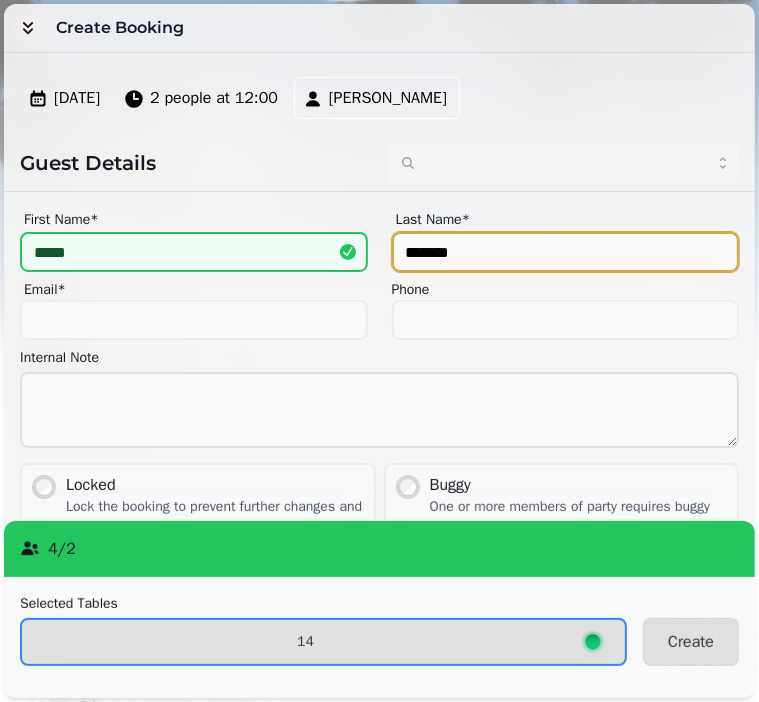 type on "*******" 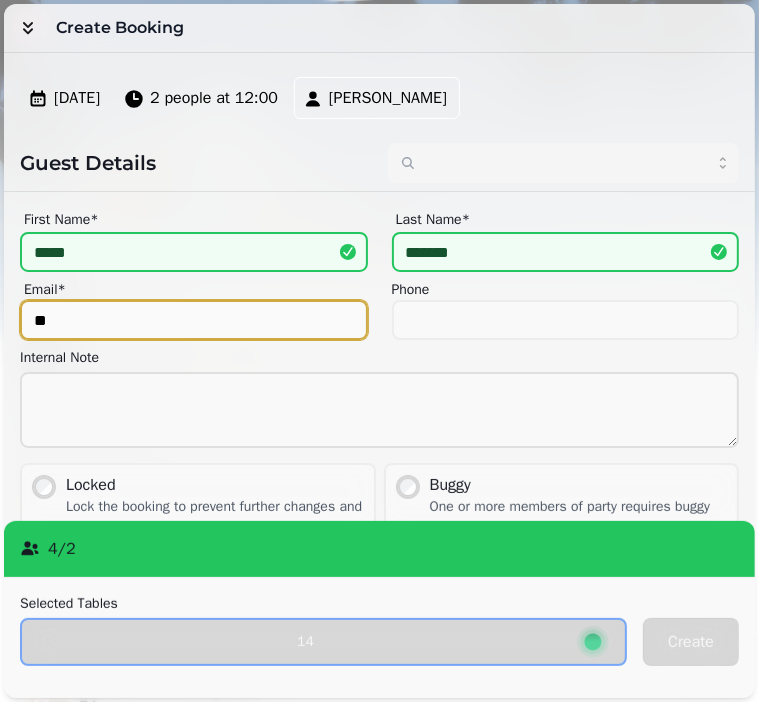 type on "*" 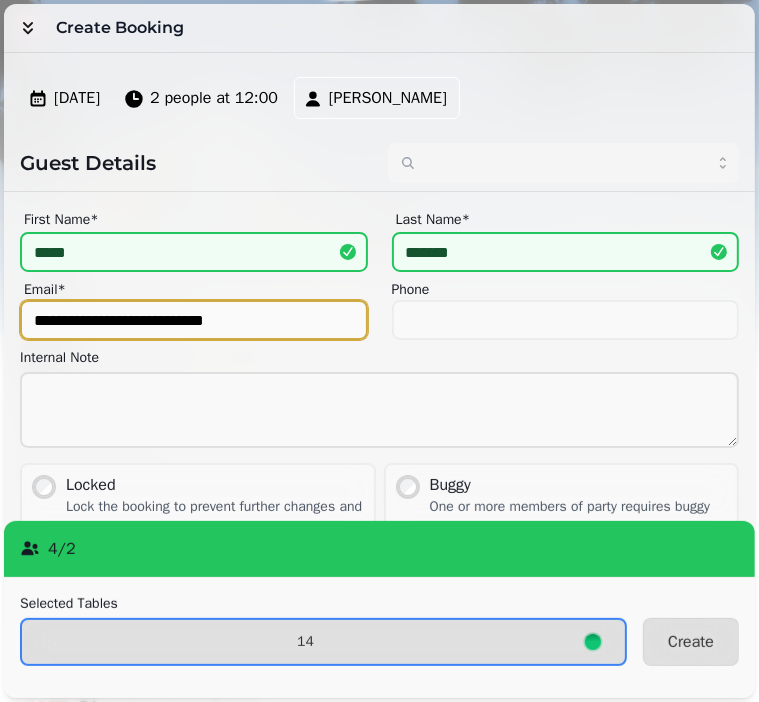 type on "**********" 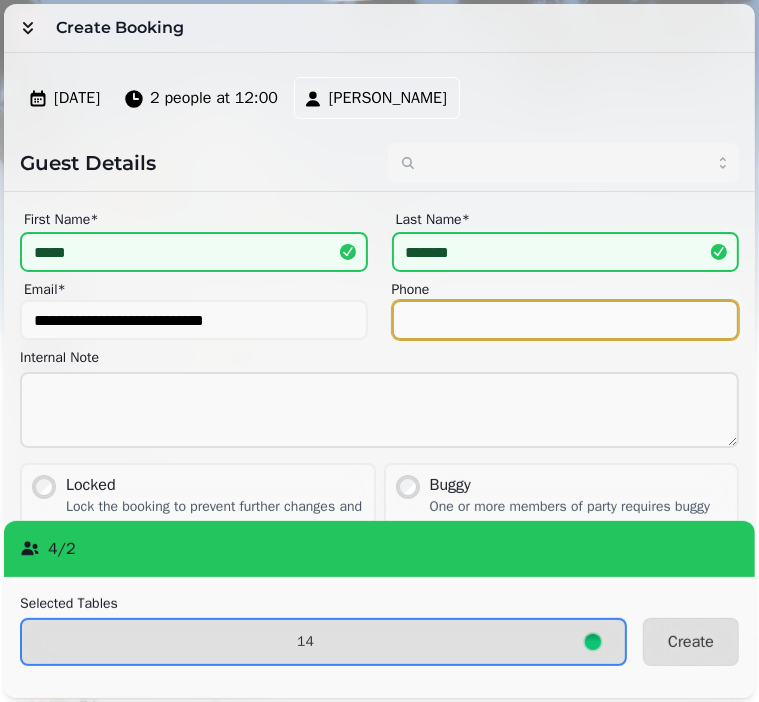 click on "Phone" at bounding box center (566, 320) 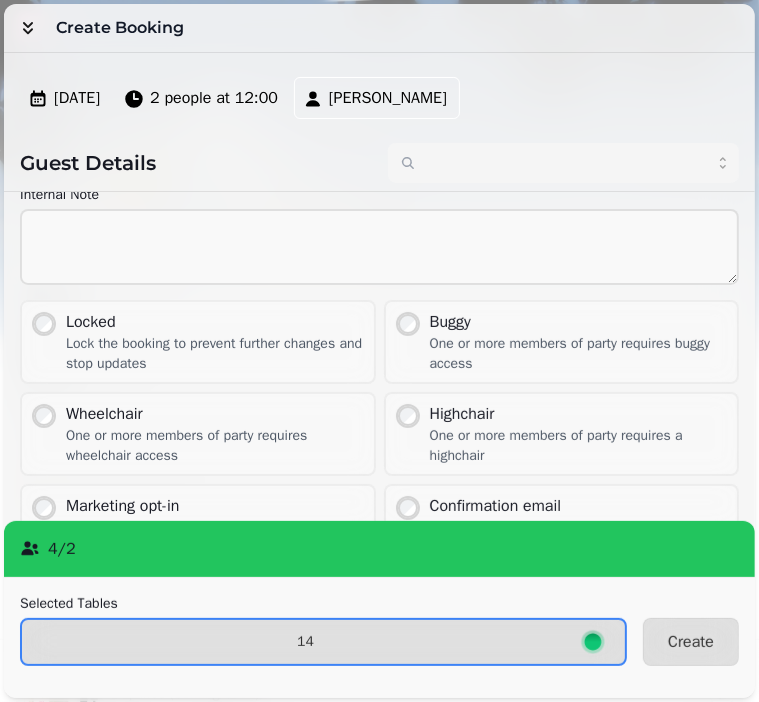 scroll, scrollTop: 266, scrollLeft: 0, axis: vertical 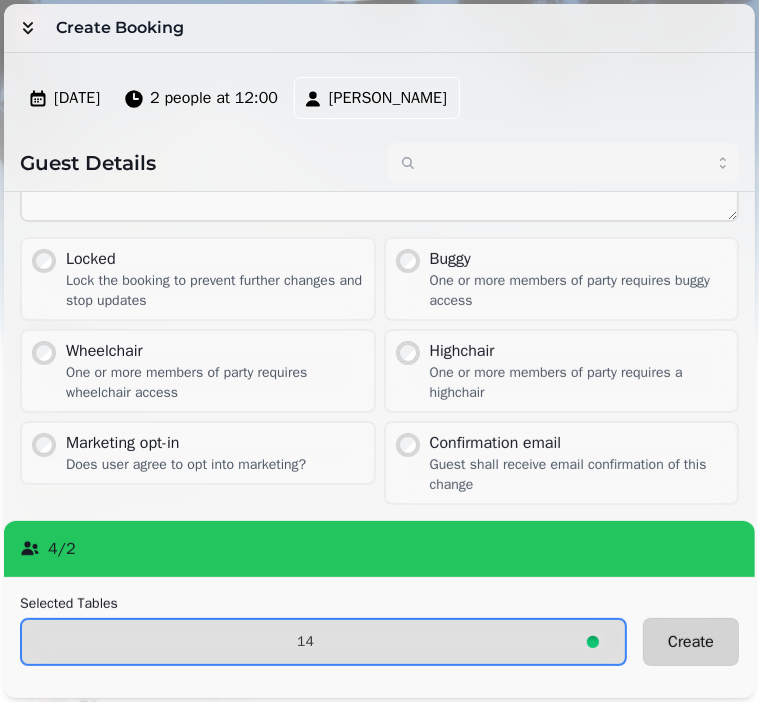 click on "Create" at bounding box center (691, 642) 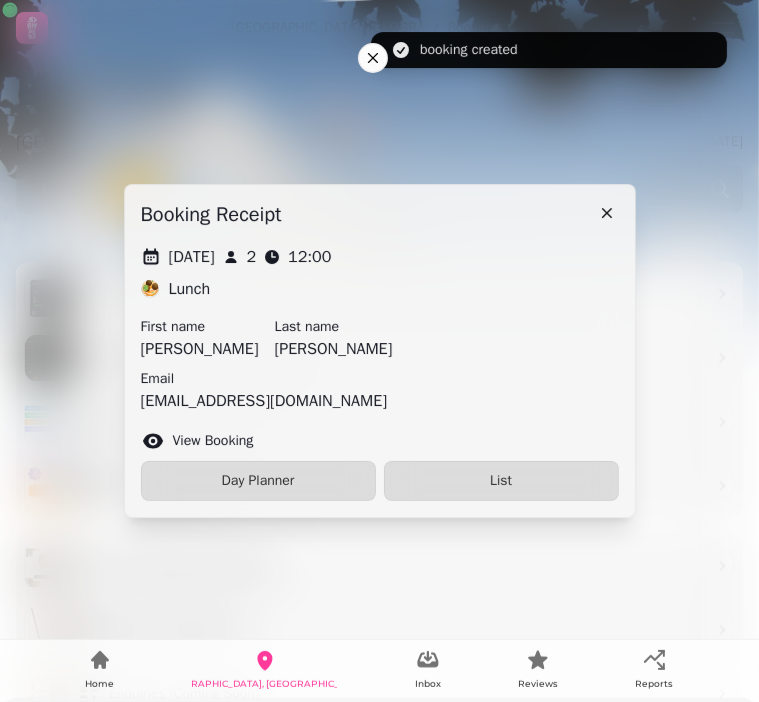 scroll, scrollTop: 153, scrollLeft: 0, axis: vertical 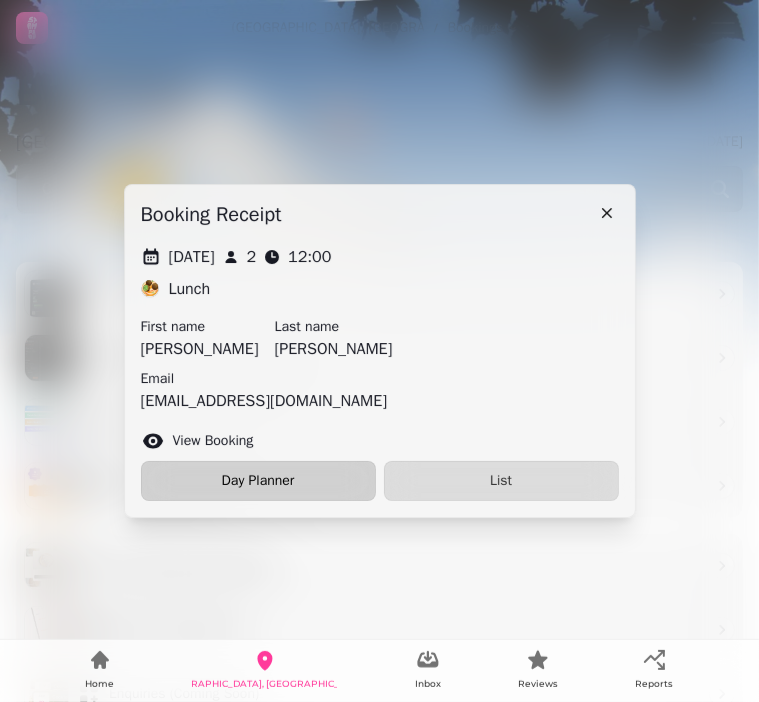 click on "Day Planner" at bounding box center [258, 481] 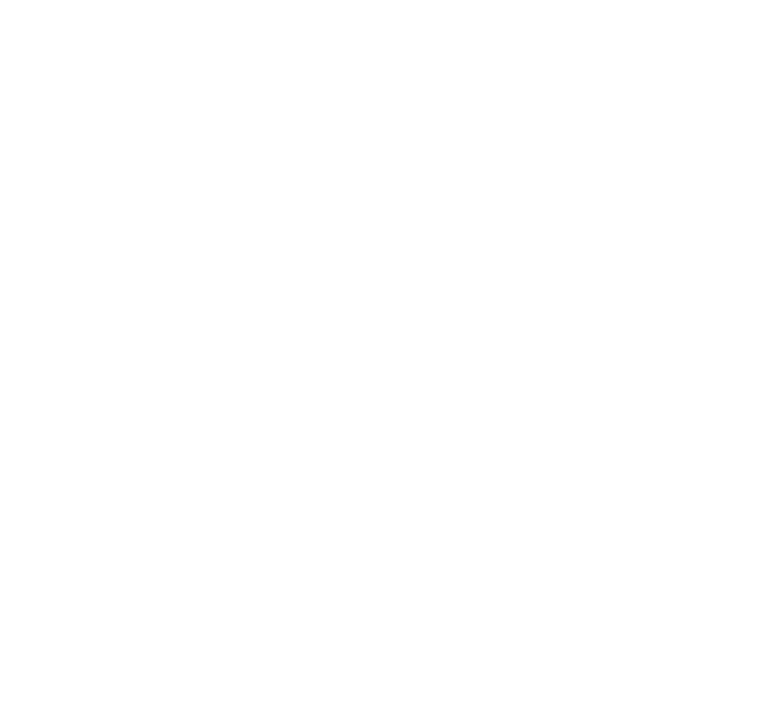 select on "**********" 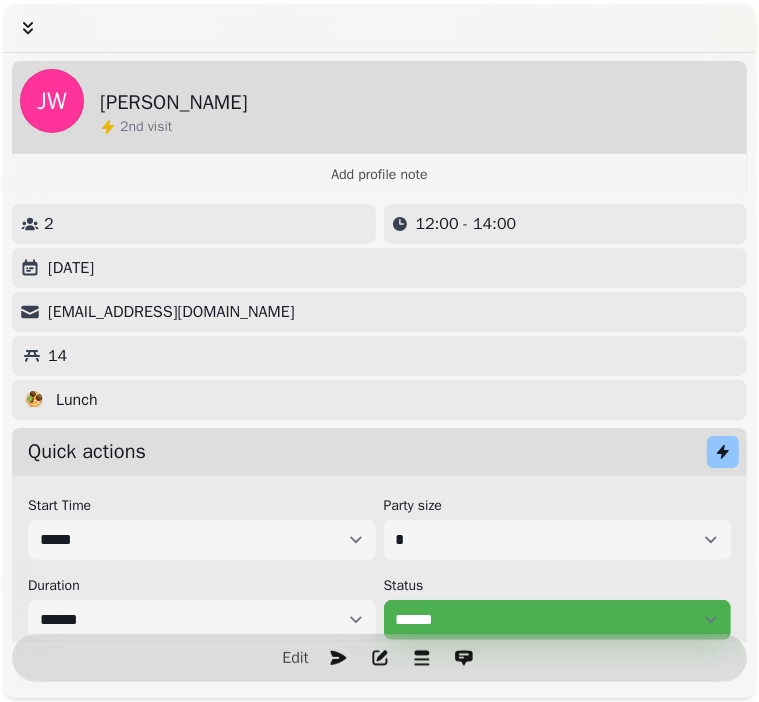 scroll, scrollTop: 100, scrollLeft: 0, axis: vertical 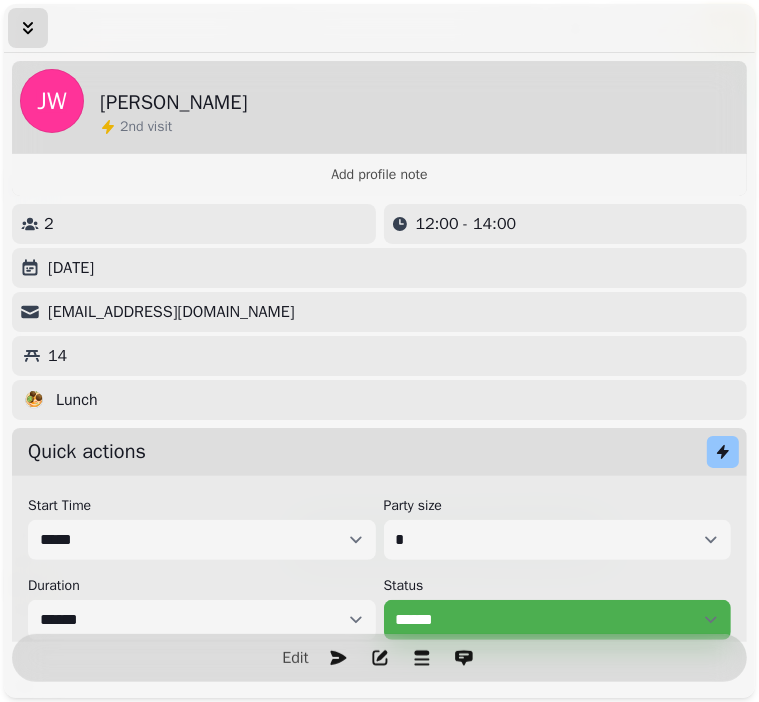 click 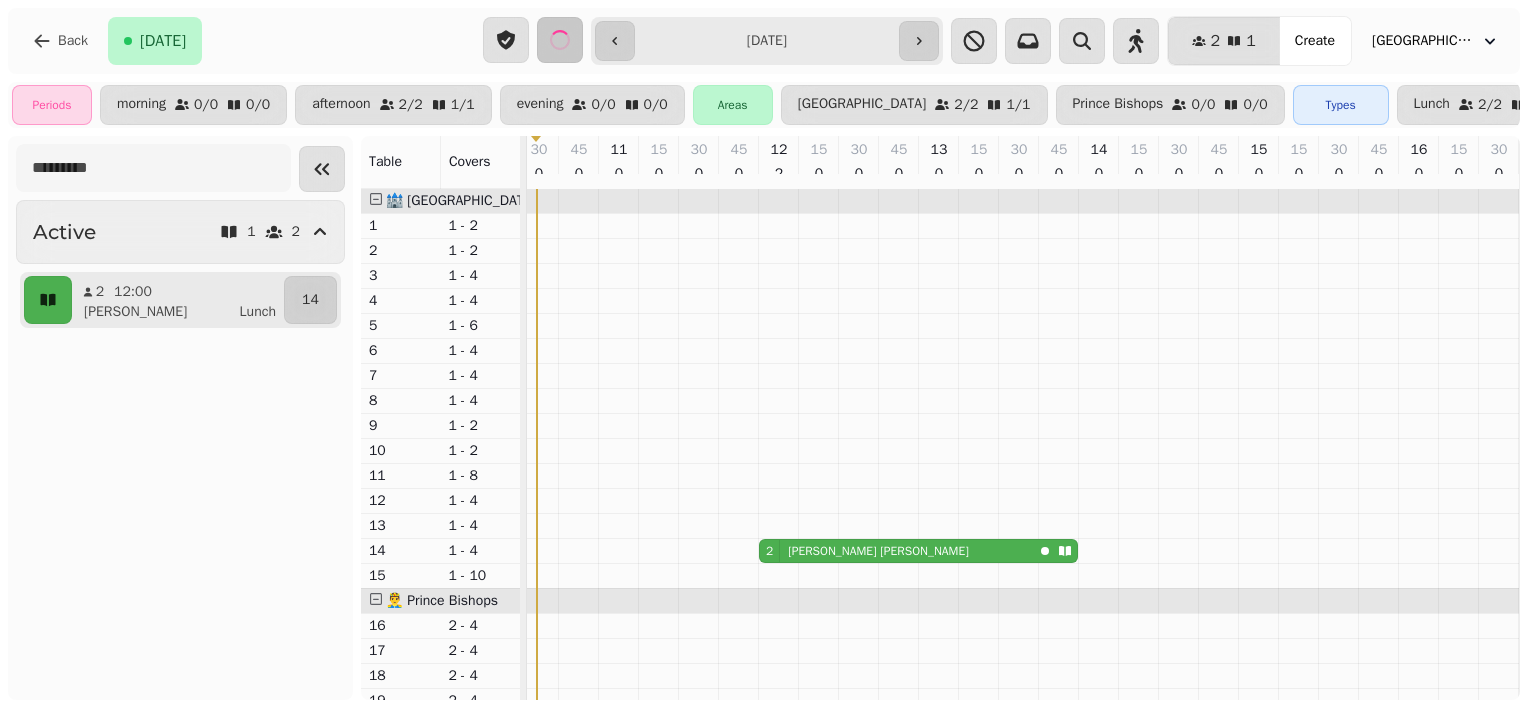 select on "**********" 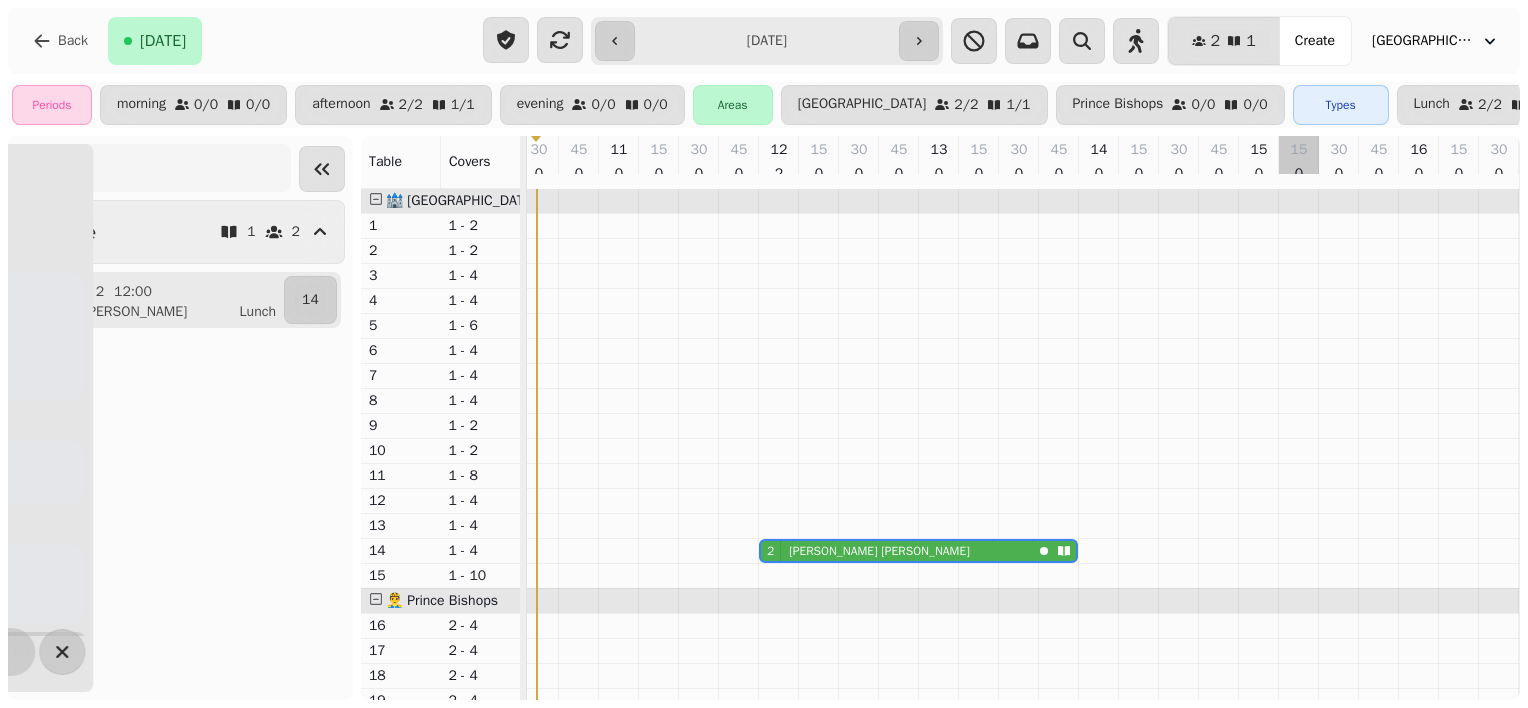 scroll, scrollTop: 0, scrollLeft: 867, axis: horizontal 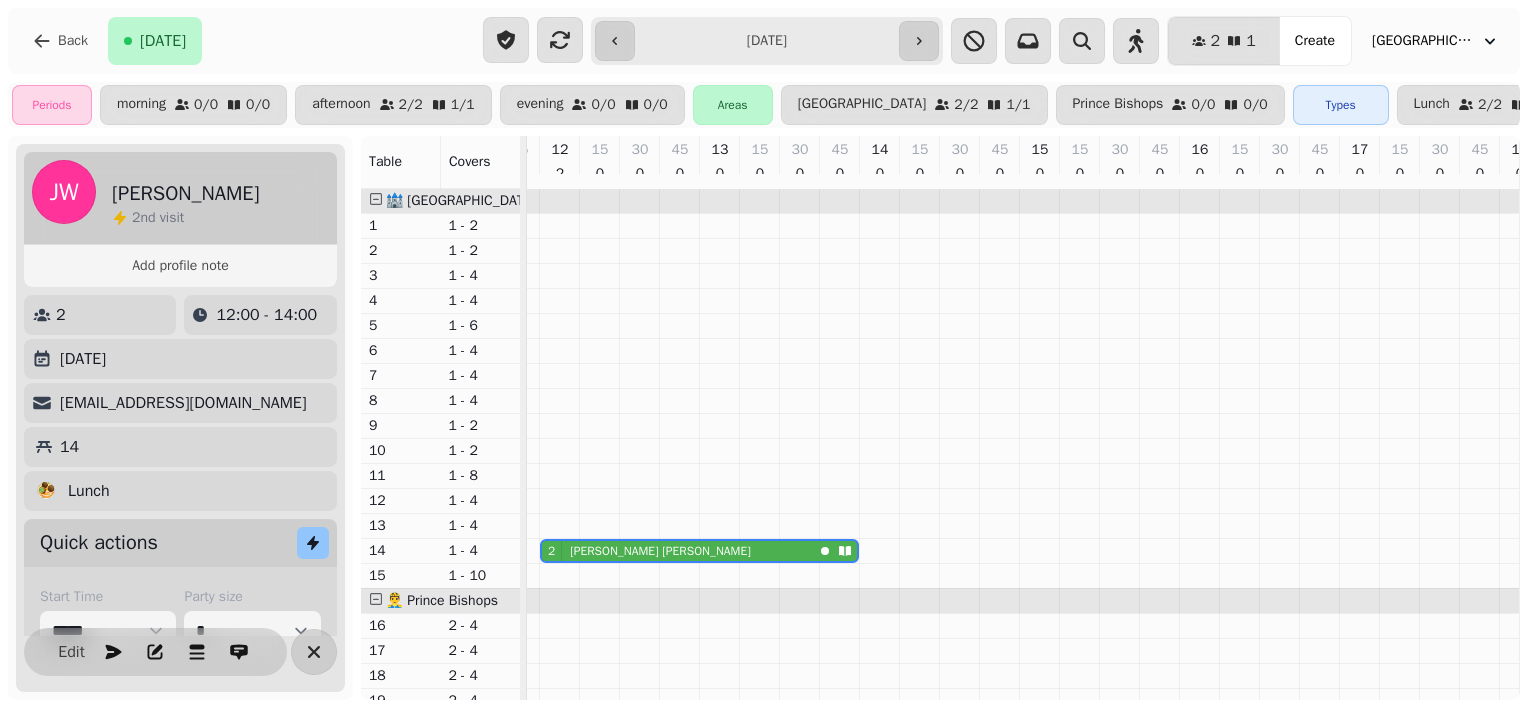 select on "**********" 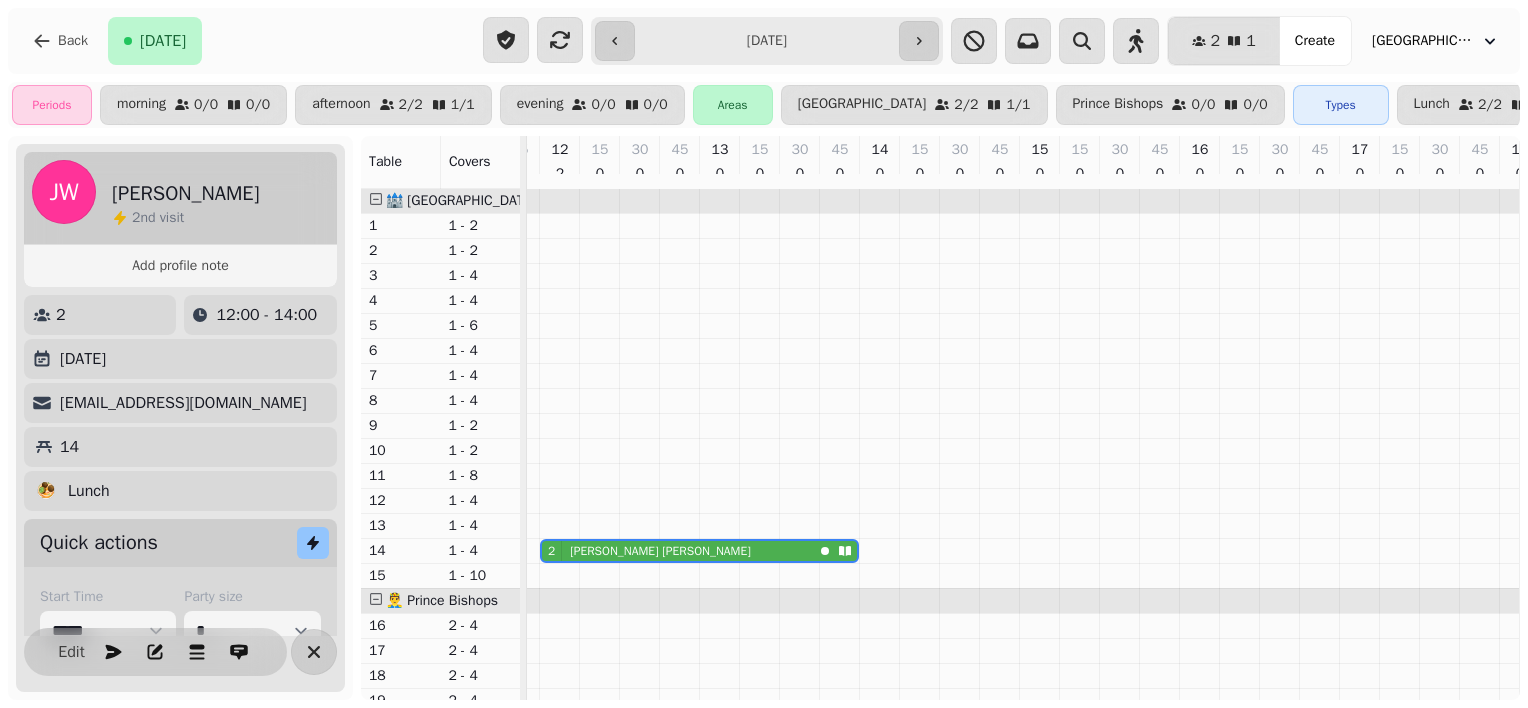 select on "*" 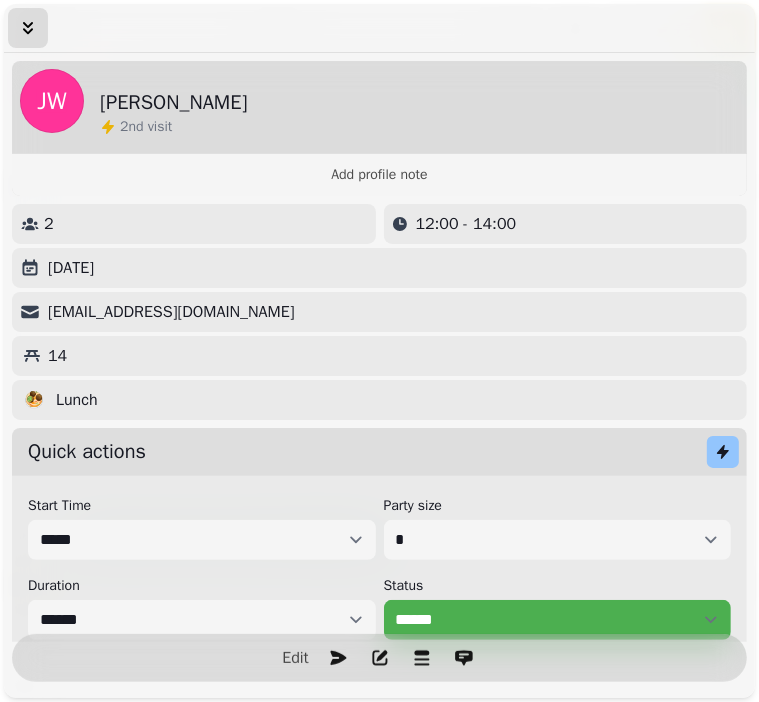 click at bounding box center (28, 28) 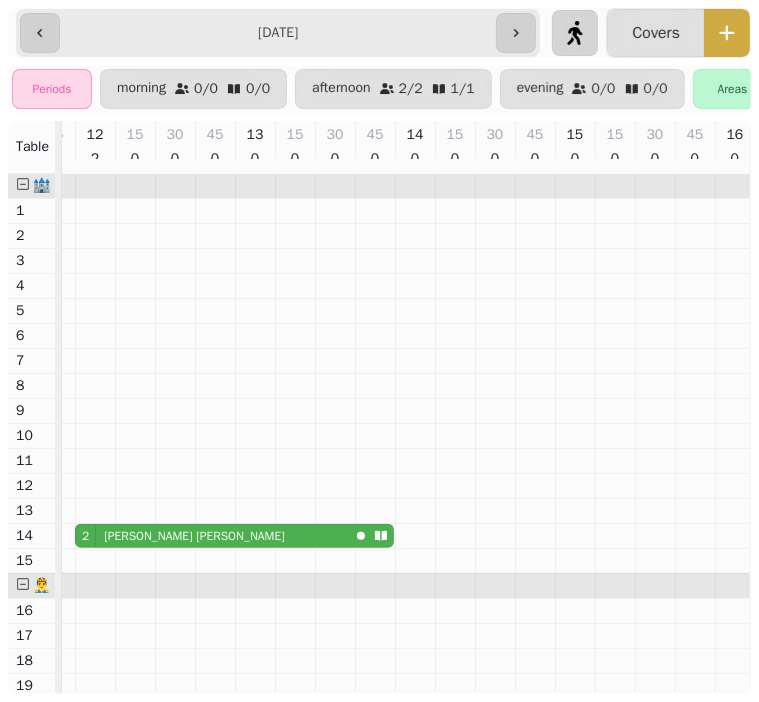 click 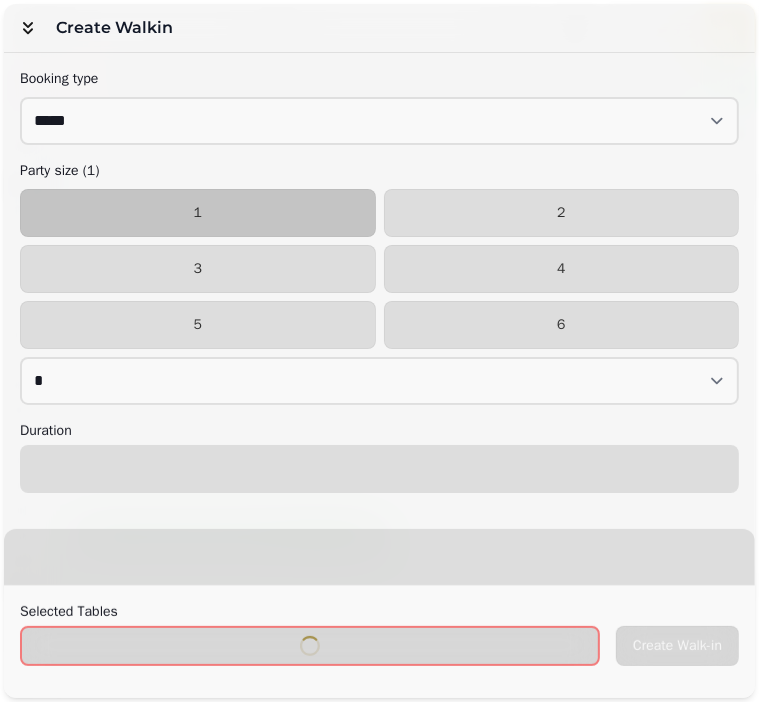 select on "****" 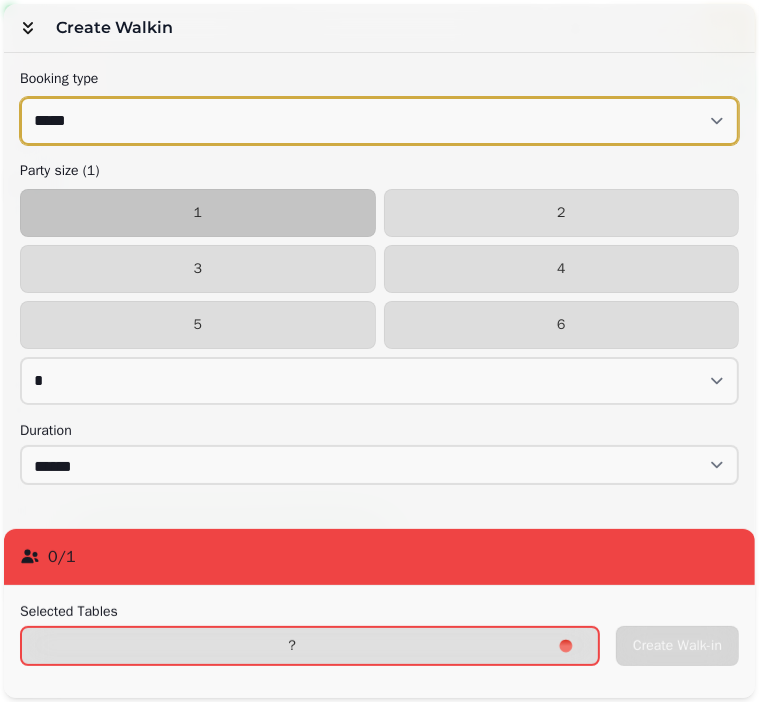 click on "**********" at bounding box center [379, 121] 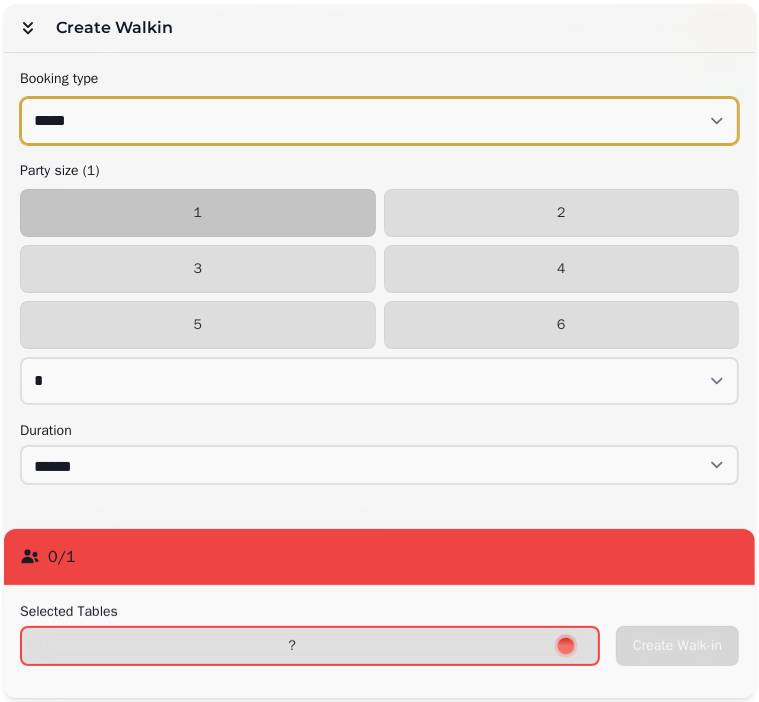 click on "**********" at bounding box center (379, 121) 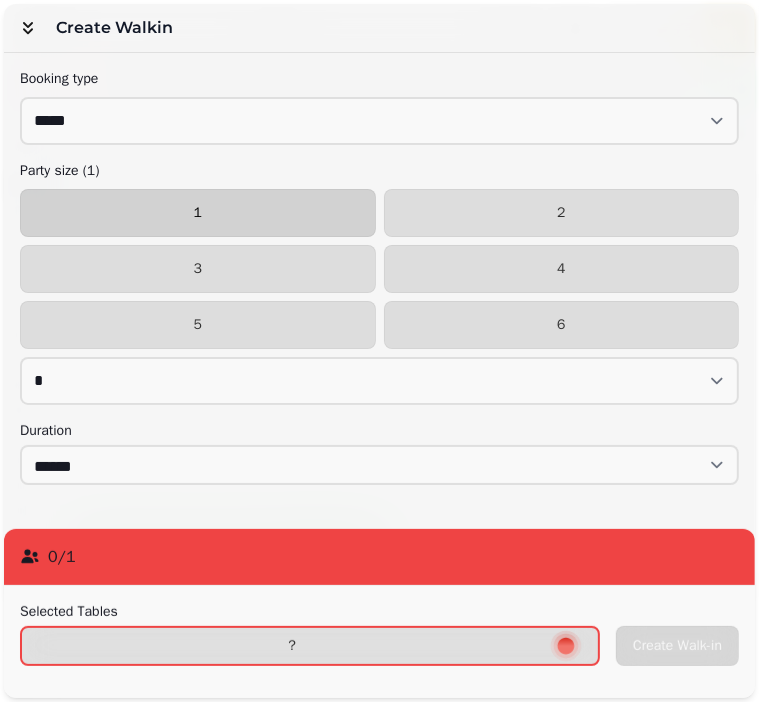 click on "1" at bounding box center [198, 213] 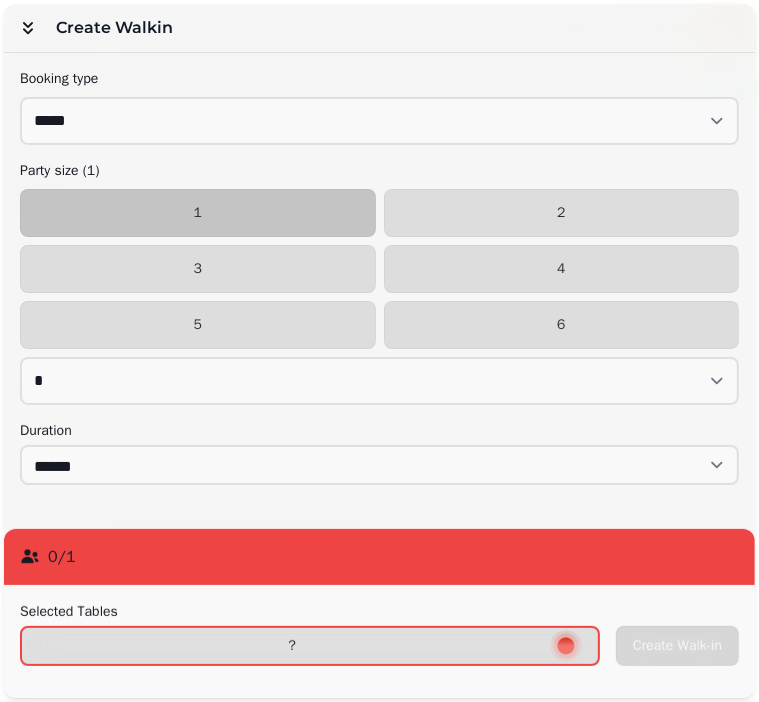 scroll, scrollTop: 0, scrollLeft: 0, axis: both 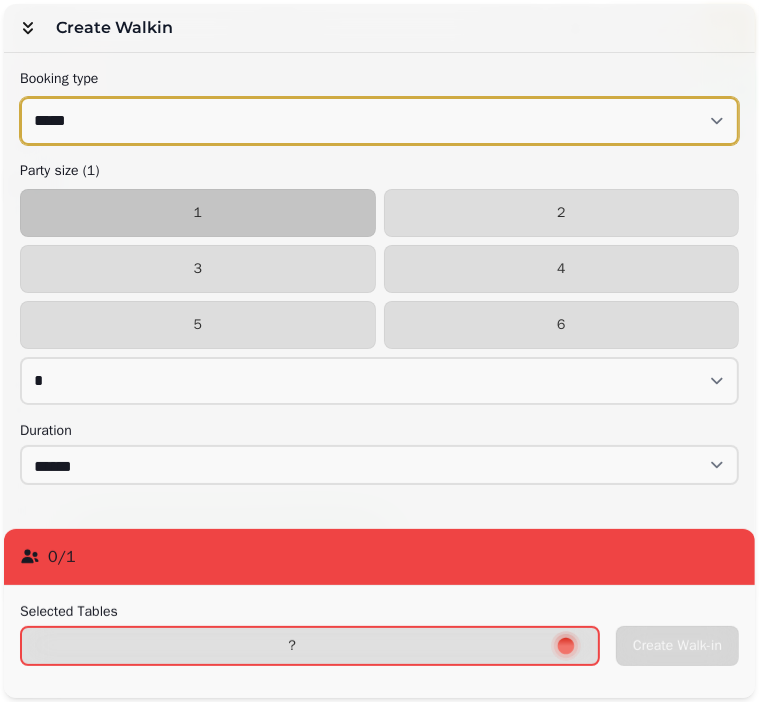 click on "**********" at bounding box center (379, 121) 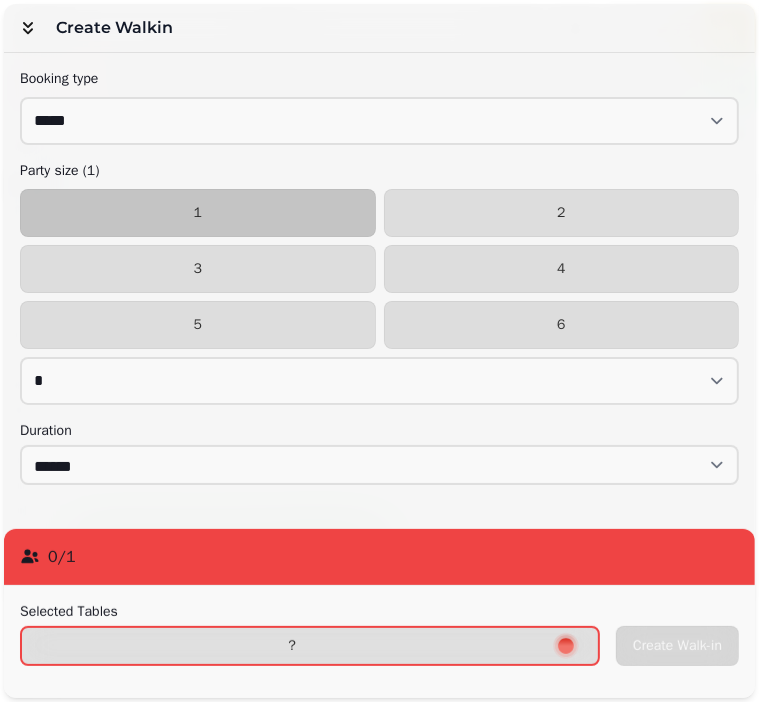 select on "**********" 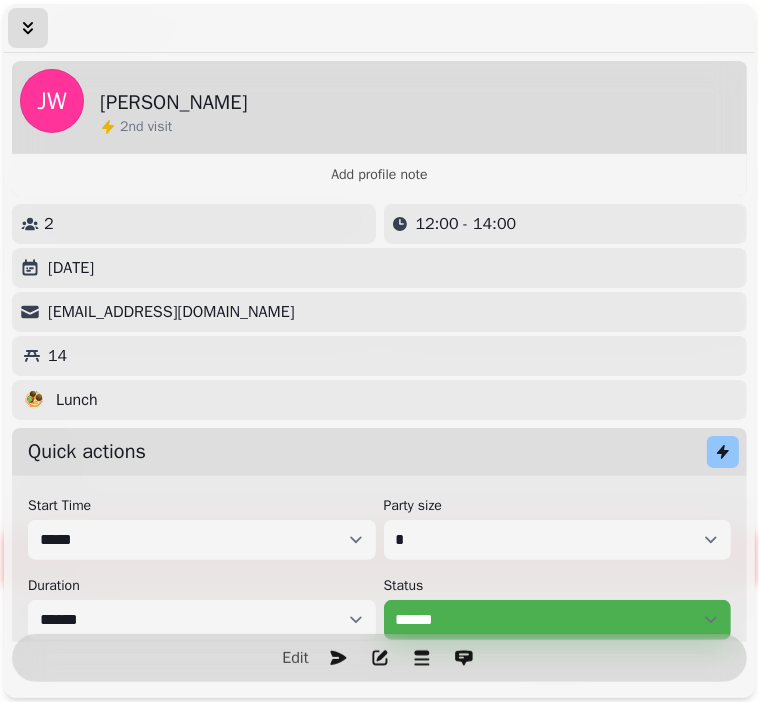 click at bounding box center (28, 28) 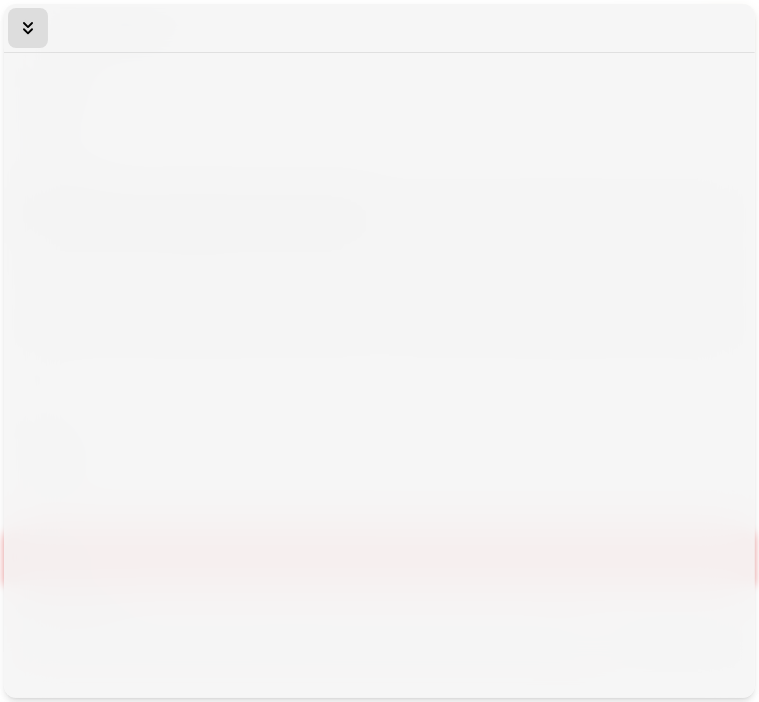 select on "**********" 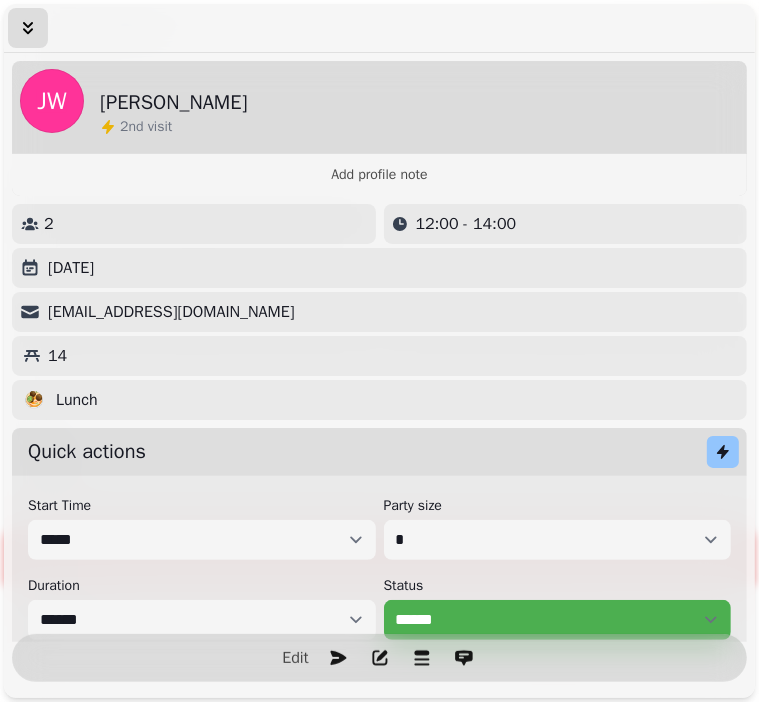 click at bounding box center [28, 28] 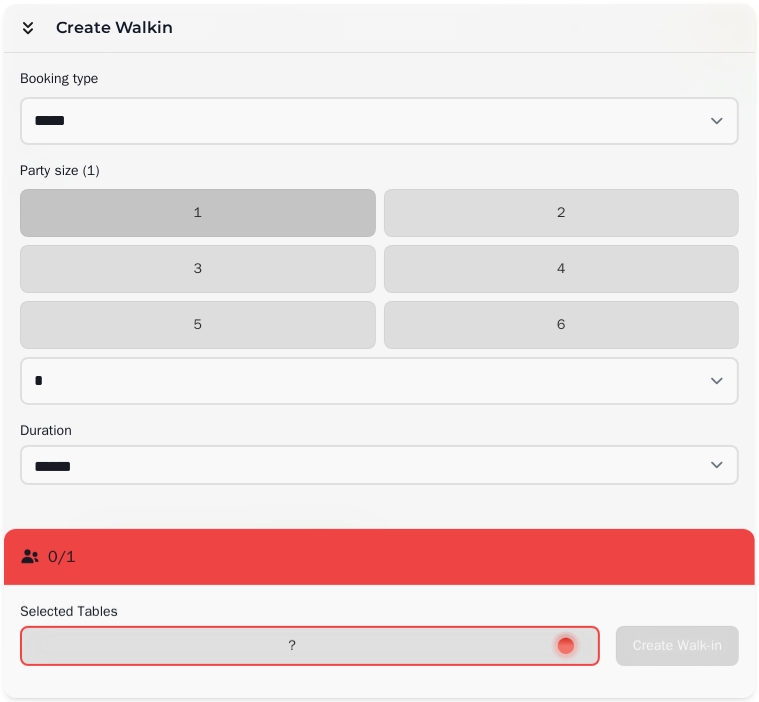 select on "**********" 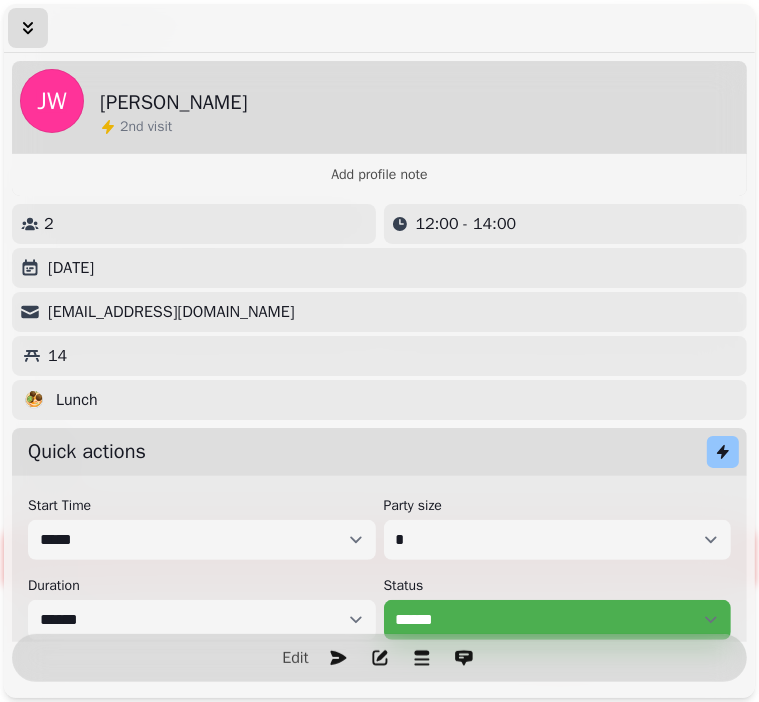 click 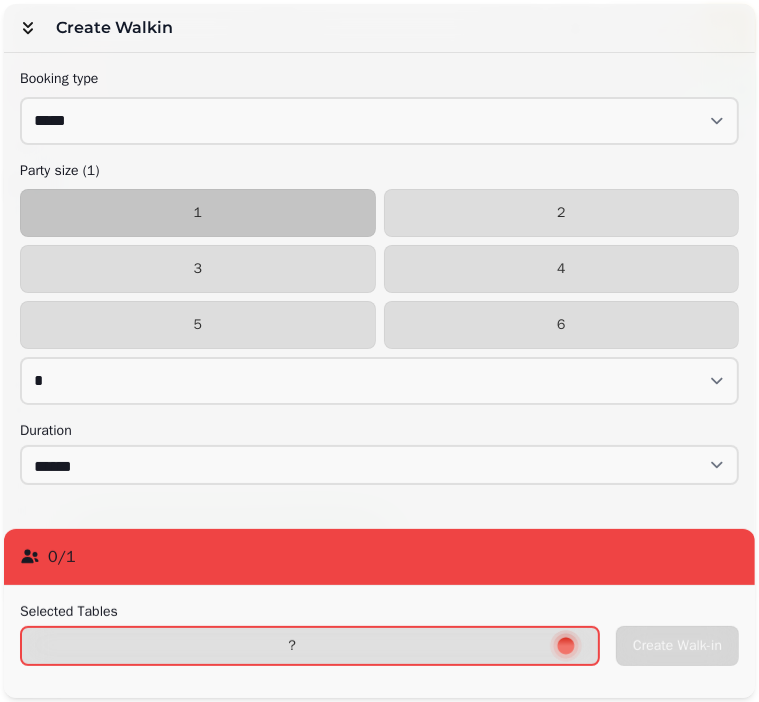 select on "**********" 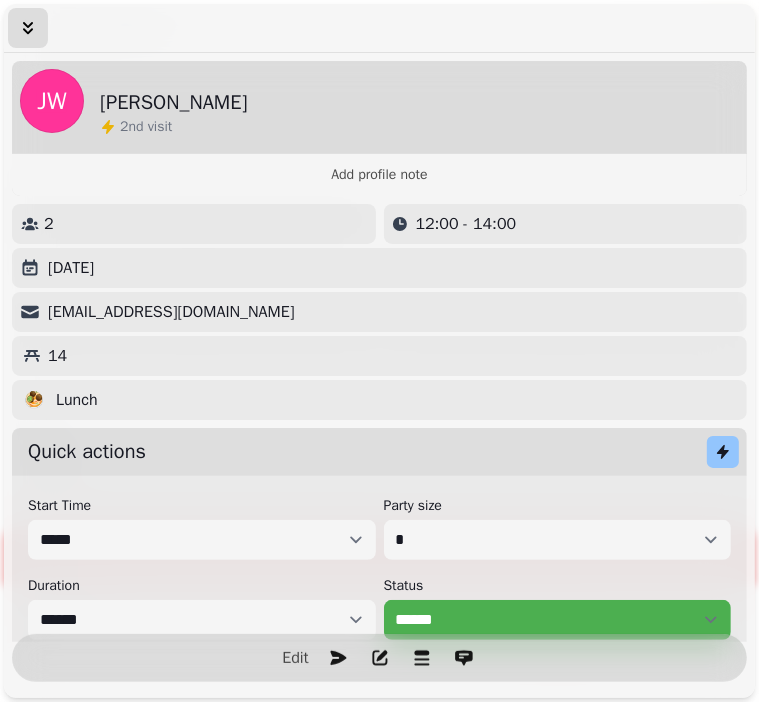 click 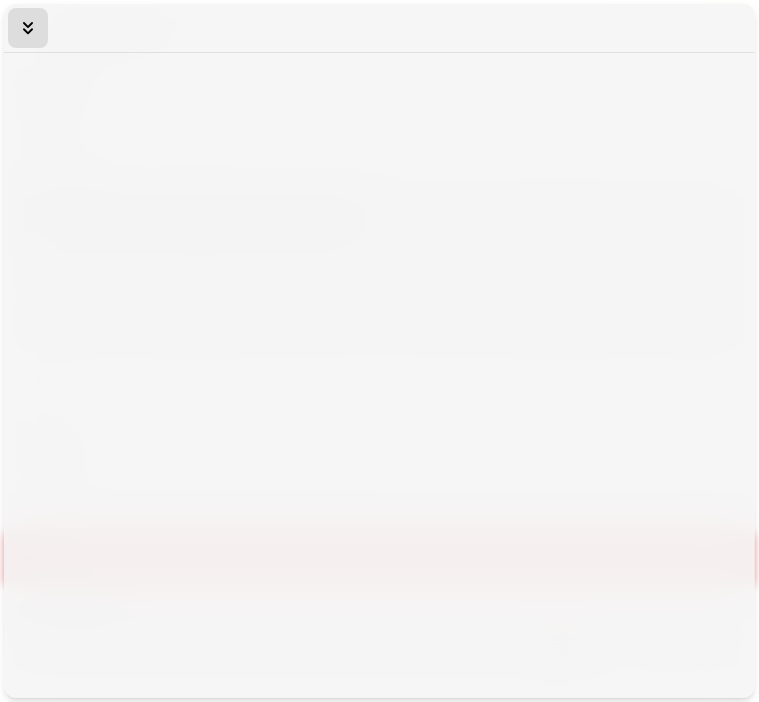select on "**********" 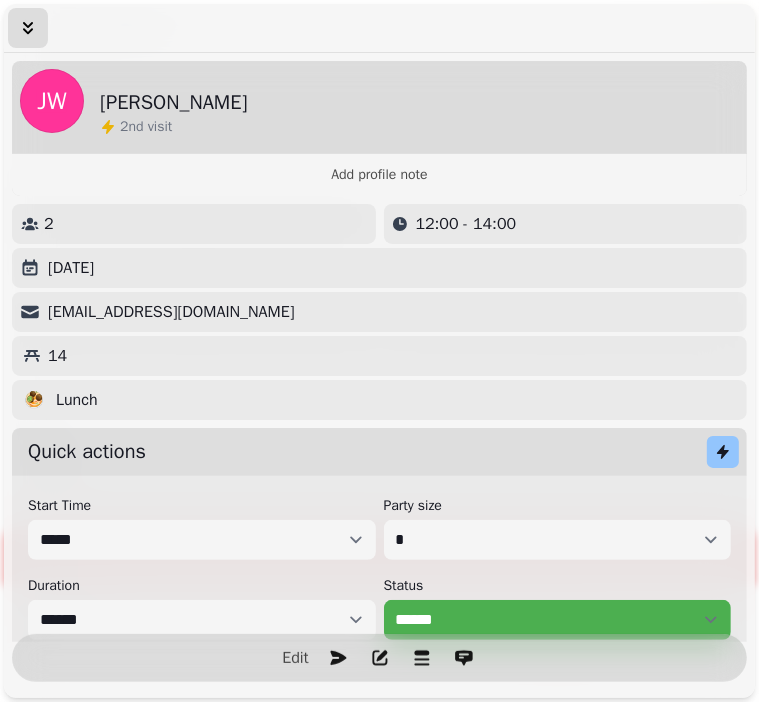 click 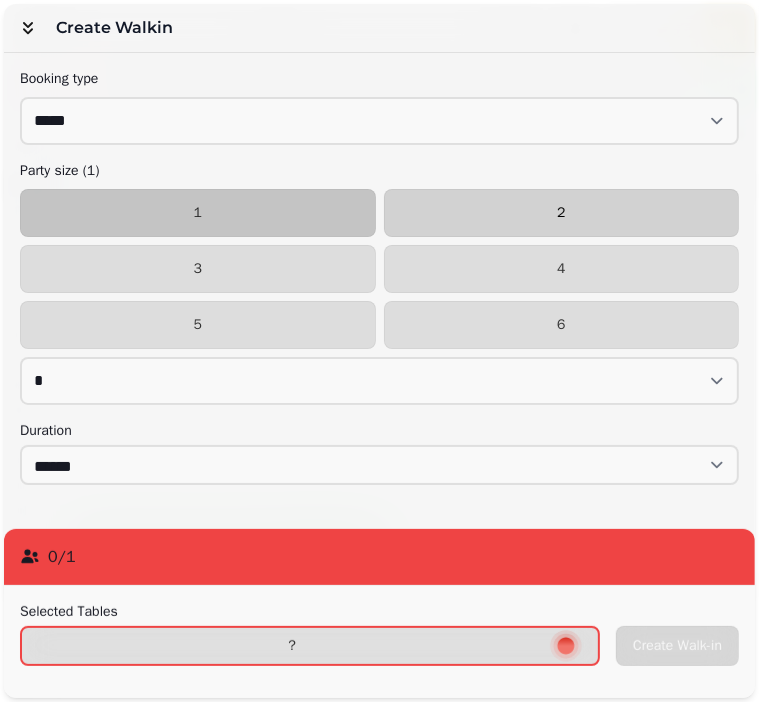 click on "2" at bounding box center (562, 213) 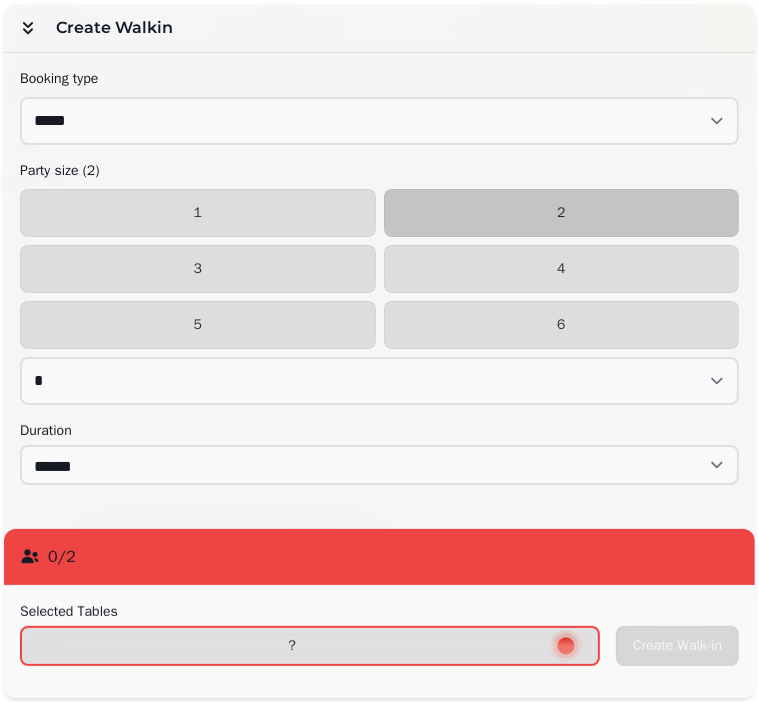 scroll, scrollTop: 3, scrollLeft: 0, axis: vertical 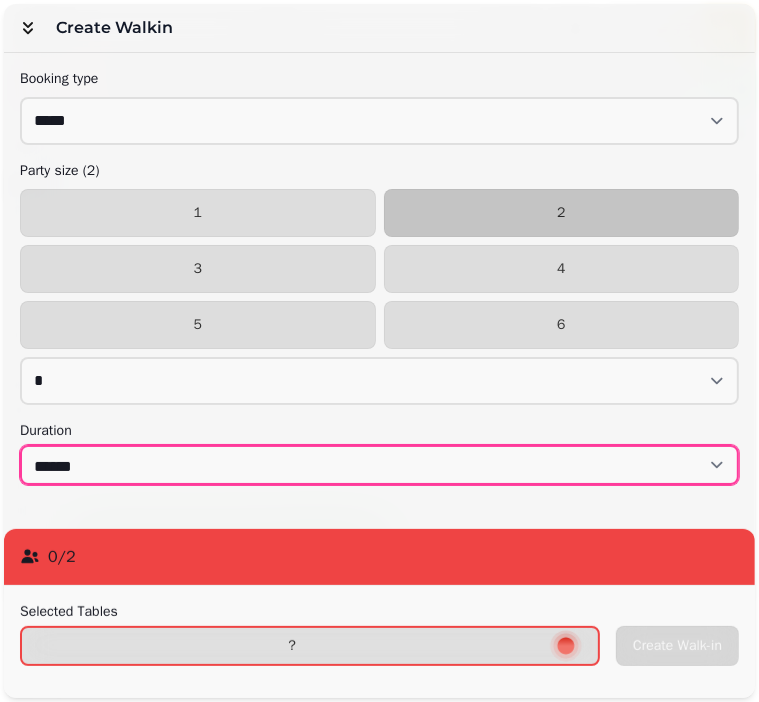 click on "****** ****** ****** ****** ****** ****** ****** ****** ****** ****** ****** ****** ****** ****** ****** ****** ****** ****** ****** ****** ****** ****** ****** ****** ****** ****** ****** ****** ****** ****** ****** ****** ****** ****** ****** ****** ****** ****** ****** ******* ******* ******* ******* ******* ******* ******* ******* ******* ******* ******* ******* ******* ******* ******* ******* ******* ******* ******* ******* ******* ******* ******* ******* ******* ******* ******* ******* ******* ******* ******* ******* ******* ******* ******* ******* *******" at bounding box center (379, 465) 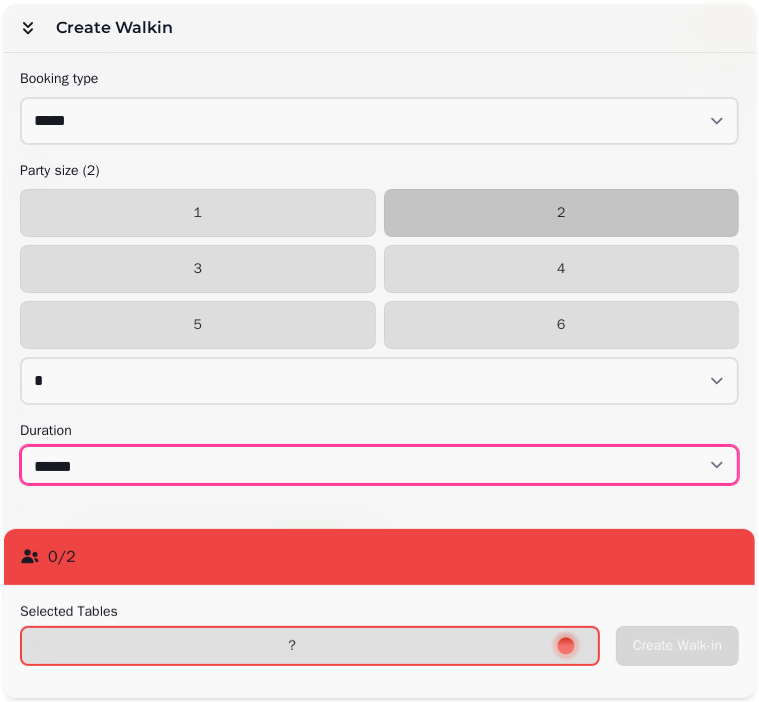 click on "****** ****** ****** ****** ****** ****** ****** ****** ****** ****** ****** ****** ****** ****** ****** ****** ****** ****** ****** ****** ****** ****** ****** ****** ****** ****** ****** ****** ****** ****** ****** ****** ****** ****** ****** ****** ****** ****** ****** ******* ******* ******* ******* ******* ******* ******* ******* ******* ******* ******* ******* ******* ******* ******* ******* ******* ******* ******* ******* ******* ******* ******* ******* ******* ******* ******* ******* ******* ******* ******* ******* ******* ******* ******* ******* *******" at bounding box center [379, 465] 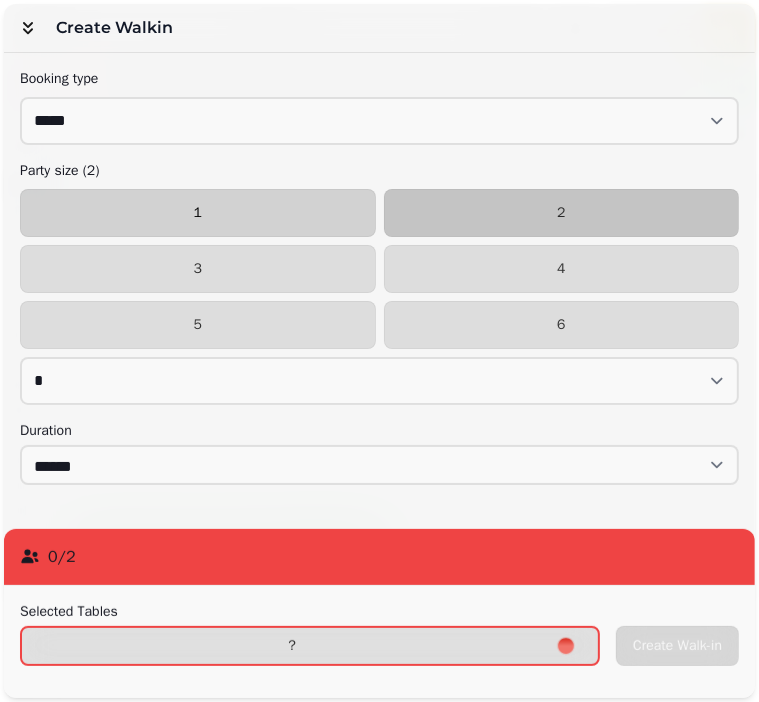 click on "1" at bounding box center [198, 213] 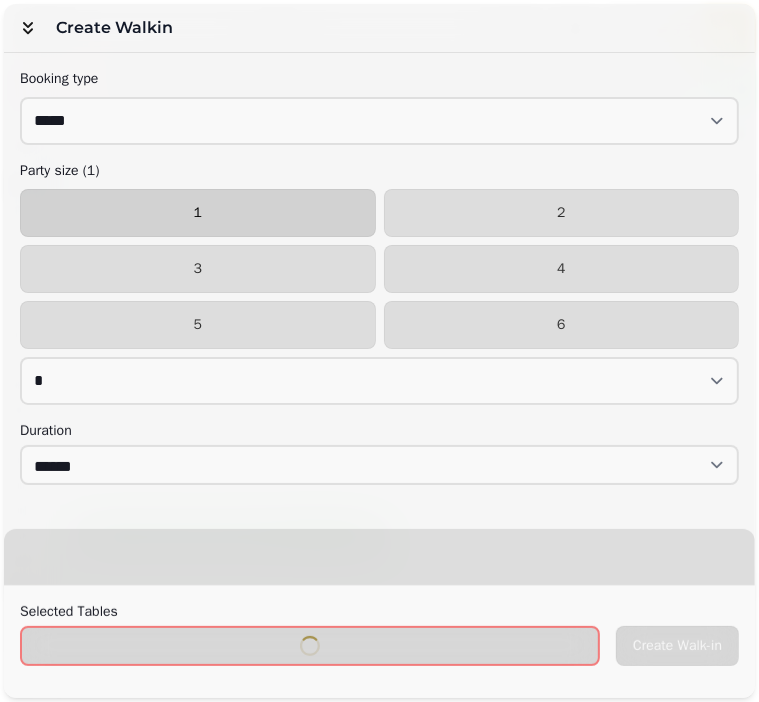 select on "**********" 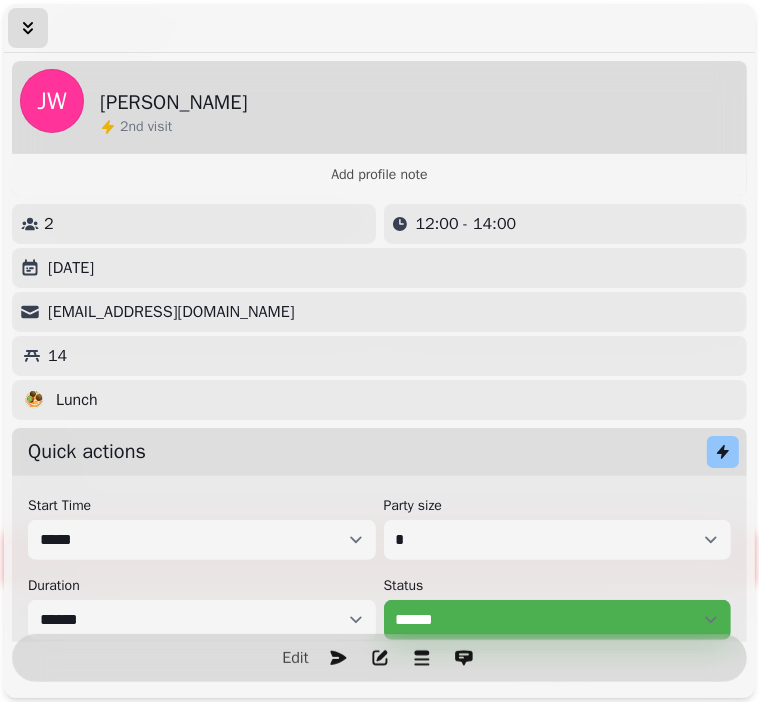 click 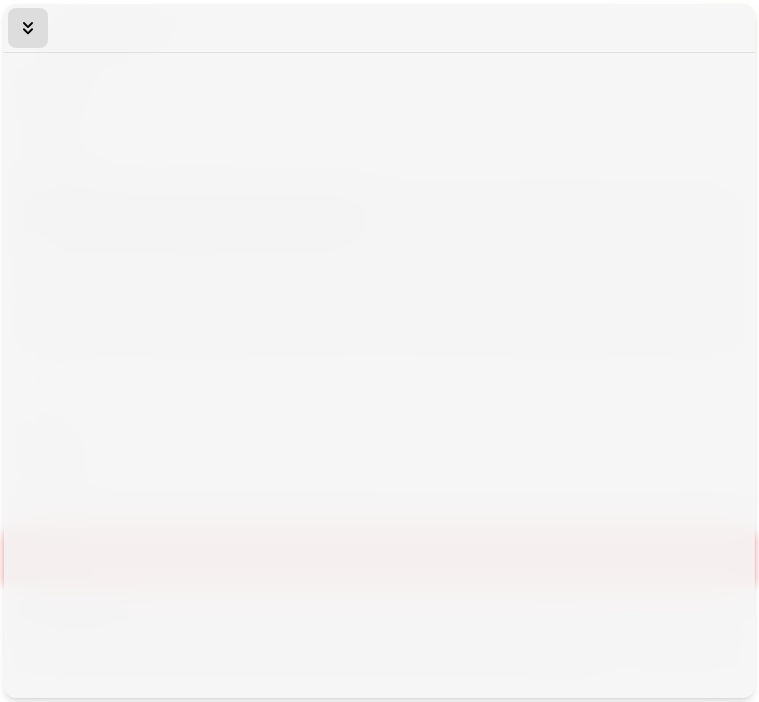 select on "**********" 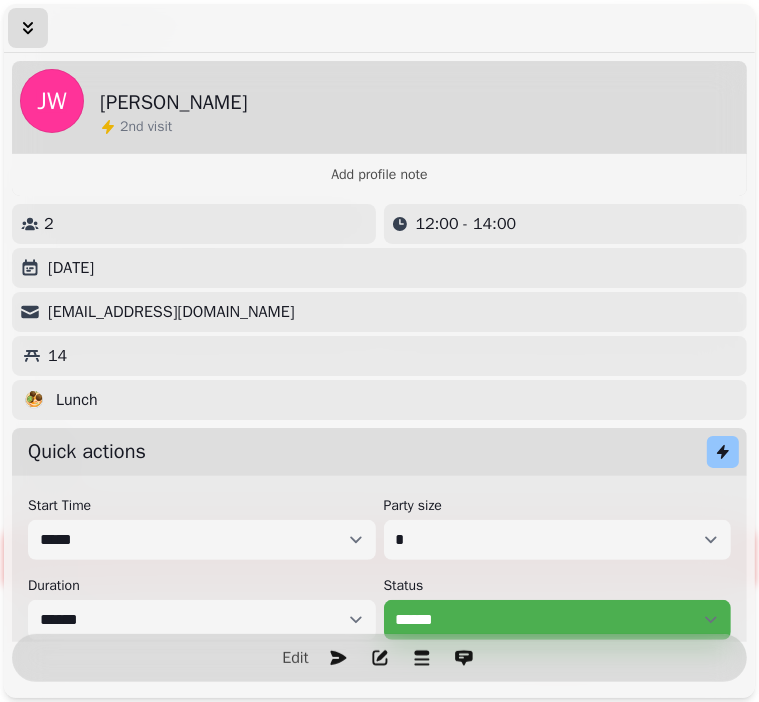 click 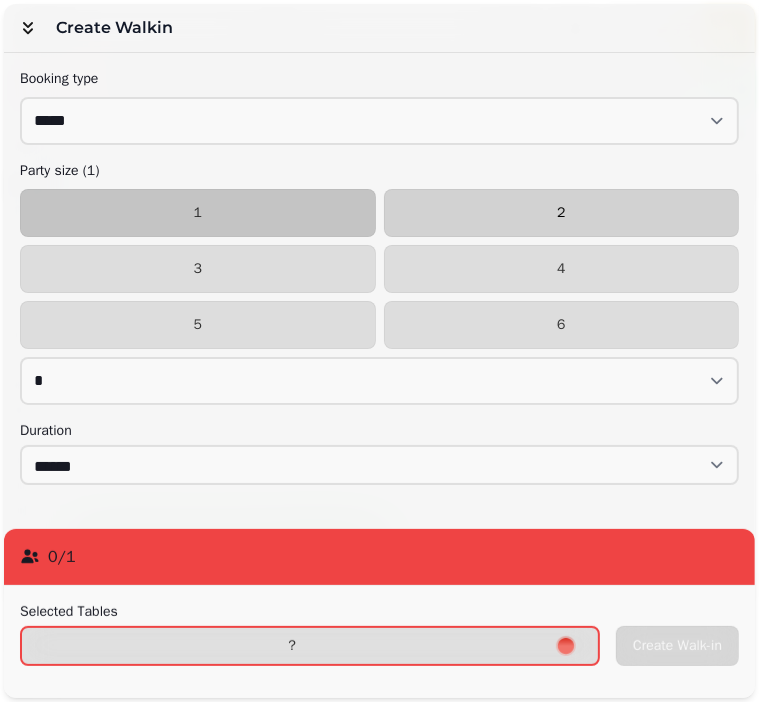click on "2" at bounding box center (562, 213) 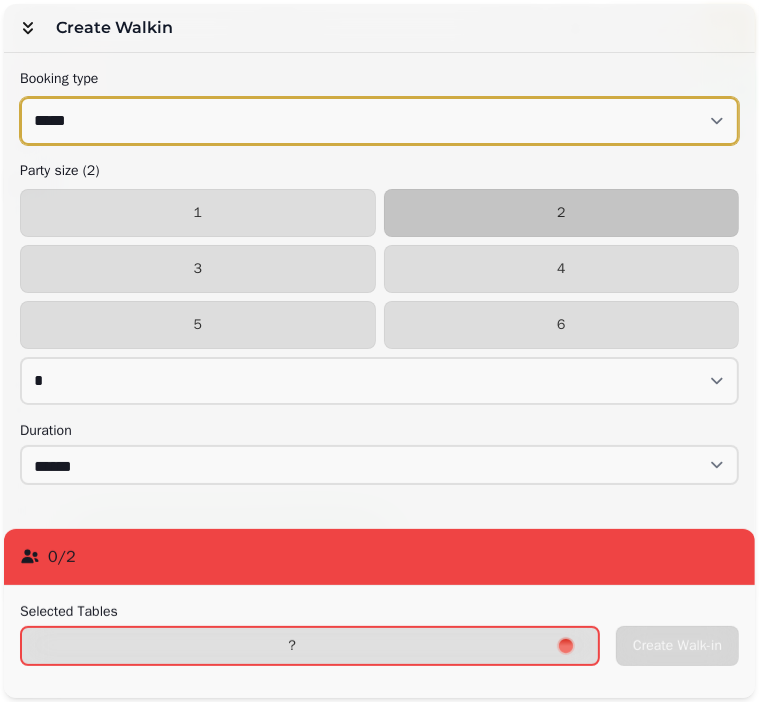 click on "**********" at bounding box center (379, 121) 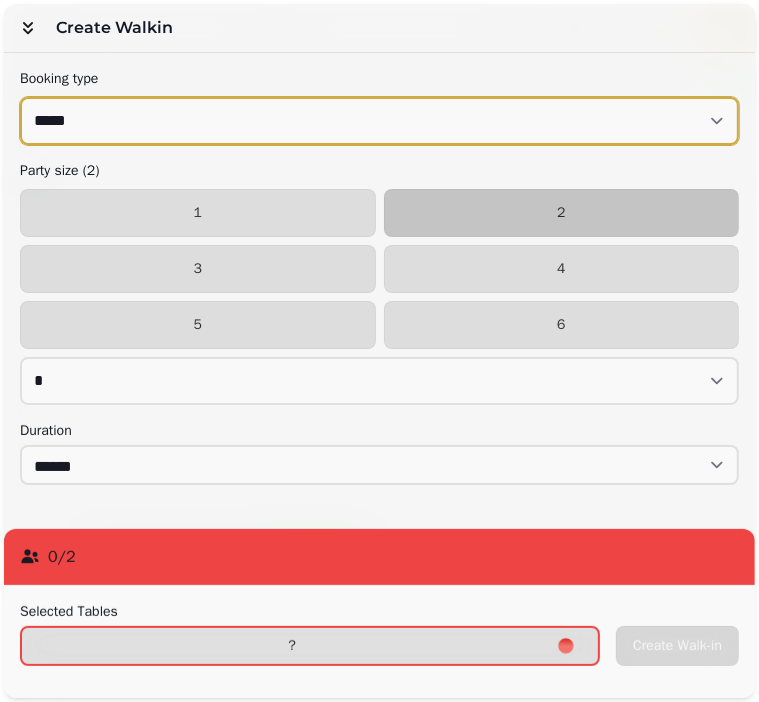 click on "**********" at bounding box center [379, 121] 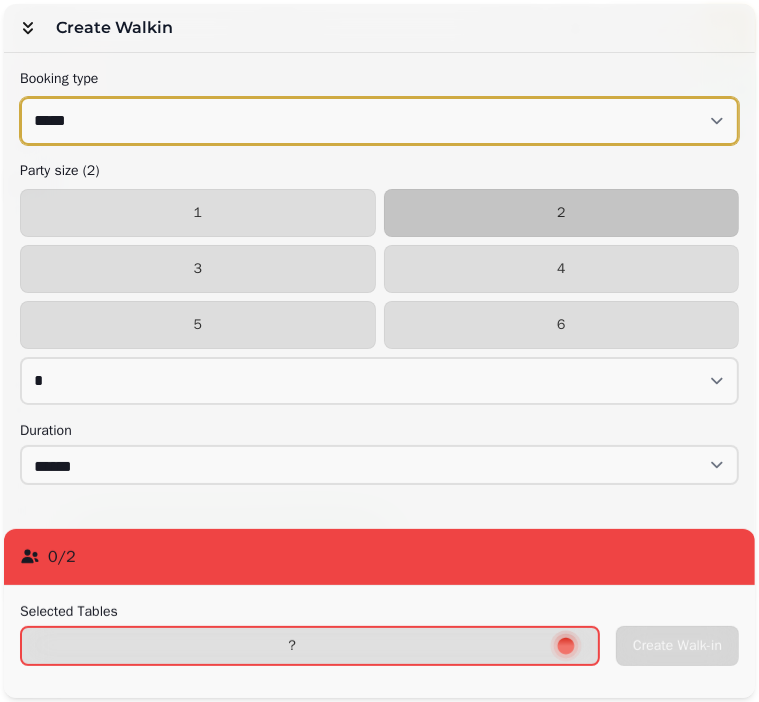 click on "**********" at bounding box center [379, 121] 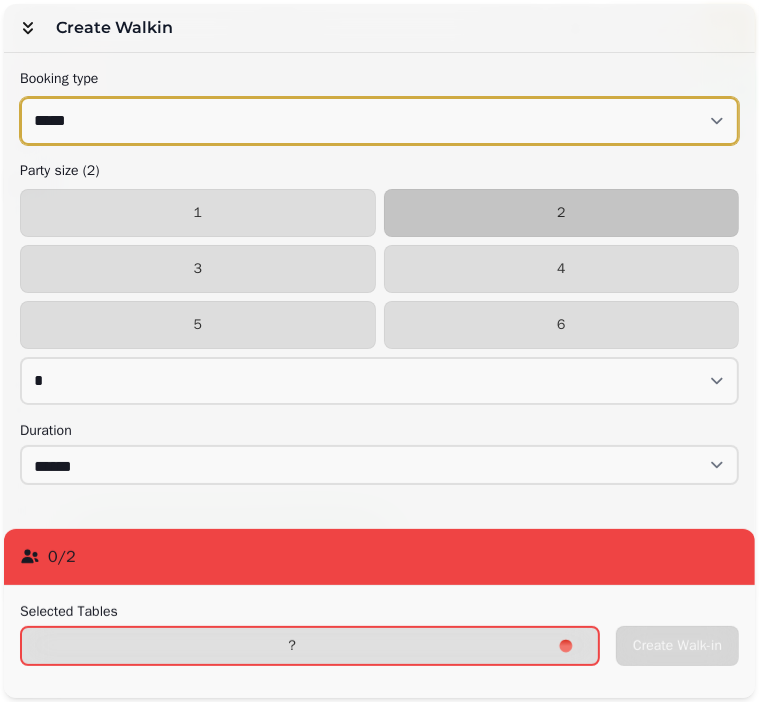 select on "**********" 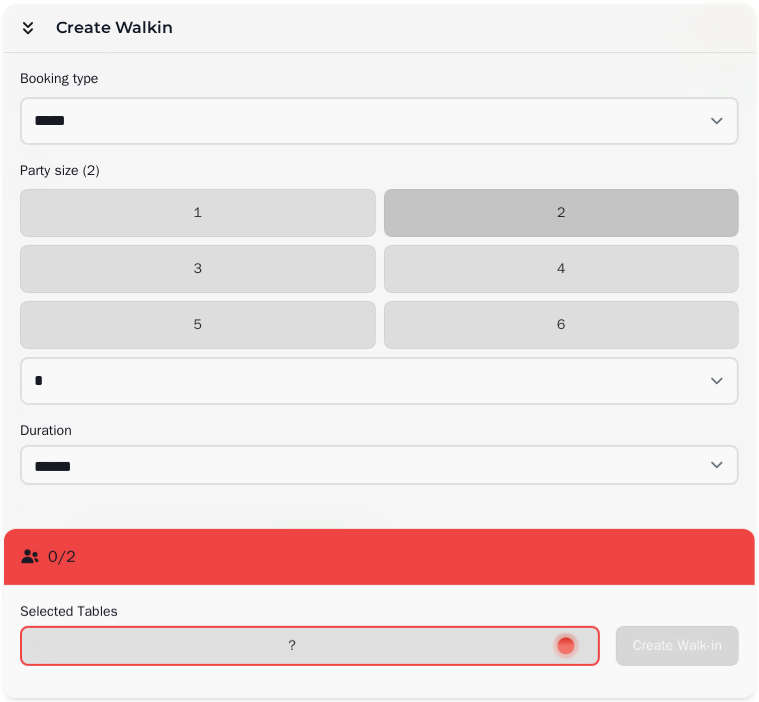 click on "0 / 2" at bounding box center (379, 557) 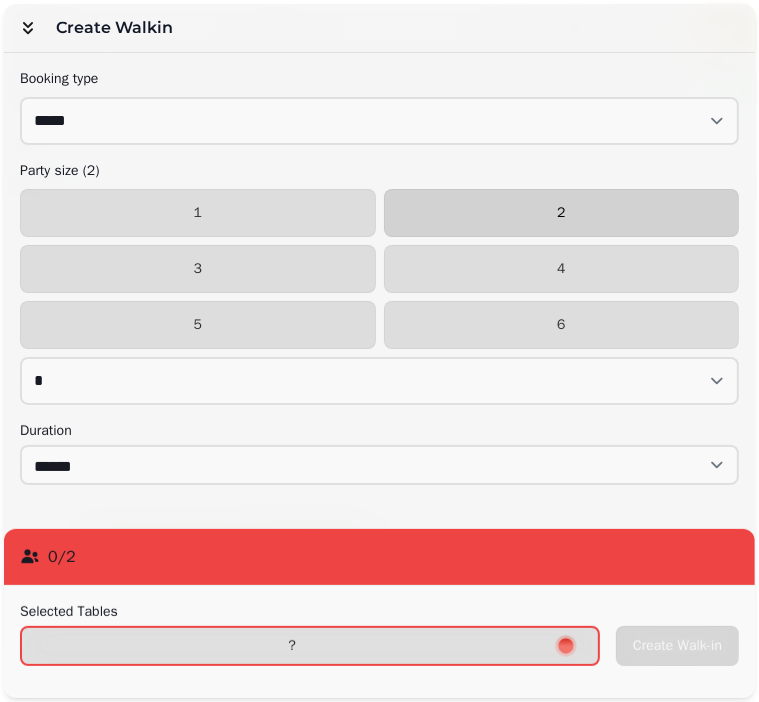 click on "2" at bounding box center (562, 213) 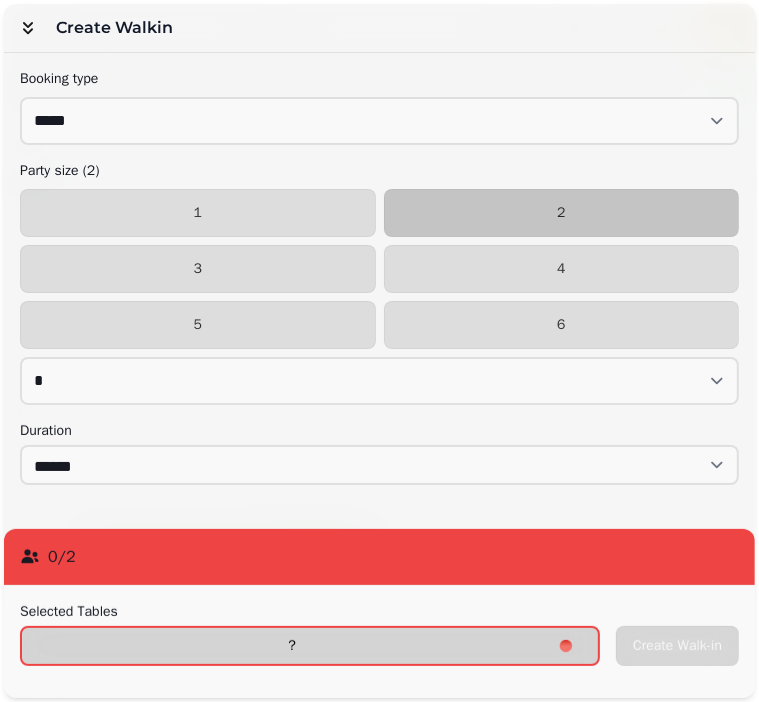 click on "?" at bounding box center [292, 646] 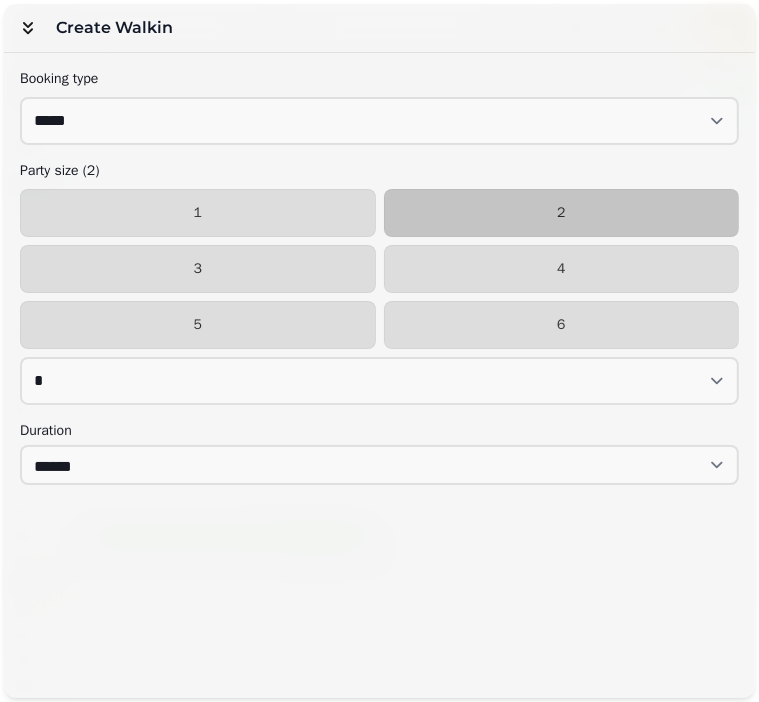 scroll, scrollTop: 0, scrollLeft: 0, axis: both 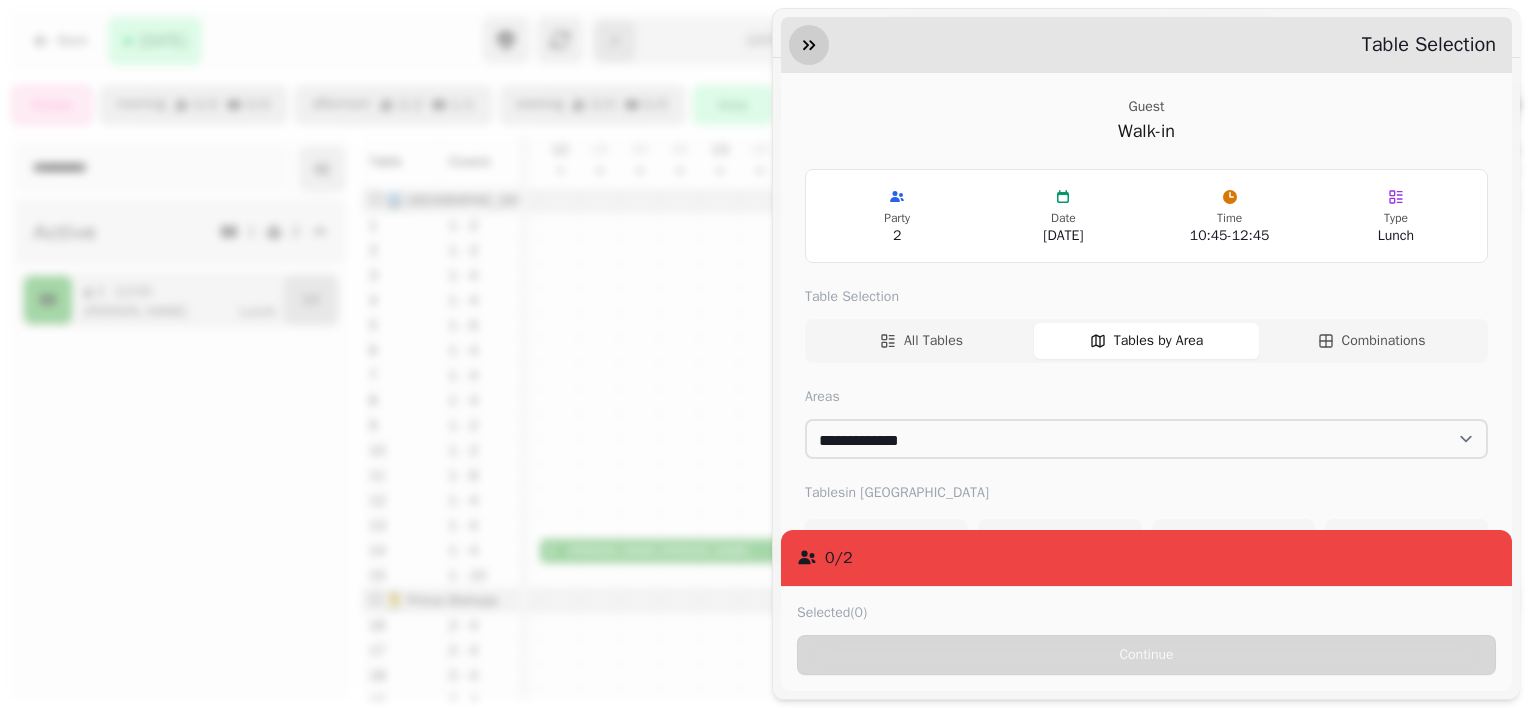 click at bounding box center [809, 45] 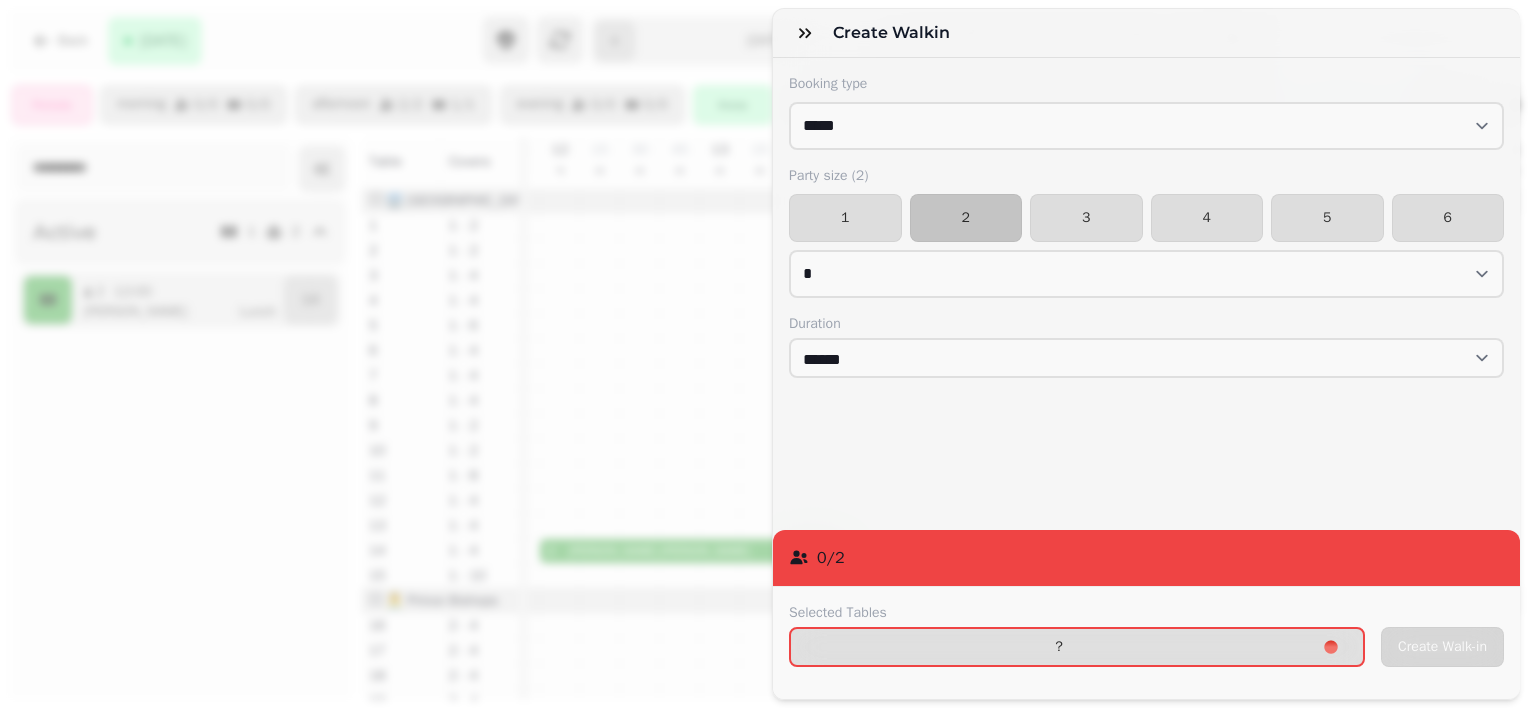 click on "**********" at bounding box center [764, 370] 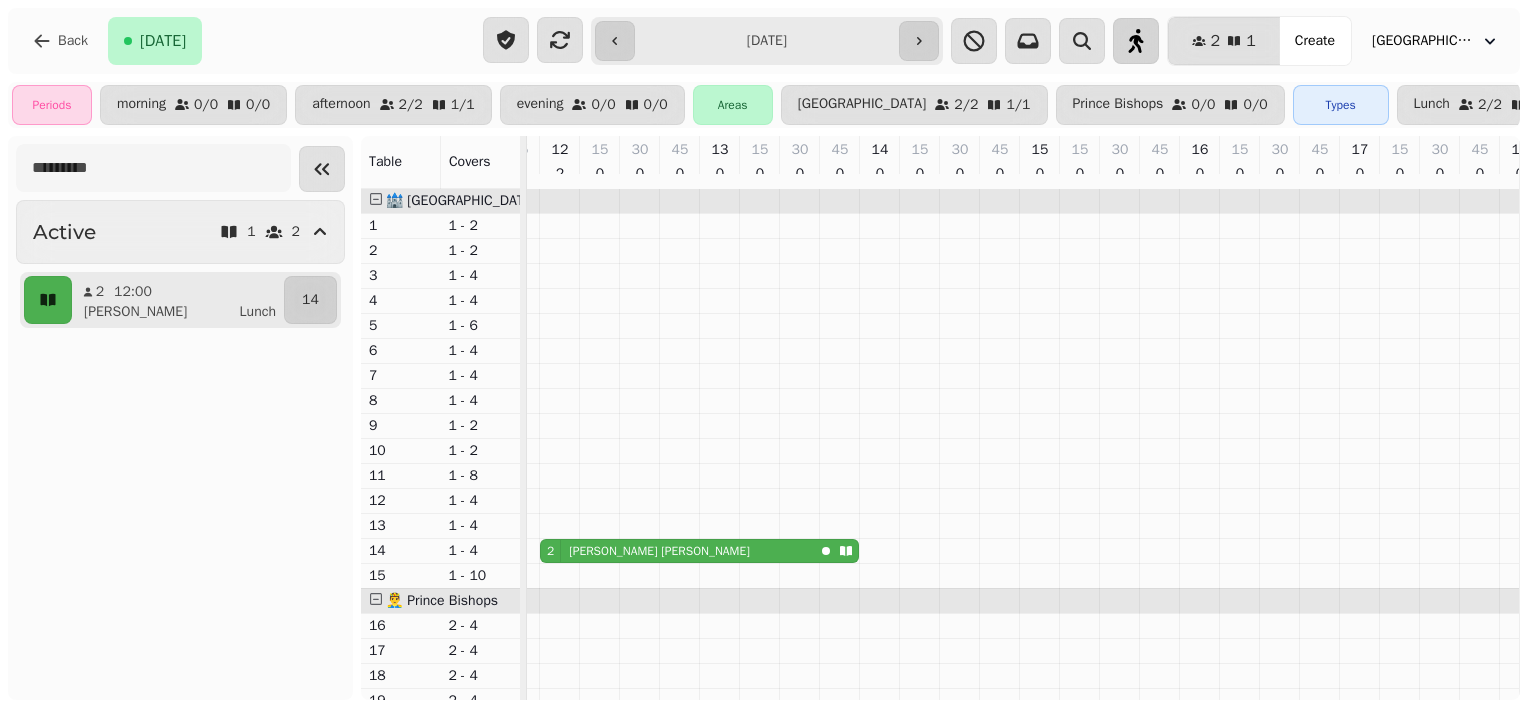 click 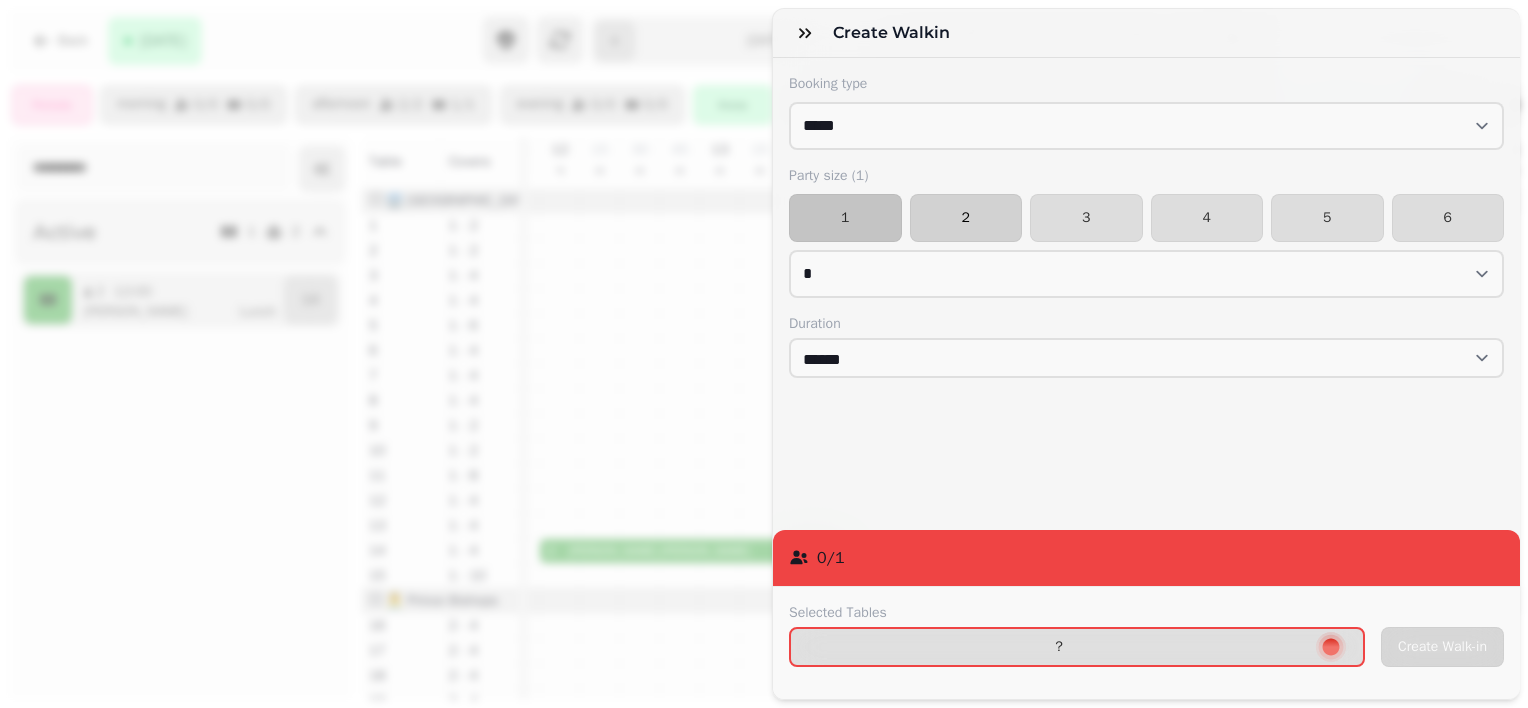 click on "2" at bounding box center [966, 218] 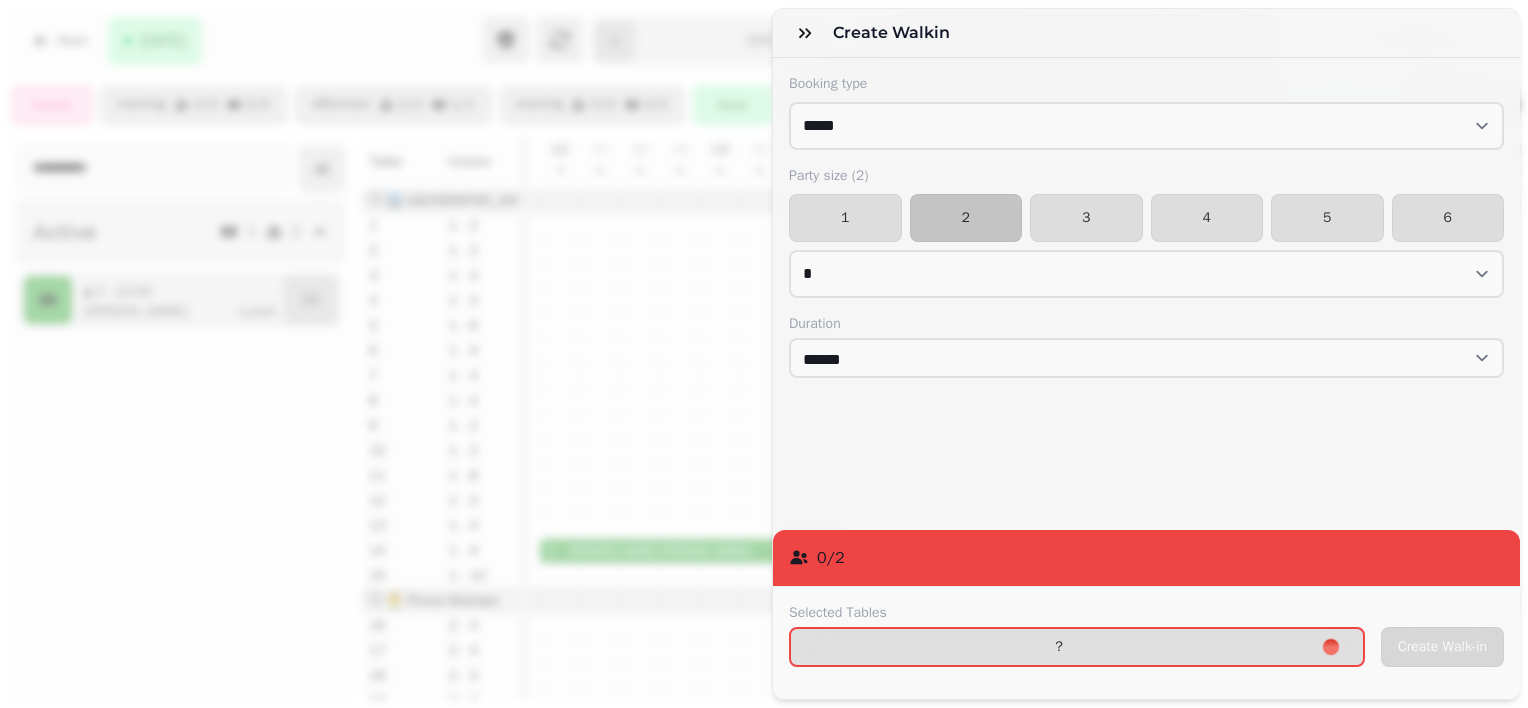 click on "0 / 2" at bounding box center (1146, 558) 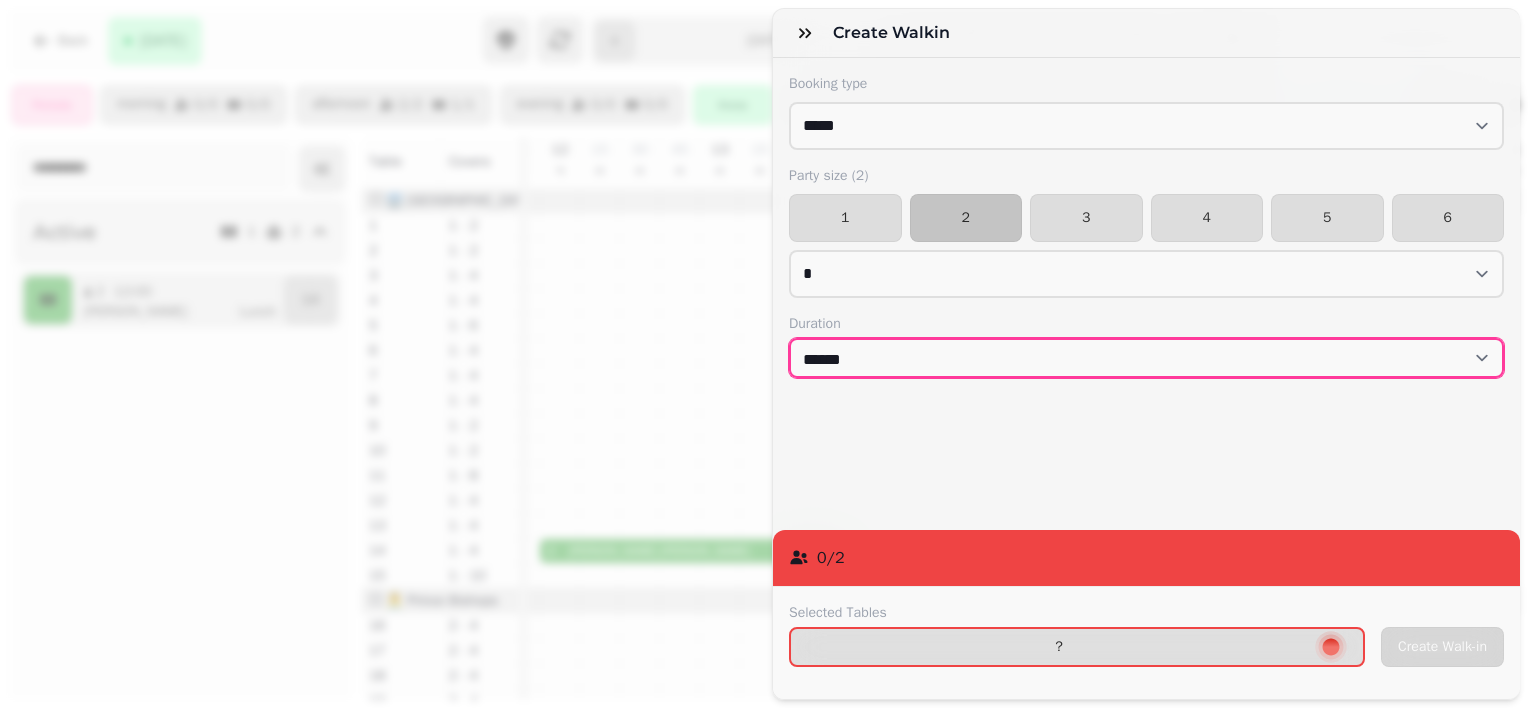 click on "****** ****** ****** ****** ****** ****** ****** ****** ****** ****** ****** ****** ****** ****** ****** ****** ****** ****** ****** ****** ****** ****** ****** ****** ****** ****** ****** ****** ****** ****** ****** ****** ****** ****** ****** ****** ****** ****** ****** ******* ******* ******* ******* ******* ******* ******* ******* ******* ******* ******* ******* ******* ******* ******* ******* ******* ******* ******* ******* ******* ******* ******* ******* ******* ******* ******* ******* ******* ******* ******* ******* ******* ******* ******* ******* *******" at bounding box center (1146, 358) 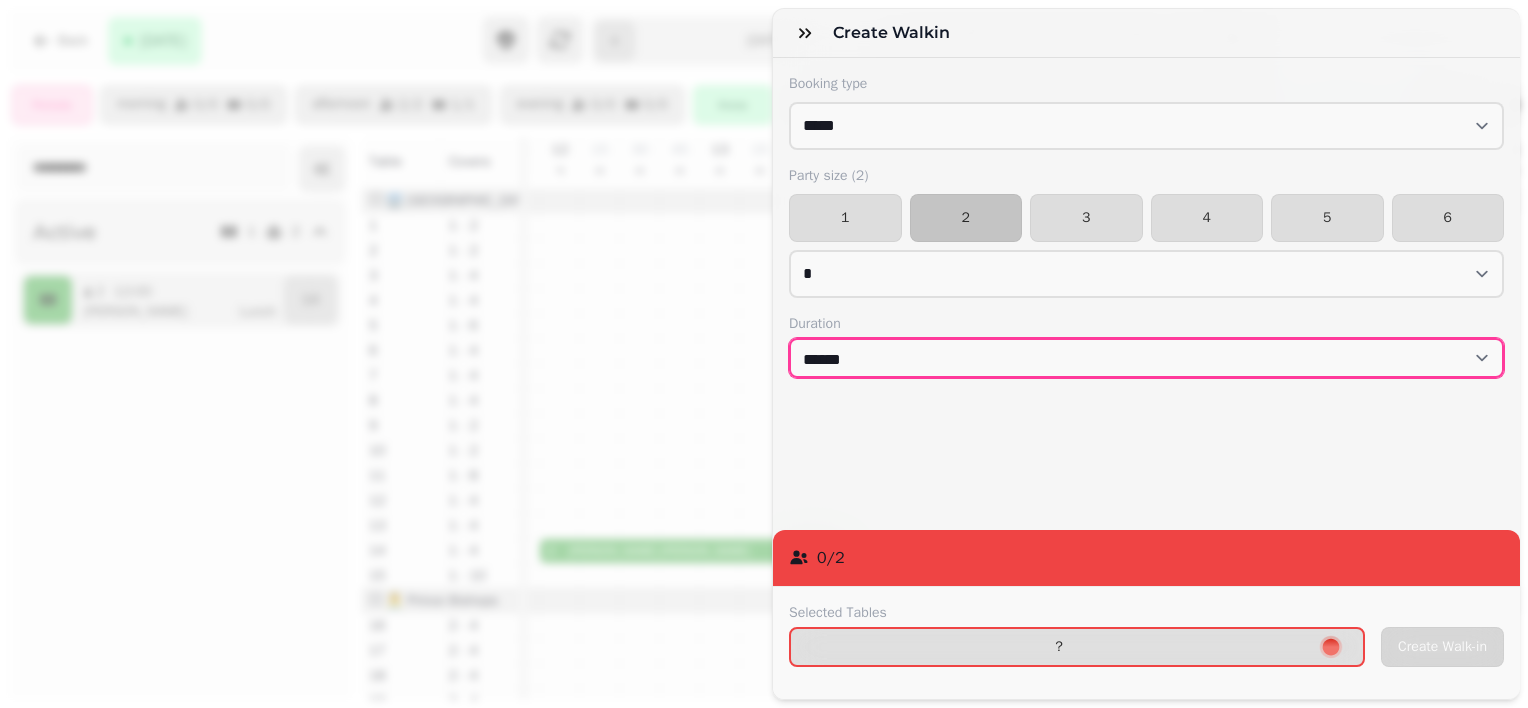 click on "****** ****** ****** ****** ****** ****** ****** ****** ****** ****** ****** ****** ****** ****** ****** ****** ****** ****** ****** ****** ****** ****** ****** ****** ****** ****** ****** ****** ****** ****** ****** ****** ****** ****** ****** ****** ****** ****** ****** ******* ******* ******* ******* ******* ******* ******* ******* ******* ******* ******* ******* ******* ******* ******* ******* ******* ******* ******* ******* ******* ******* ******* ******* ******* ******* ******* ******* ******* ******* ******* ******* ******* ******* ******* ******* *******" at bounding box center (1146, 358) 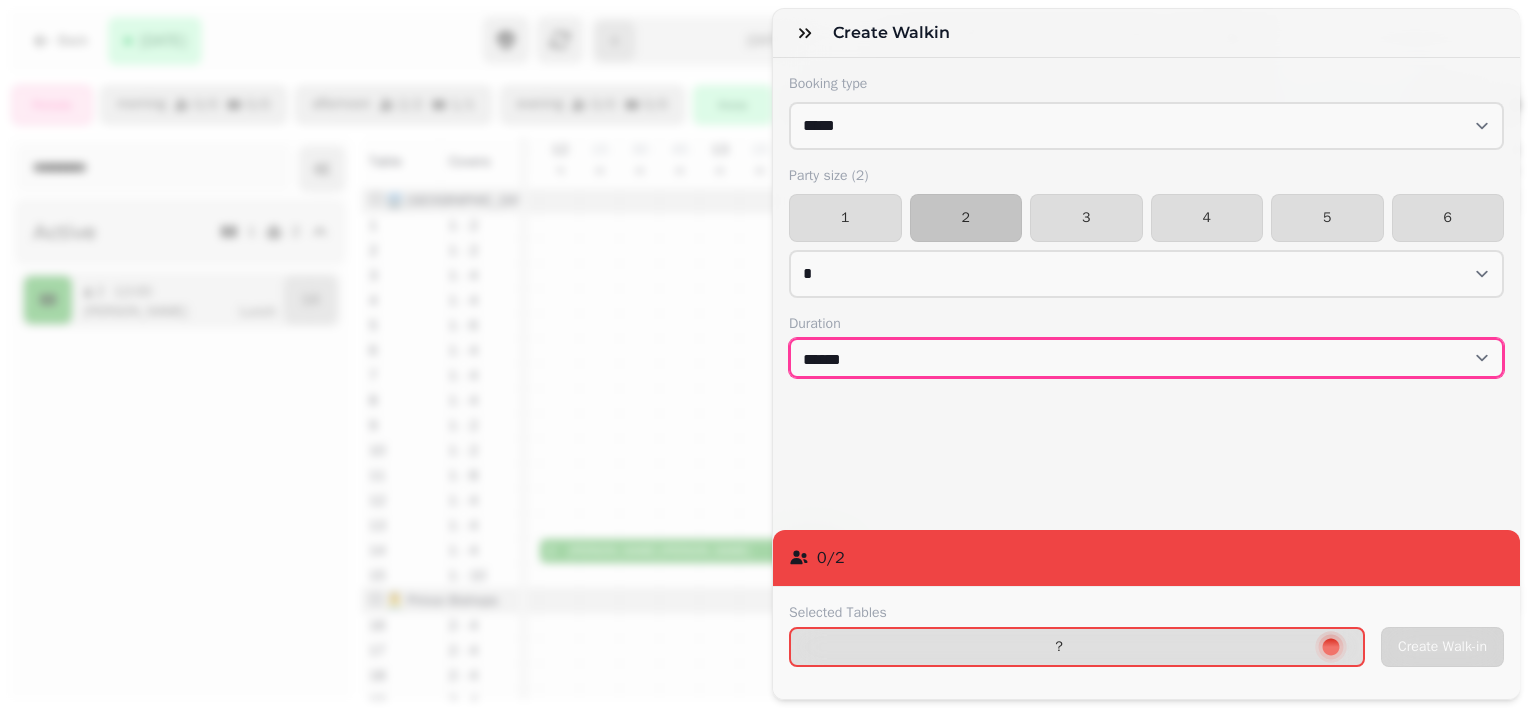 click on "****** ****** ****** ****** ****** ****** ****** ****** ****** ****** ****** ****** ****** ****** ****** ****** ****** ****** ****** ****** ****** ****** ****** ****** ****** ****** ****** ****** ****** ****** ****** ****** ****** ****** ****** ****** ****** ****** ****** ******* ******* ******* ******* ******* ******* ******* ******* ******* ******* ******* ******* ******* ******* ******* ******* ******* ******* ******* ******* ******* ******* ******* ******* ******* ******* ******* ******* ******* ******* ******* ******* ******* ******* ******* ******* *******" at bounding box center (1146, 358) 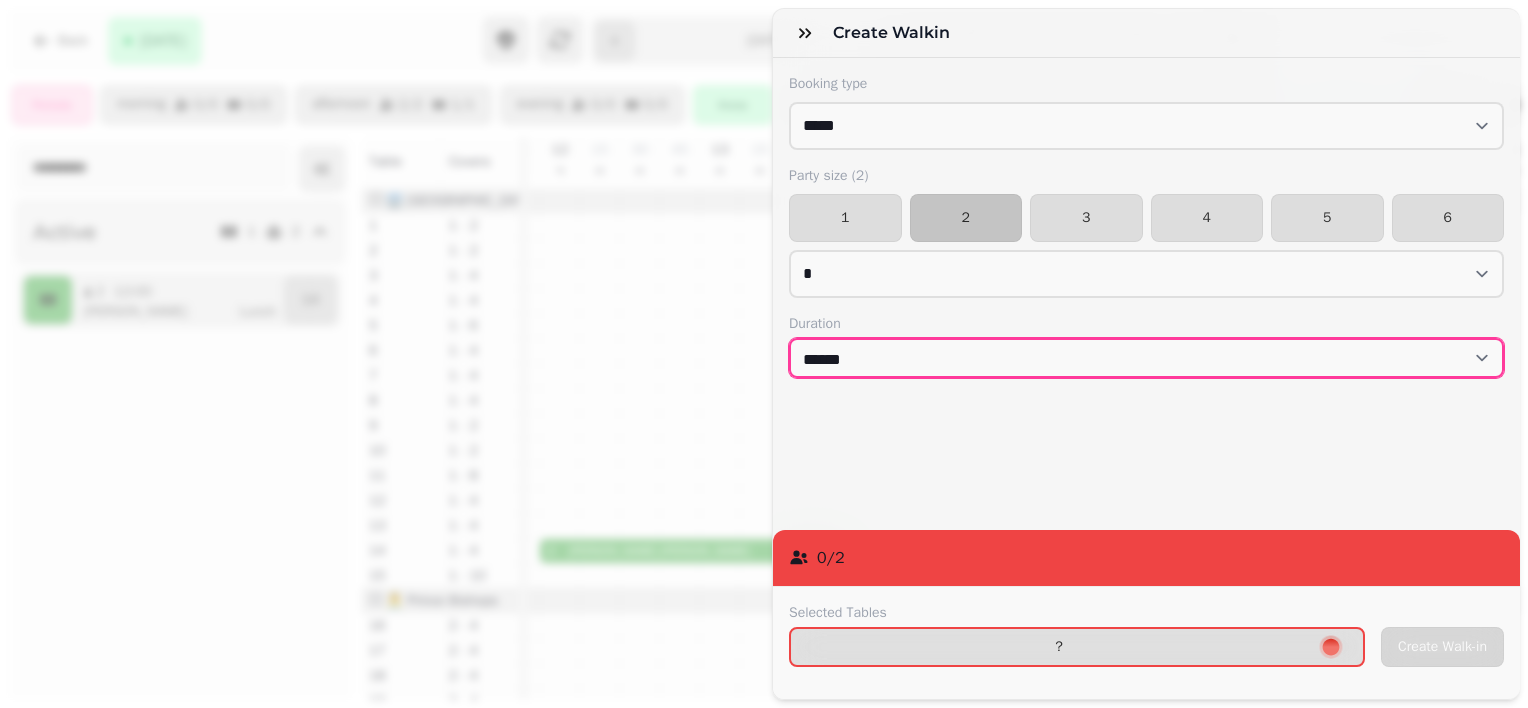 click on "****** ****** ****** ****** ****** ****** ****** ****** ****** ****** ****** ****** ****** ****** ****** ****** ****** ****** ****** ****** ****** ****** ****** ****** ****** ****** ****** ****** ****** ****** ****** ****** ****** ****** ****** ****** ****** ****** ****** ******* ******* ******* ******* ******* ******* ******* ******* ******* ******* ******* ******* ******* ******* ******* ******* ******* ******* ******* ******* ******* ******* ******* ******* ******* ******* ******* ******* ******* ******* ******* ******* ******* ******* ******* ******* *******" at bounding box center (1146, 358) 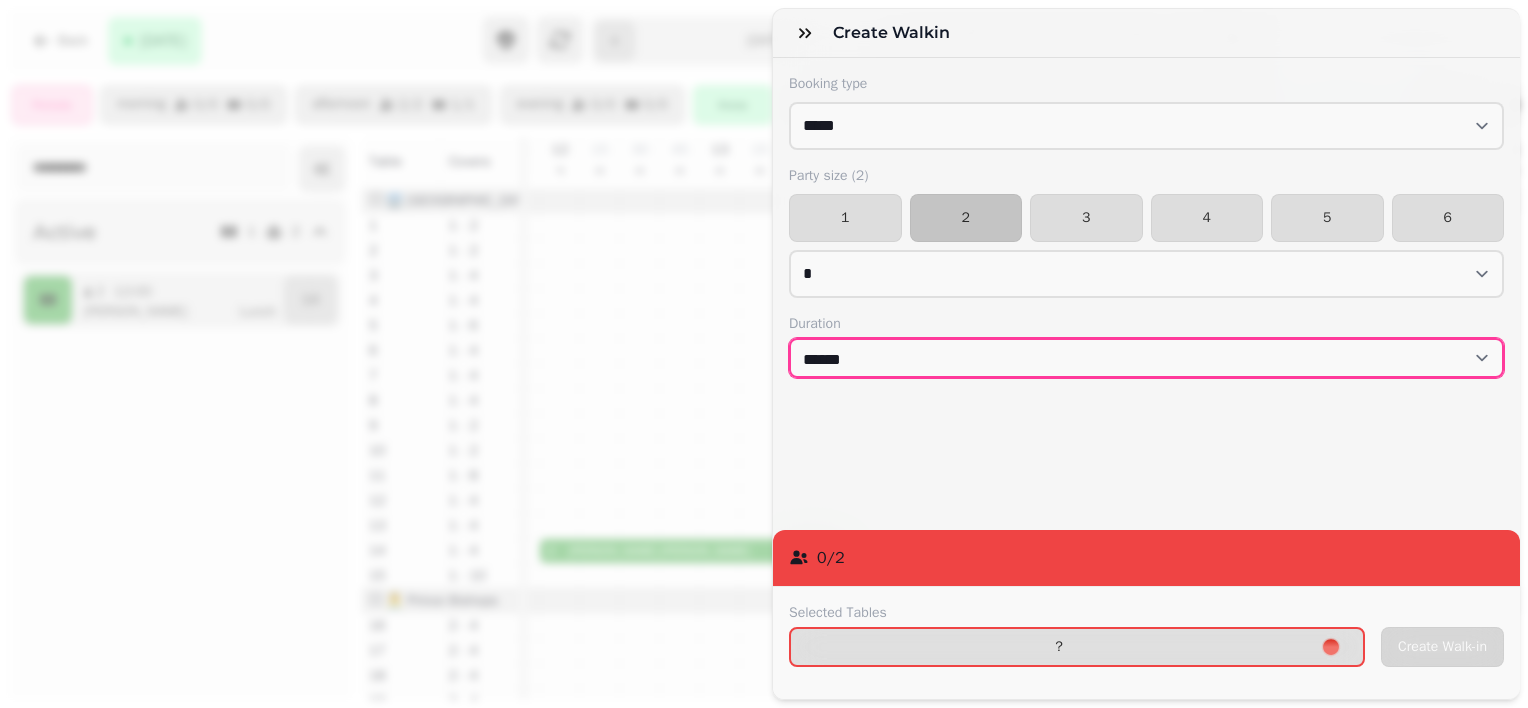click on "****** ****** ****** ****** ****** ****** ****** ****** ****** ****** ****** ****** ****** ****** ****** ****** ****** ****** ****** ****** ****** ****** ****** ****** ****** ****** ****** ****** ****** ****** ****** ****** ****** ****** ****** ****** ****** ****** ****** ******* ******* ******* ******* ******* ******* ******* ******* ******* ******* ******* ******* ******* ******* ******* ******* ******* ******* ******* ******* ******* ******* ******* ******* ******* ******* ******* ******* ******* ******* ******* ******* ******* ******* ******* ******* *******" at bounding box center [1146, 358] 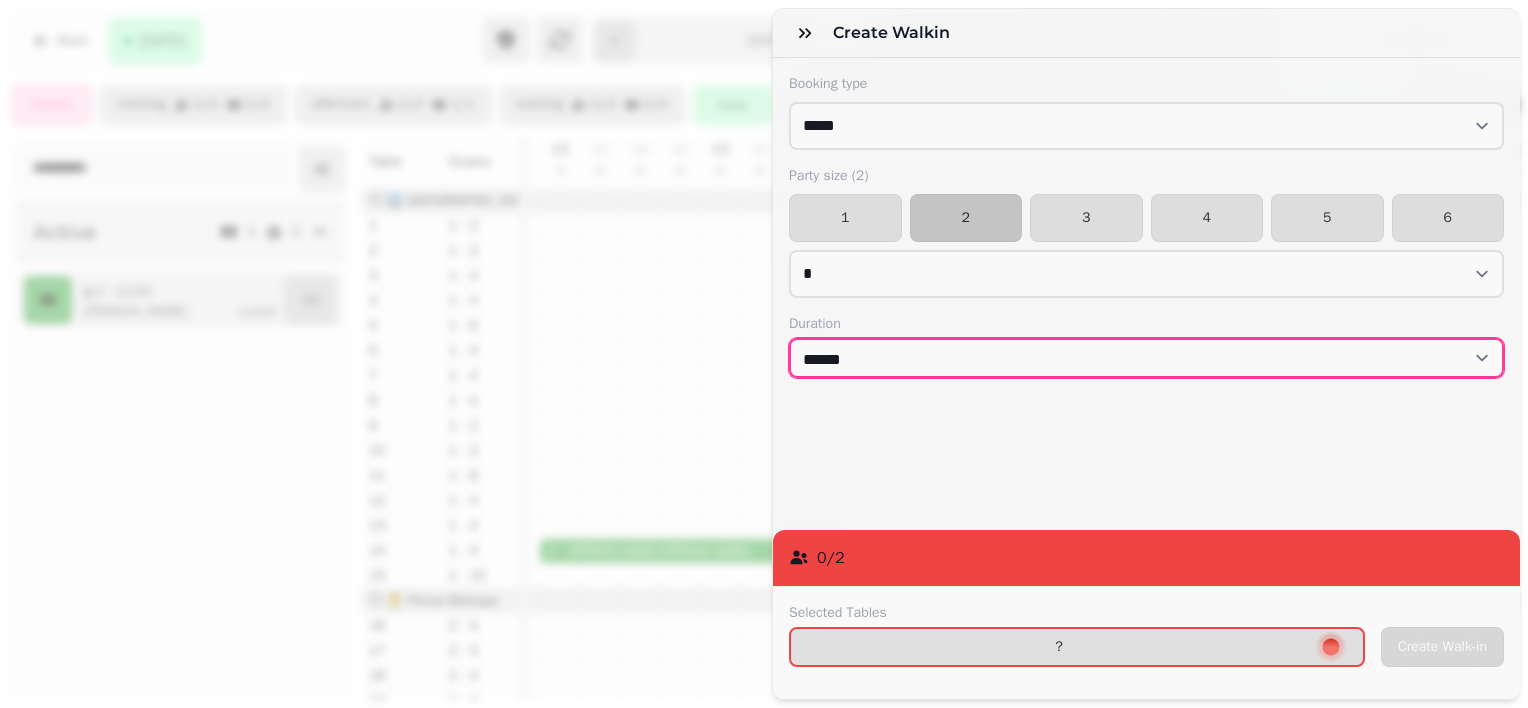 select on "****" 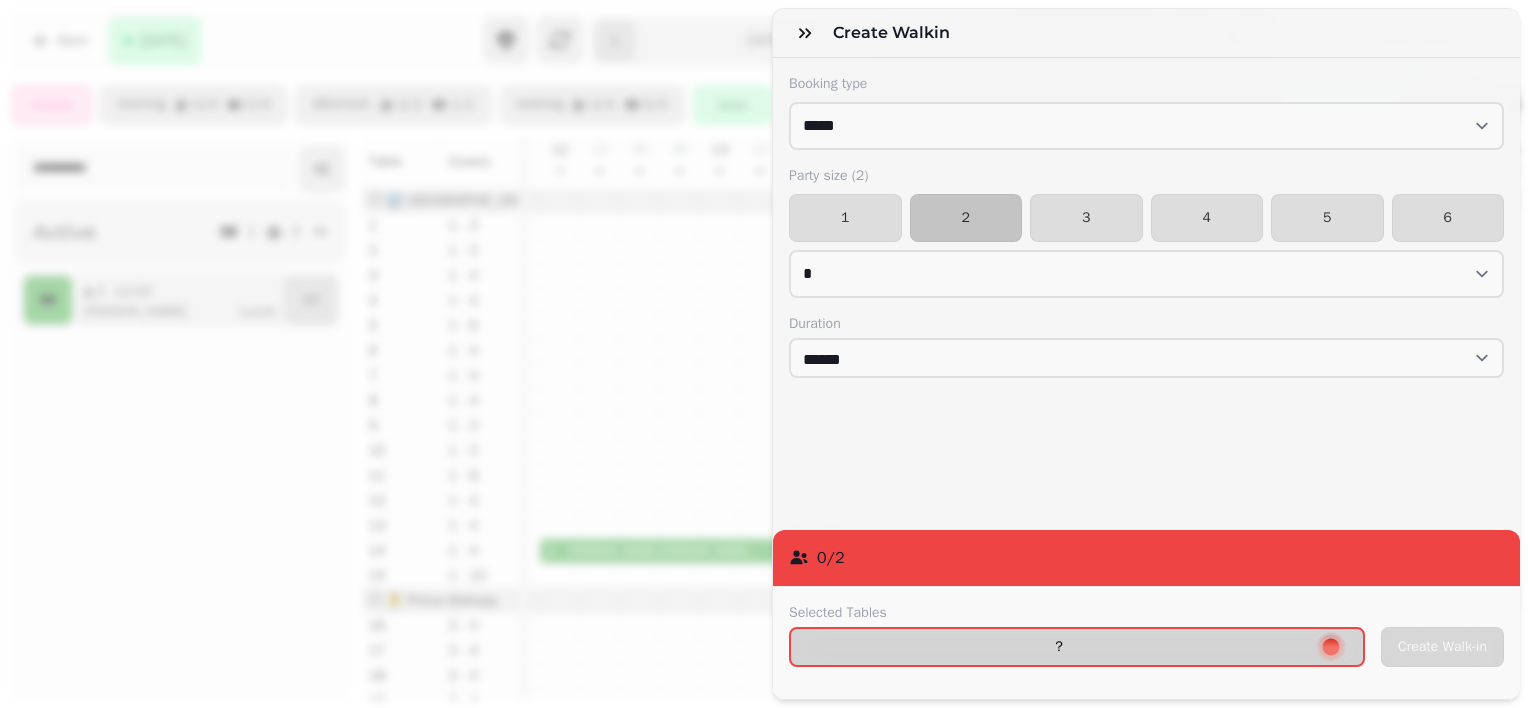 click on "?" at bounding box center (1059, 647) 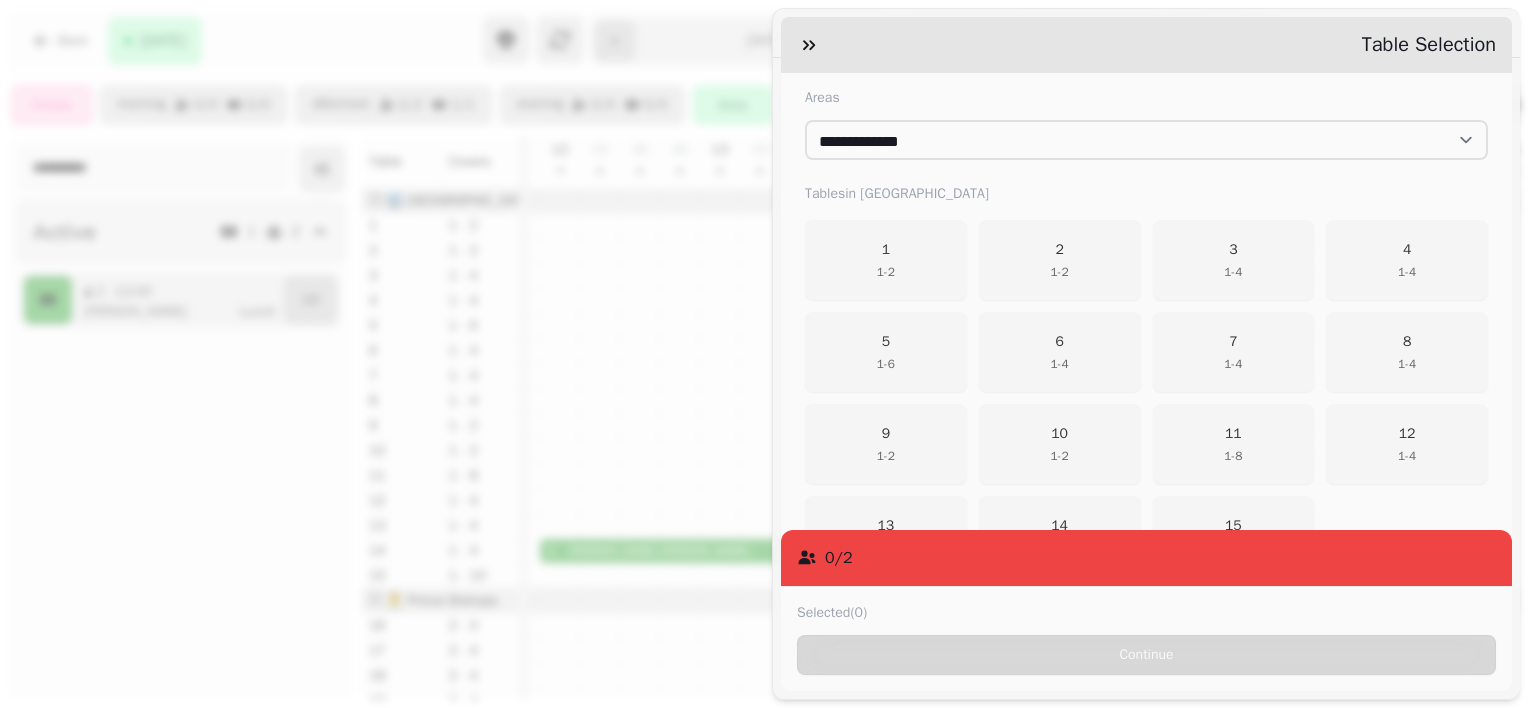 scroll, scrollTop: 300, scrollLeft: 0, axis: vertical 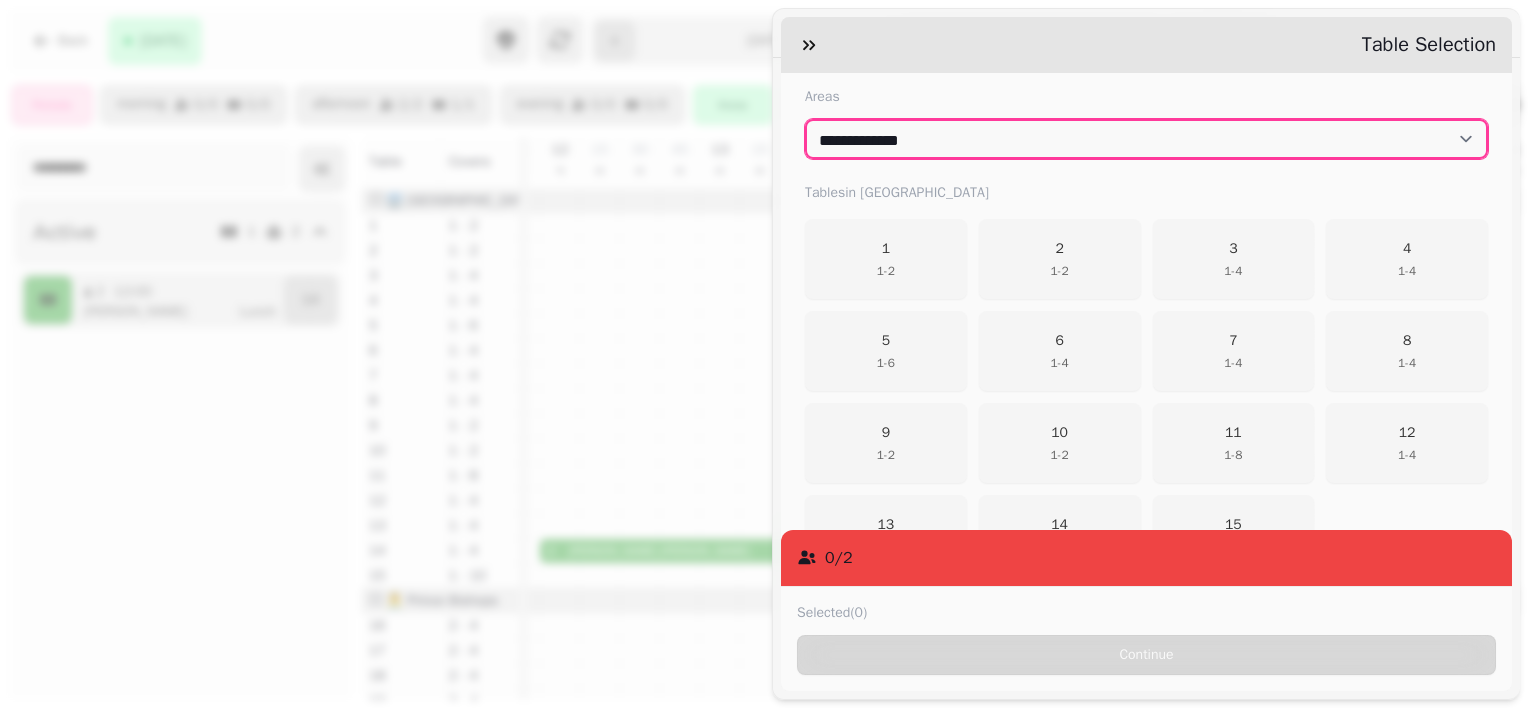 click on "**********" at bounding box center (1146, 139) 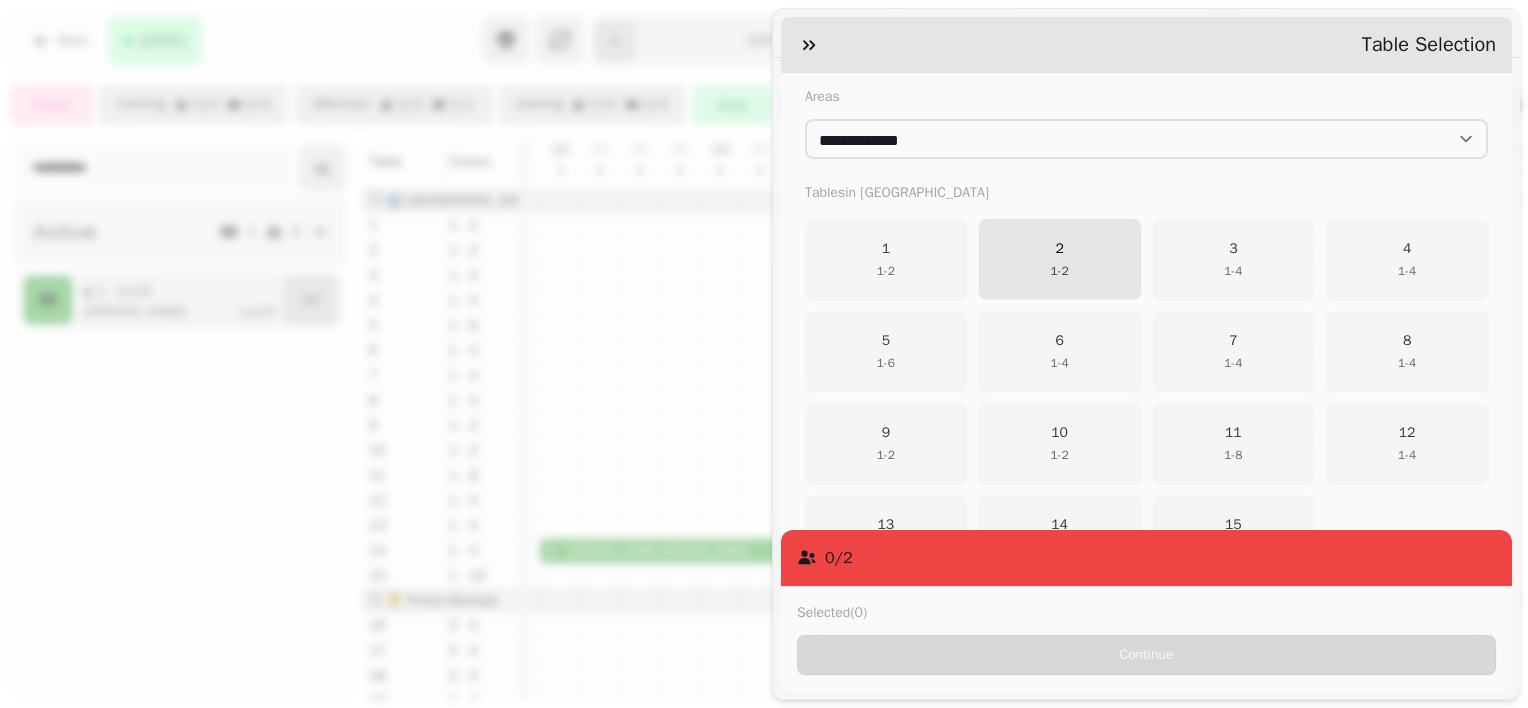 click on "2 1  -  2" at bounding box center (1060, 259) 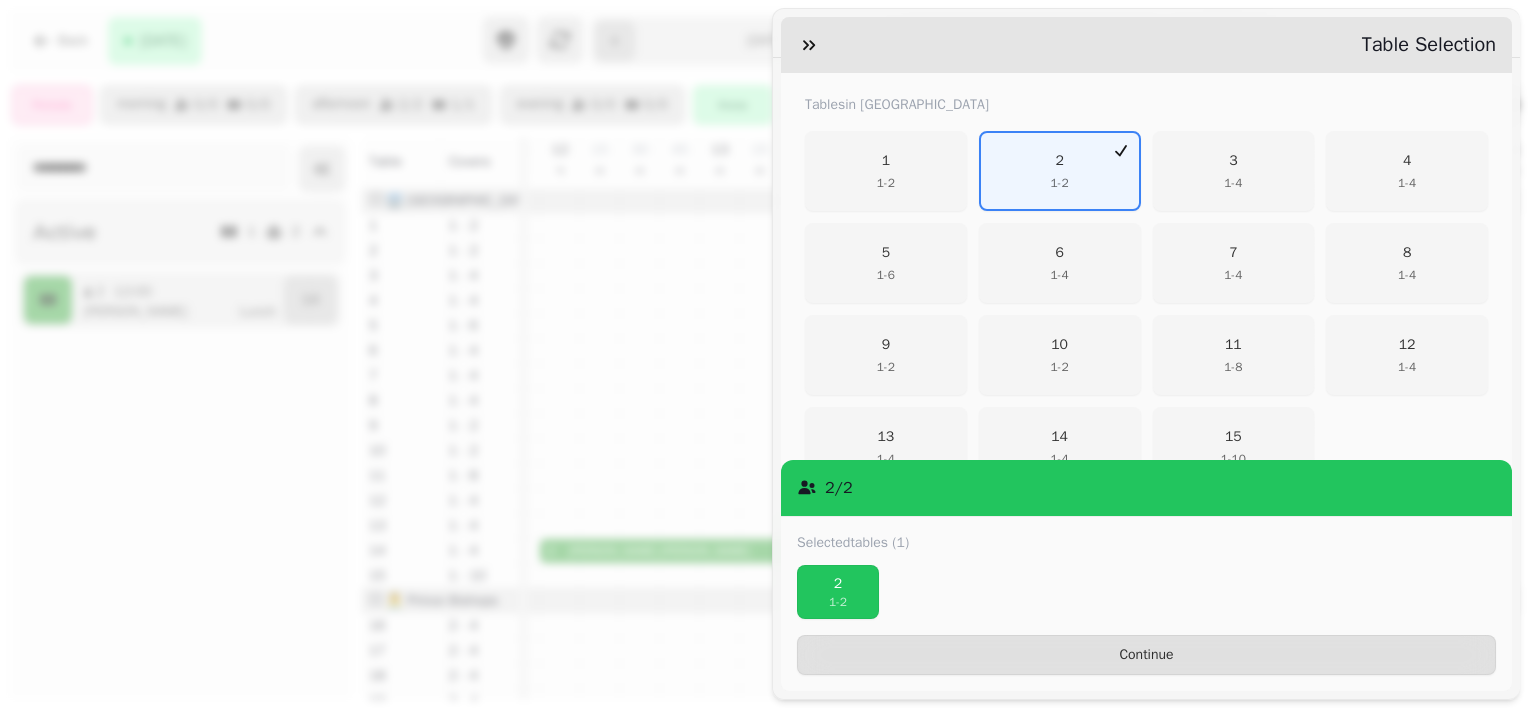 scroll, scrollTop: 388, scrollLeft: 0, axis: vertical 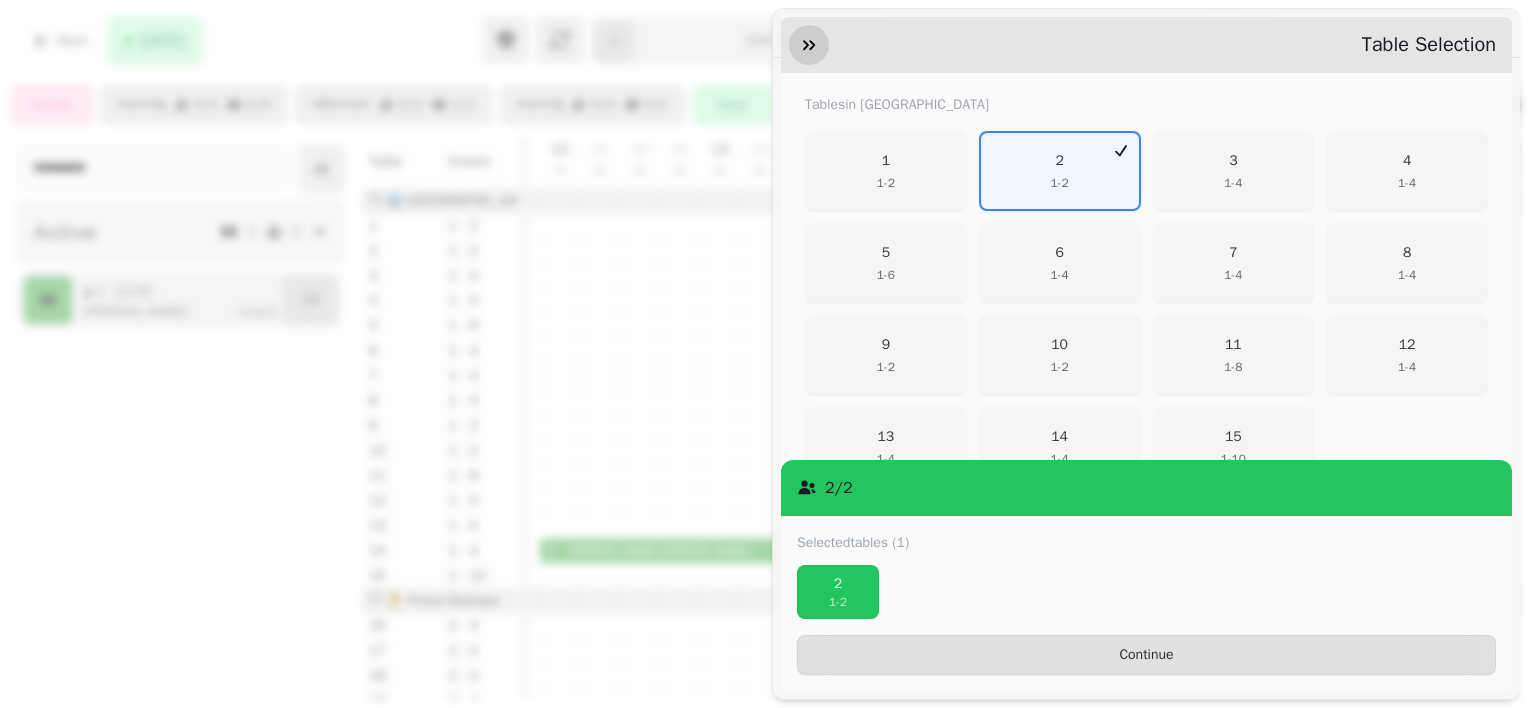 click at bounding box center [809, 45] 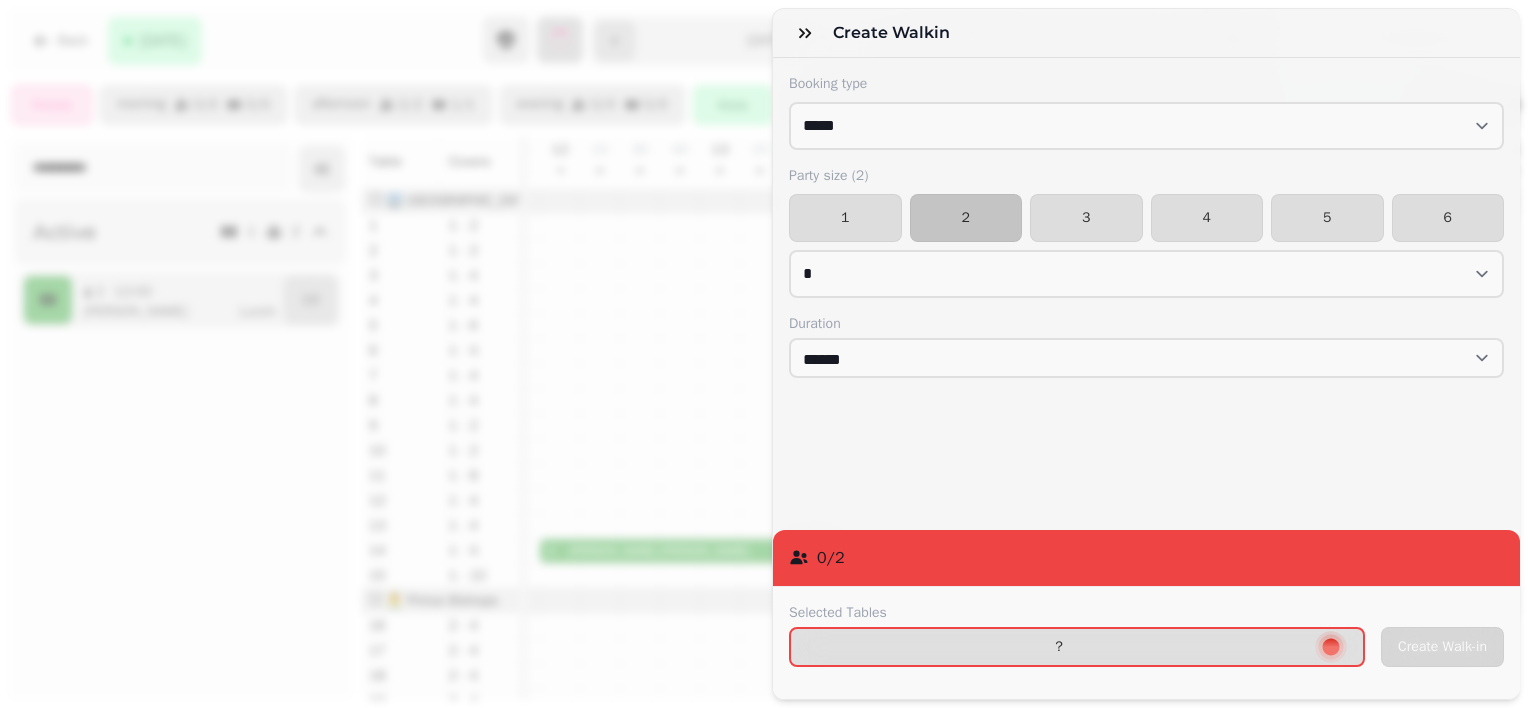 select on "**********" 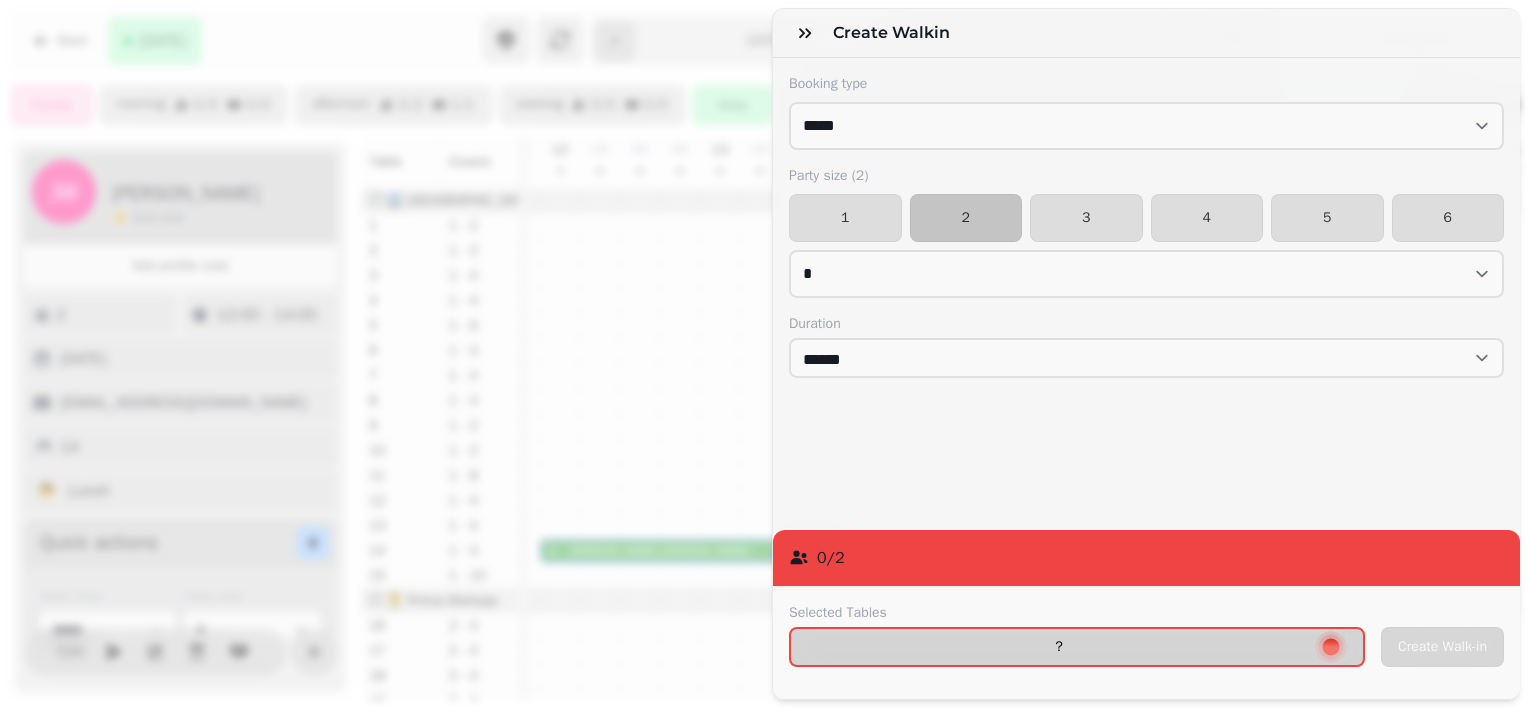 click on "?" at bounding box center [1059, 647] 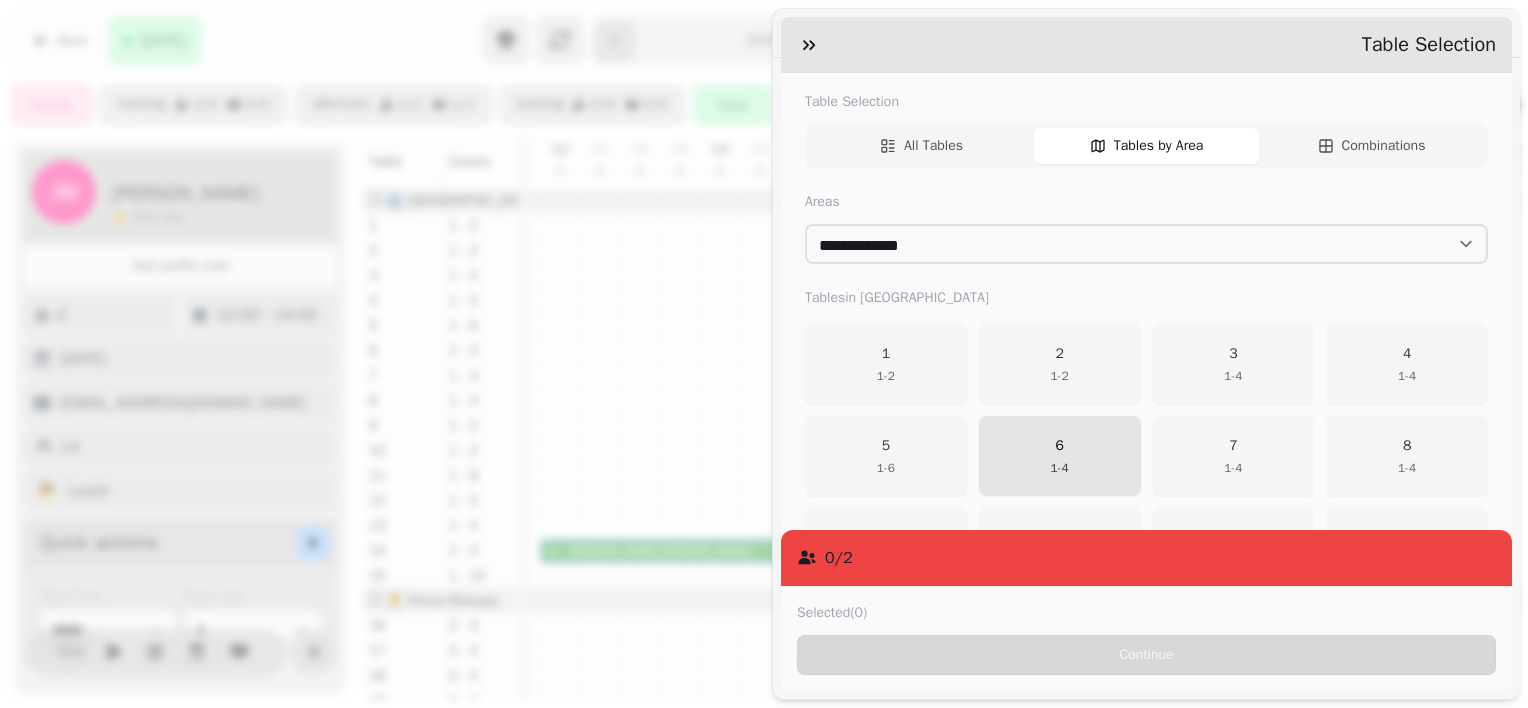 scroll, scrollTop: 192, scrollLeft: 0, axis: vertical 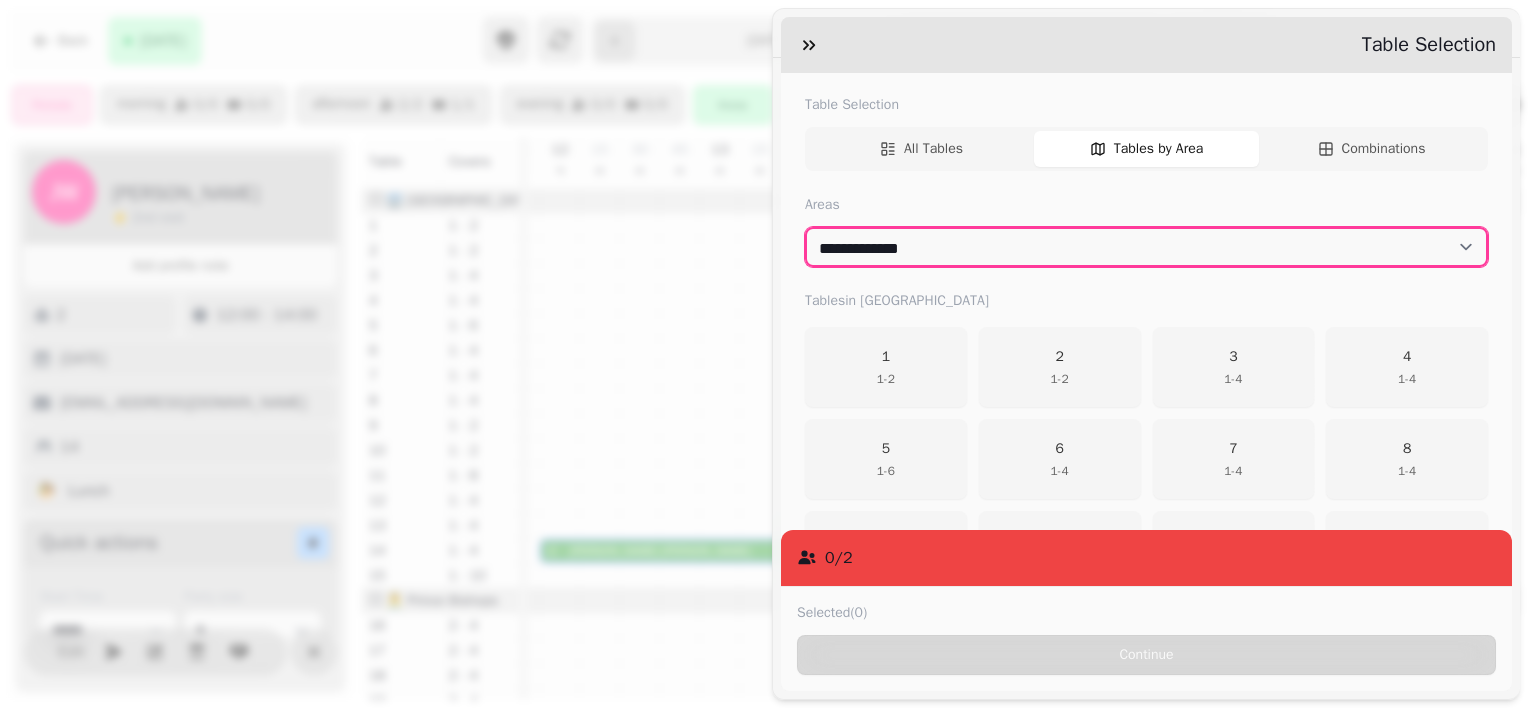 click on "**********" at bounding box center (1146, 247) 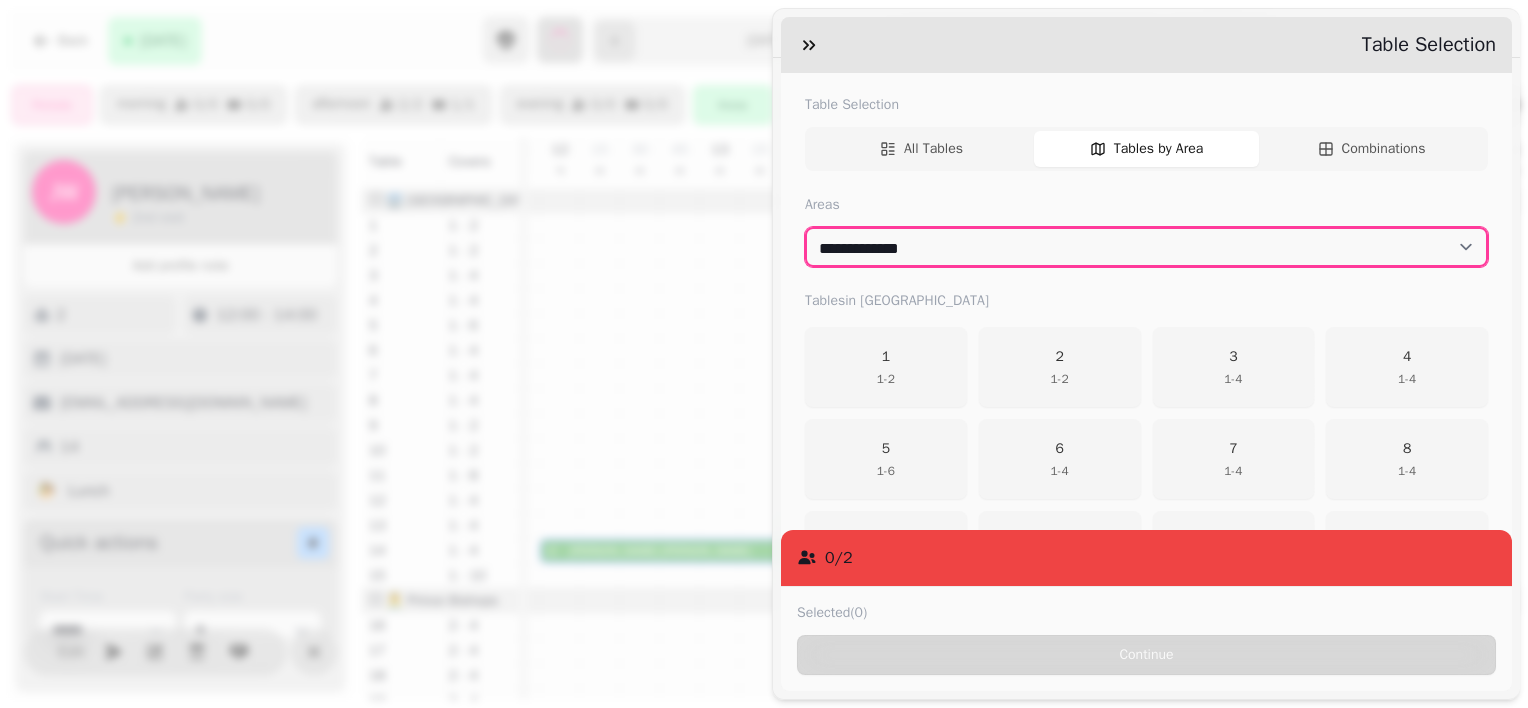 click on "**********" at bounding box center [1146, 247] 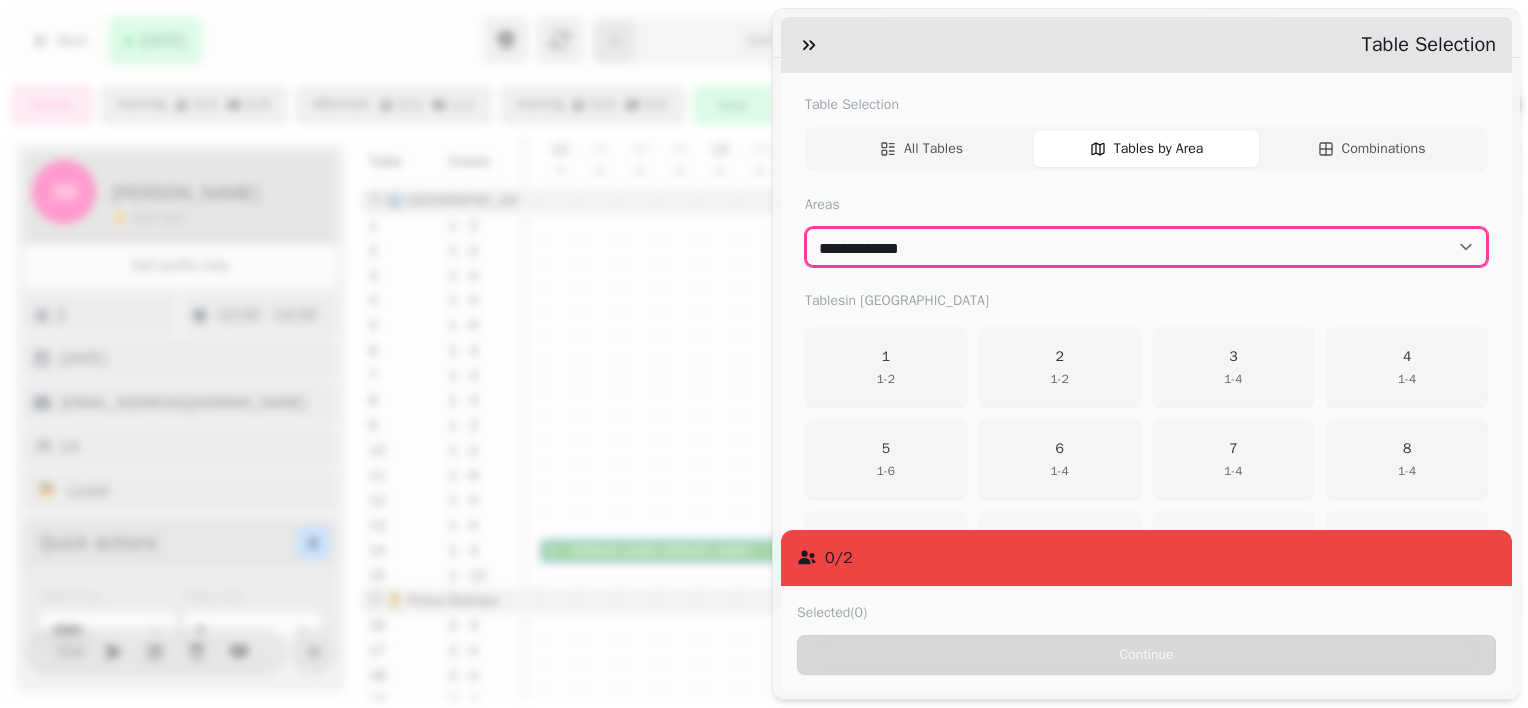 click on "**********" at bounding box center [1146, 247] 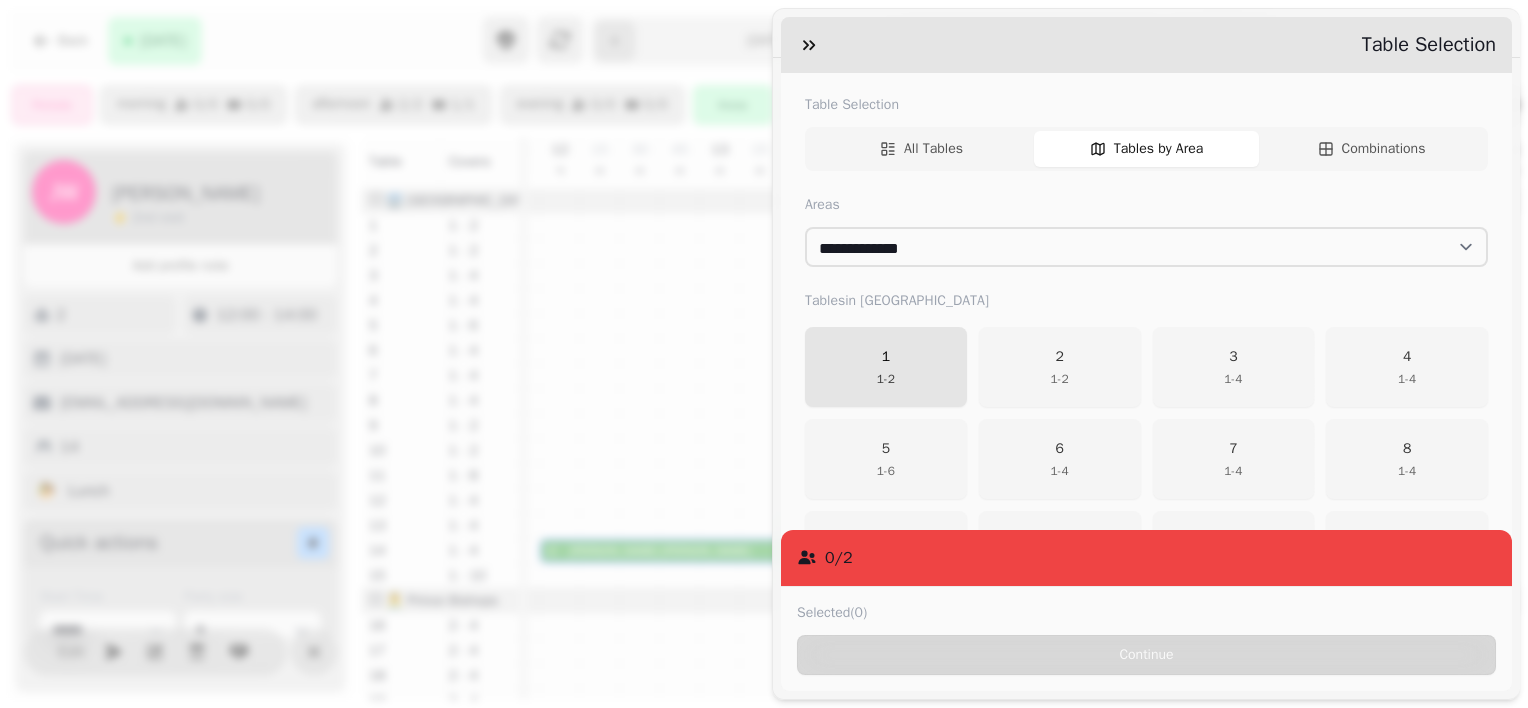 click on "1 1  -  2" at bounding box center (886, 367) 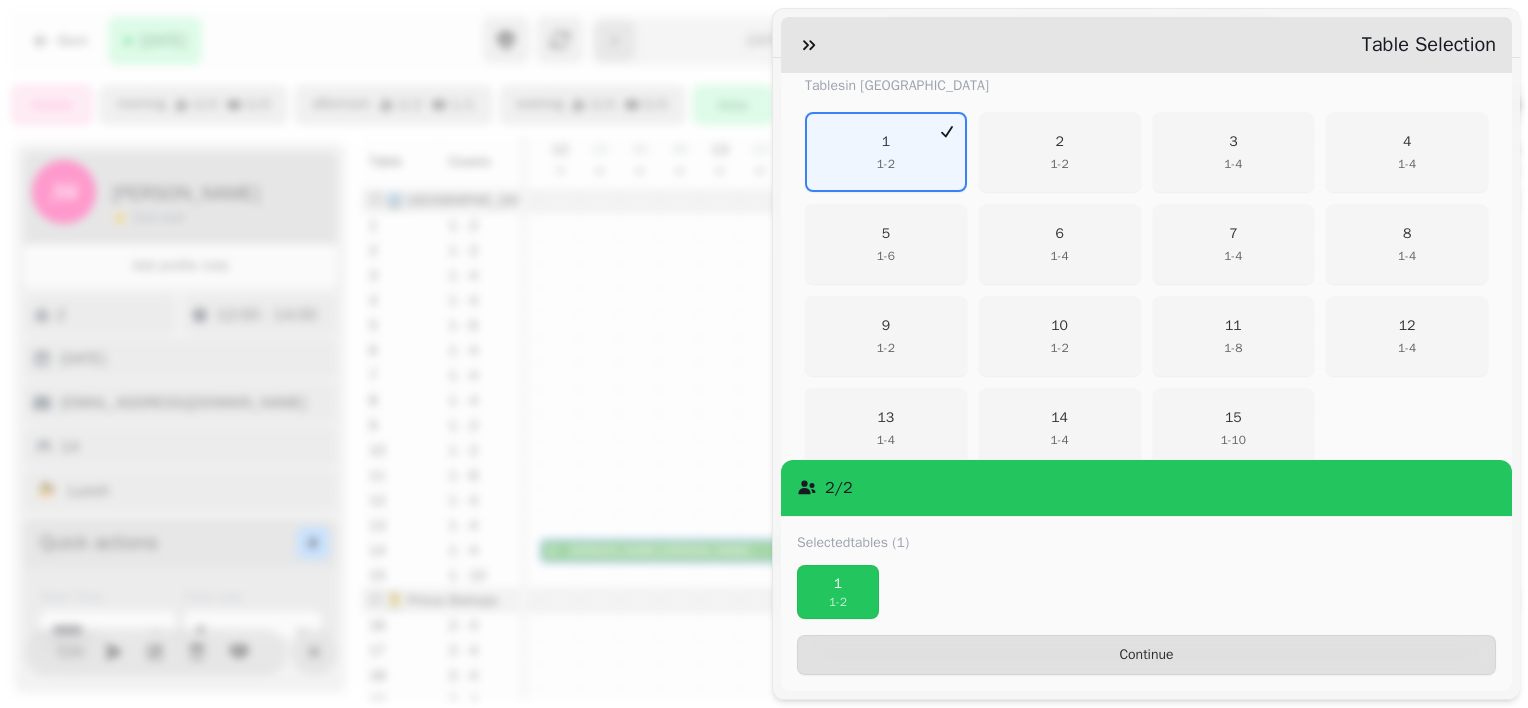 scroll, scrollTop: 408, scrollLeft: 0, axis: vertical 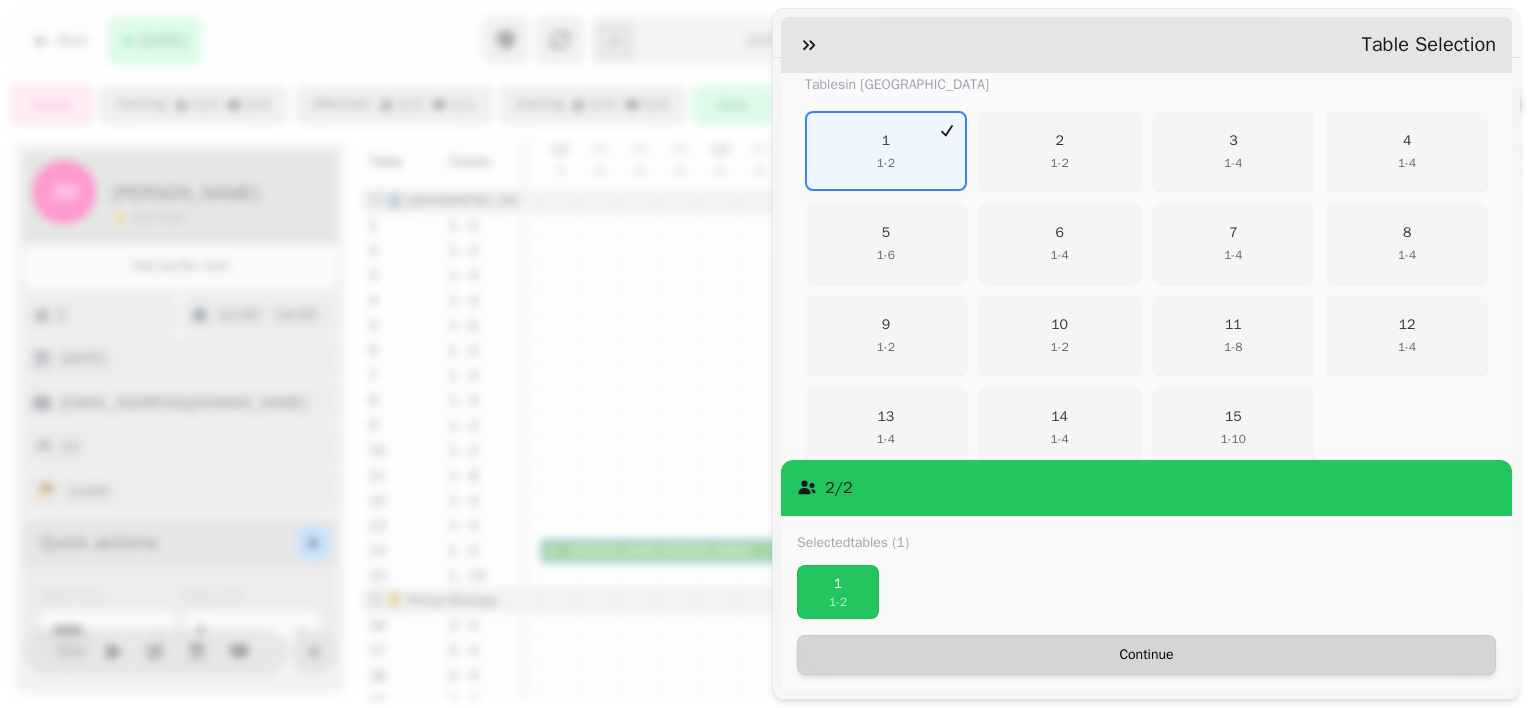 click on "Continue" at bounding box center (1146, 655) 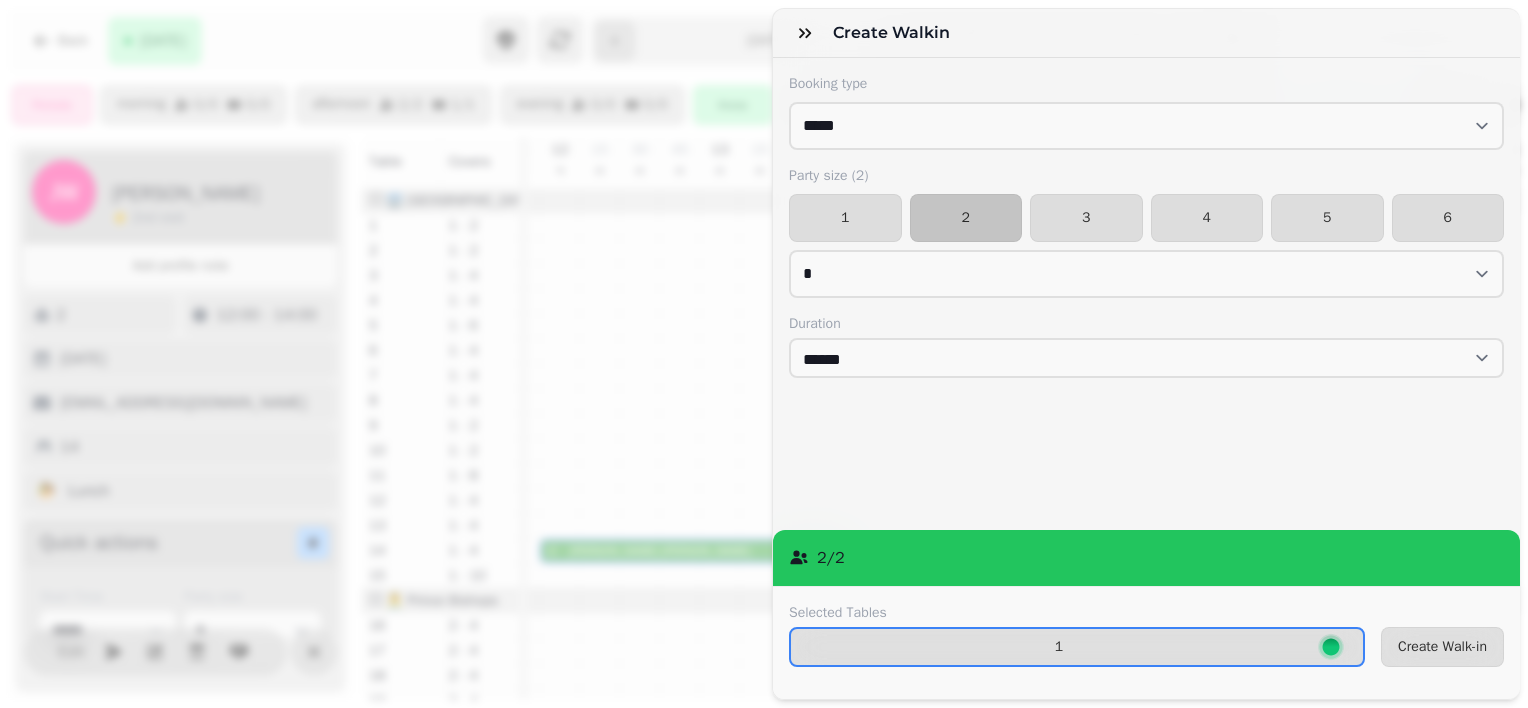 click on "Selected Tables 1   Create Walk-in" at bounding box center [1146, 642] 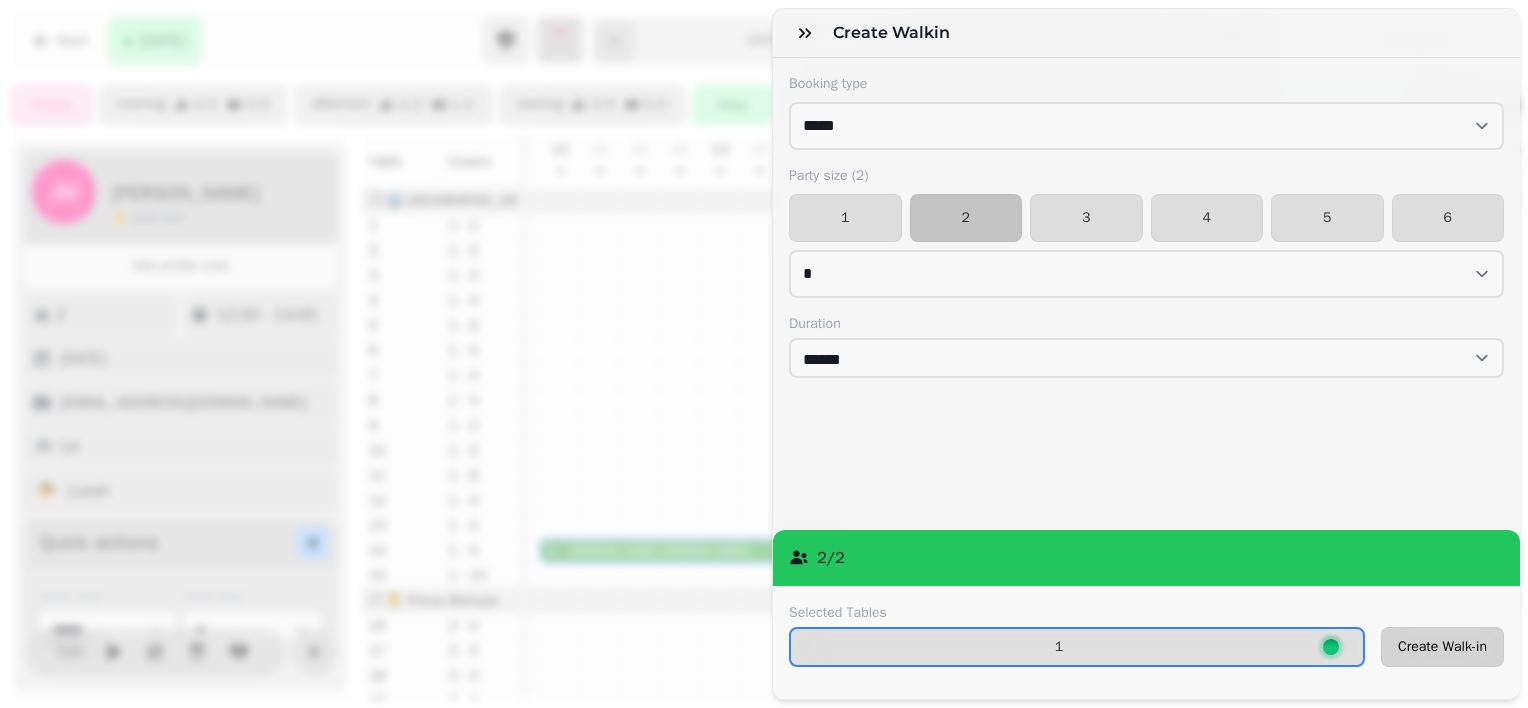 click on "Create Walk-in" at bounding box center [1442, 647] 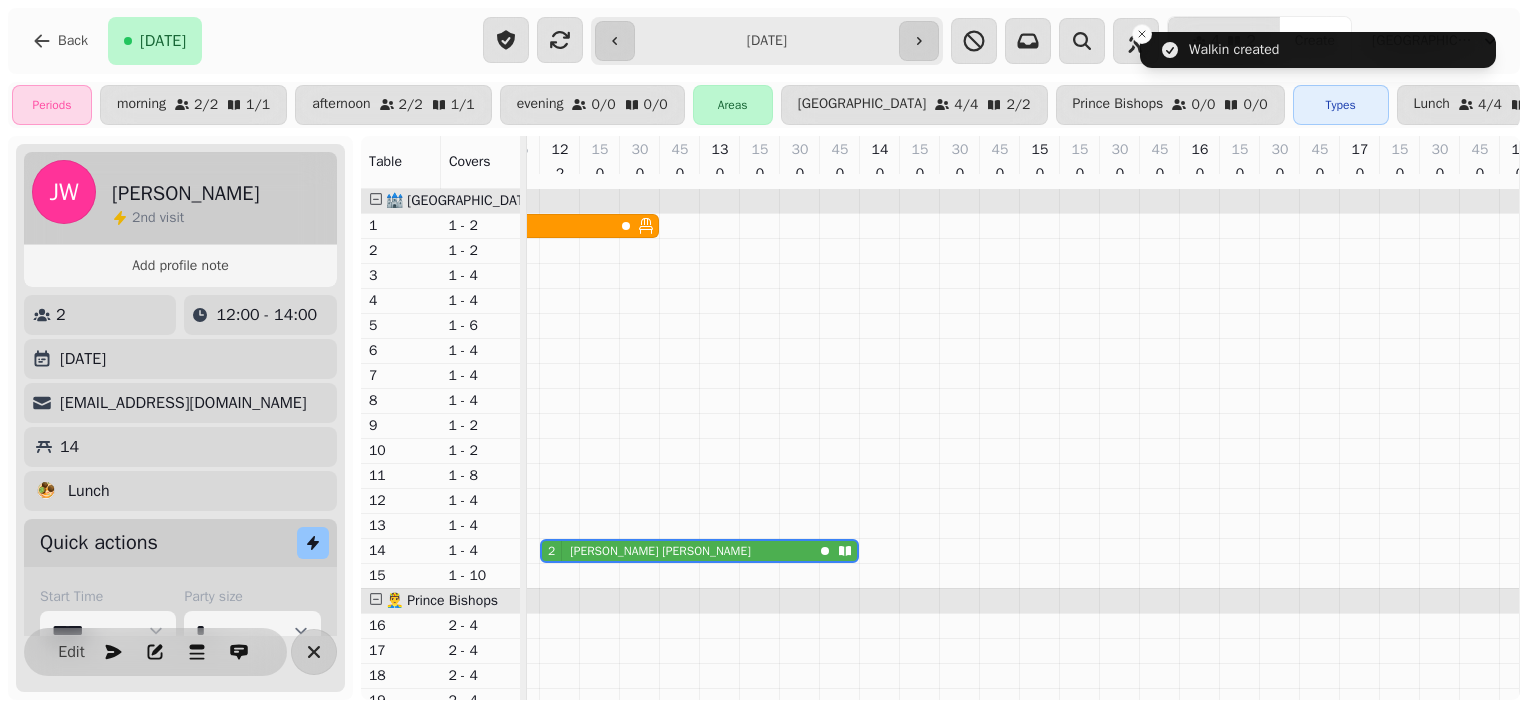 click on "2 Walkin" at bounding box center [477, 226] 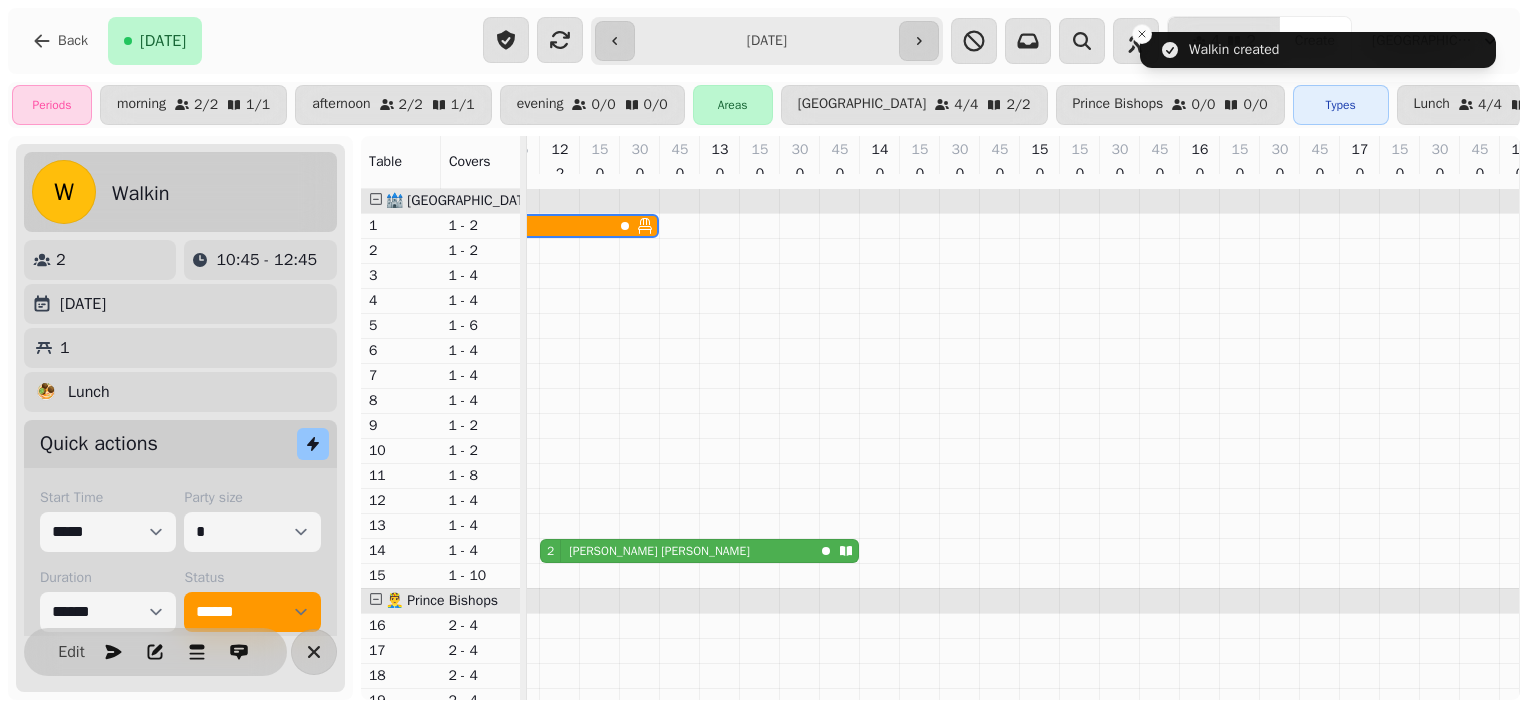 scroll, scrollTop: 0, scrollLeft: 667, axis: horizontal 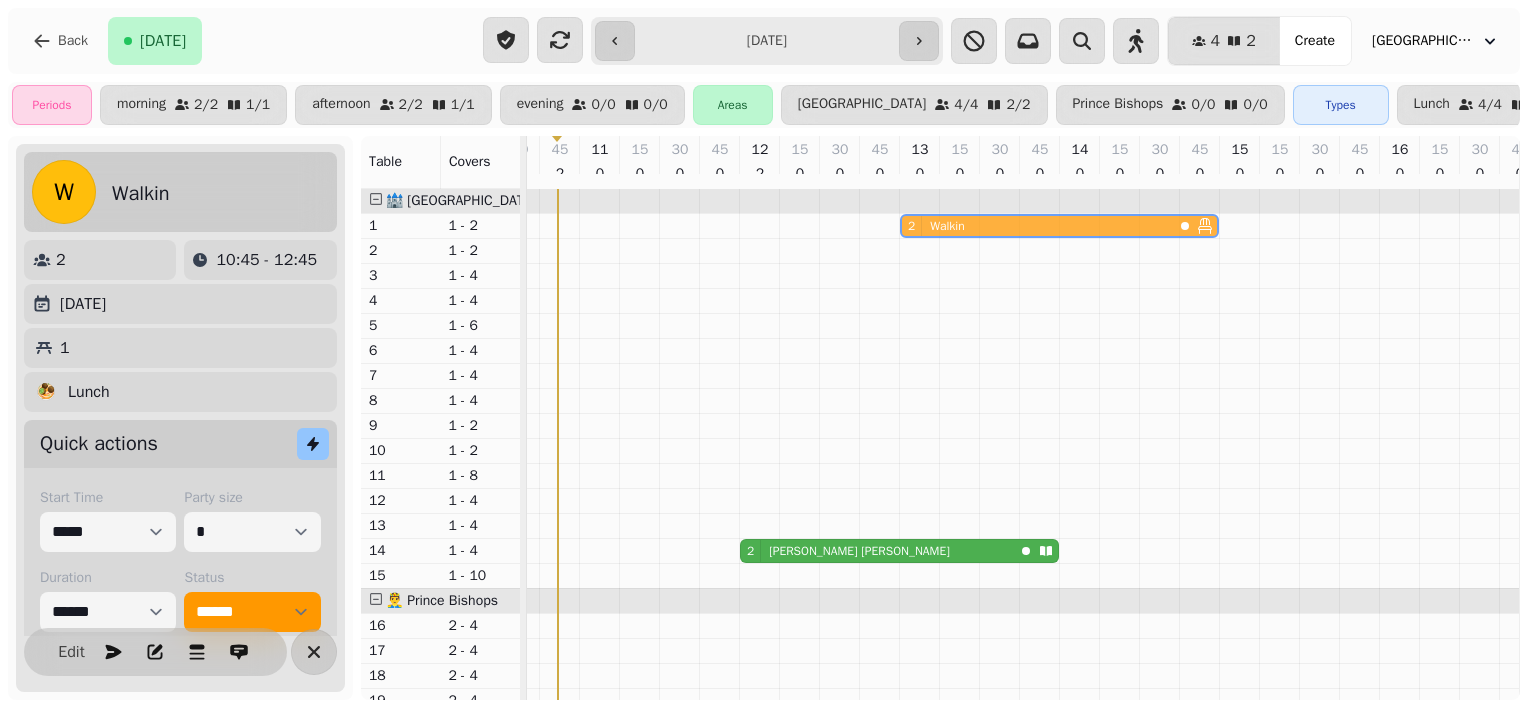 drag, startPoint x: 595, startPoint y: 238, endPoint x: 948, endPoint y: 236, distance: 353.00568 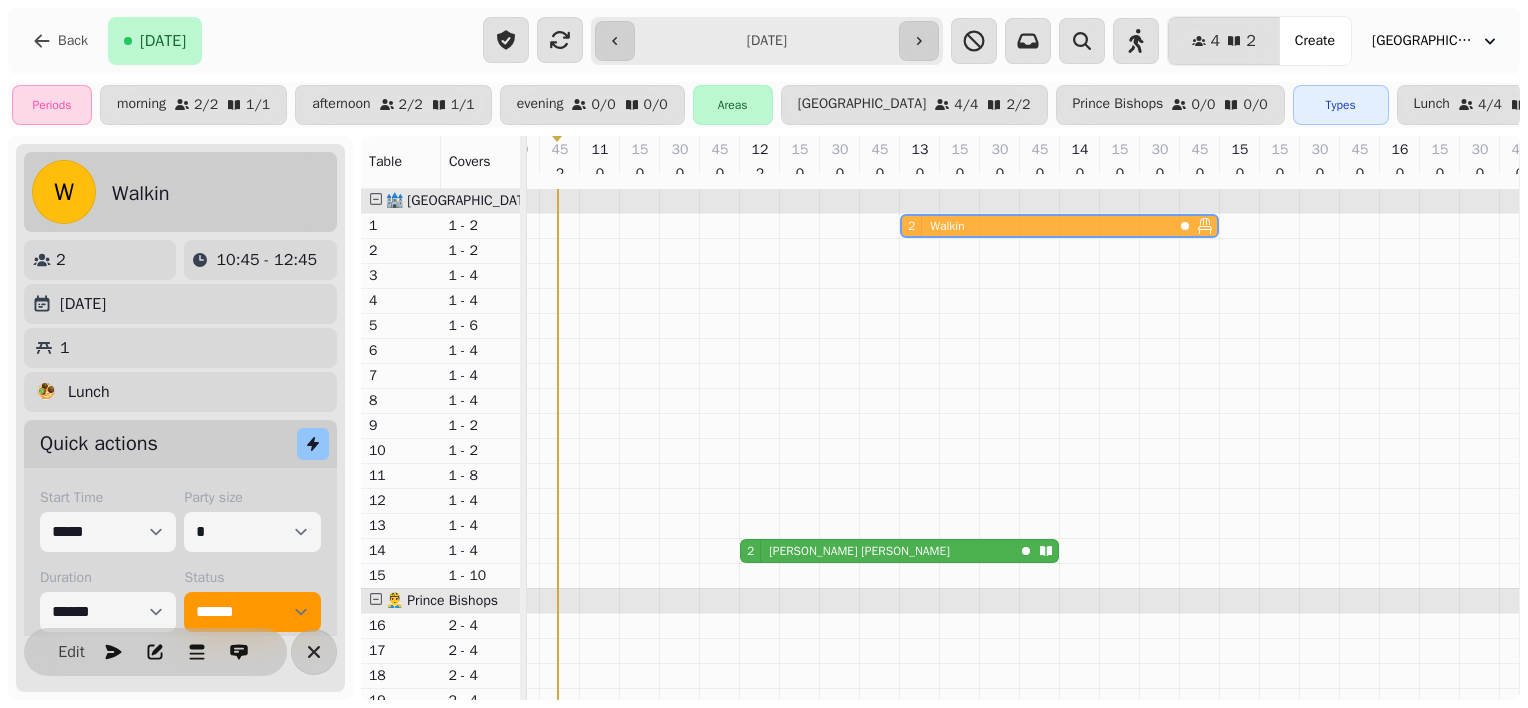 click on "2 Walkin   2 Walkin" at bounding box center [-140, 226] 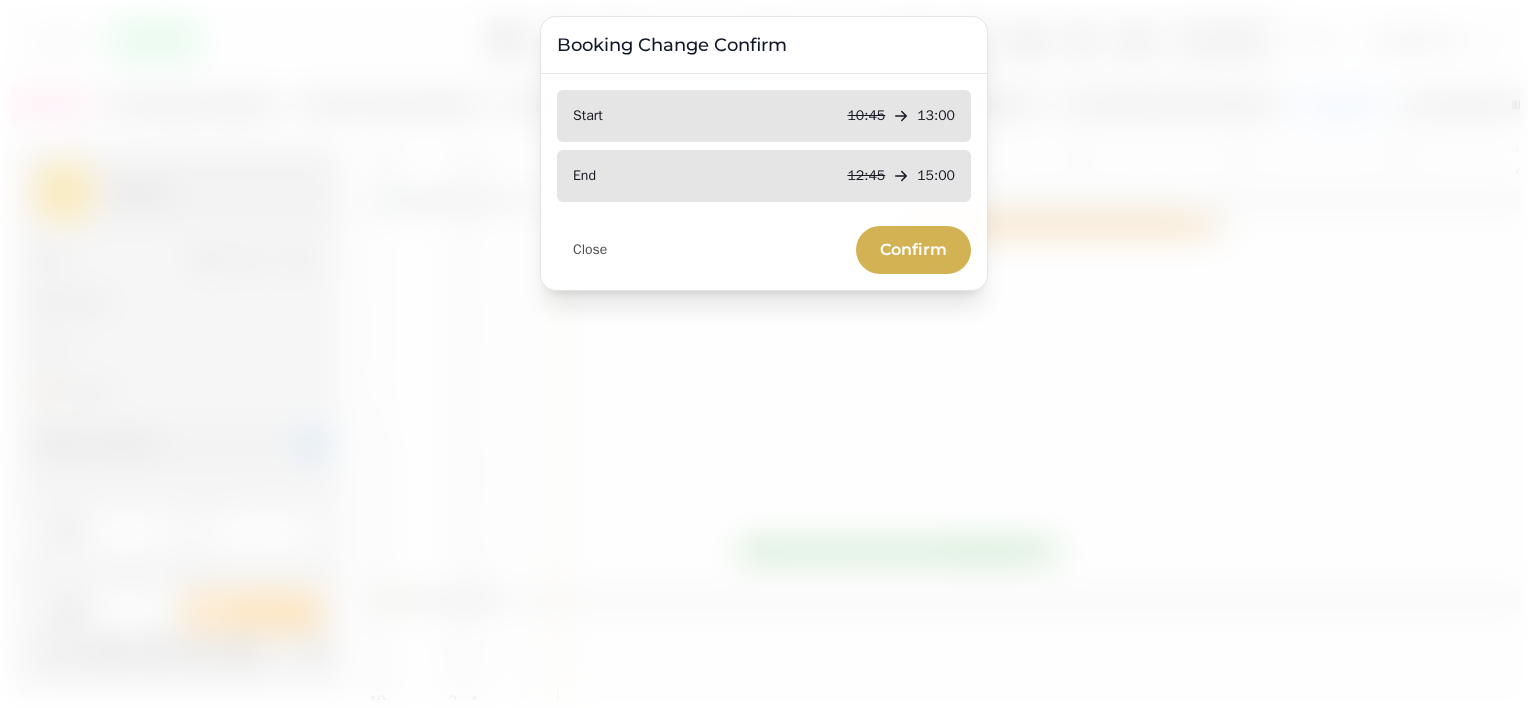 click on "Confirm" at bounding box center [913, 250] 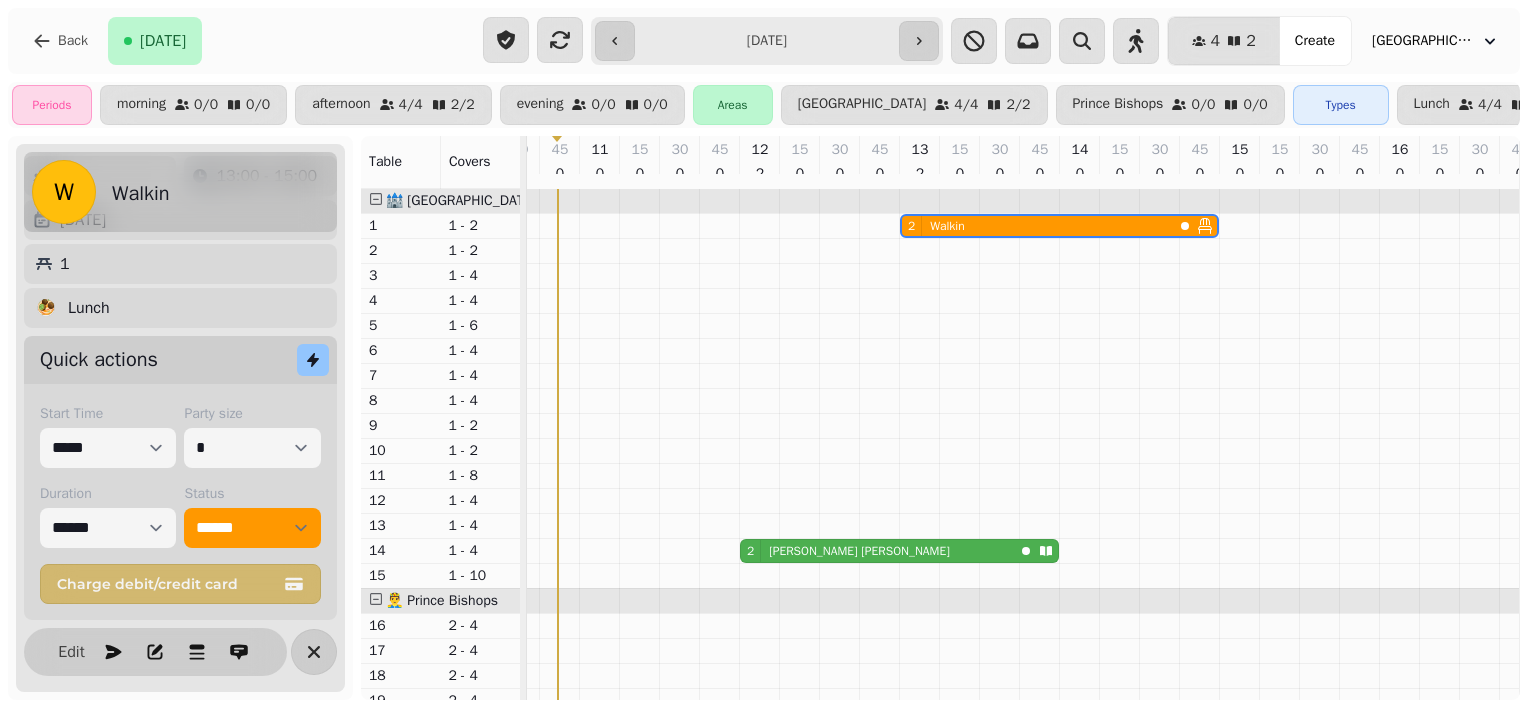 scroll, scrollTop: 0, scrollLeft: 0, axis: both 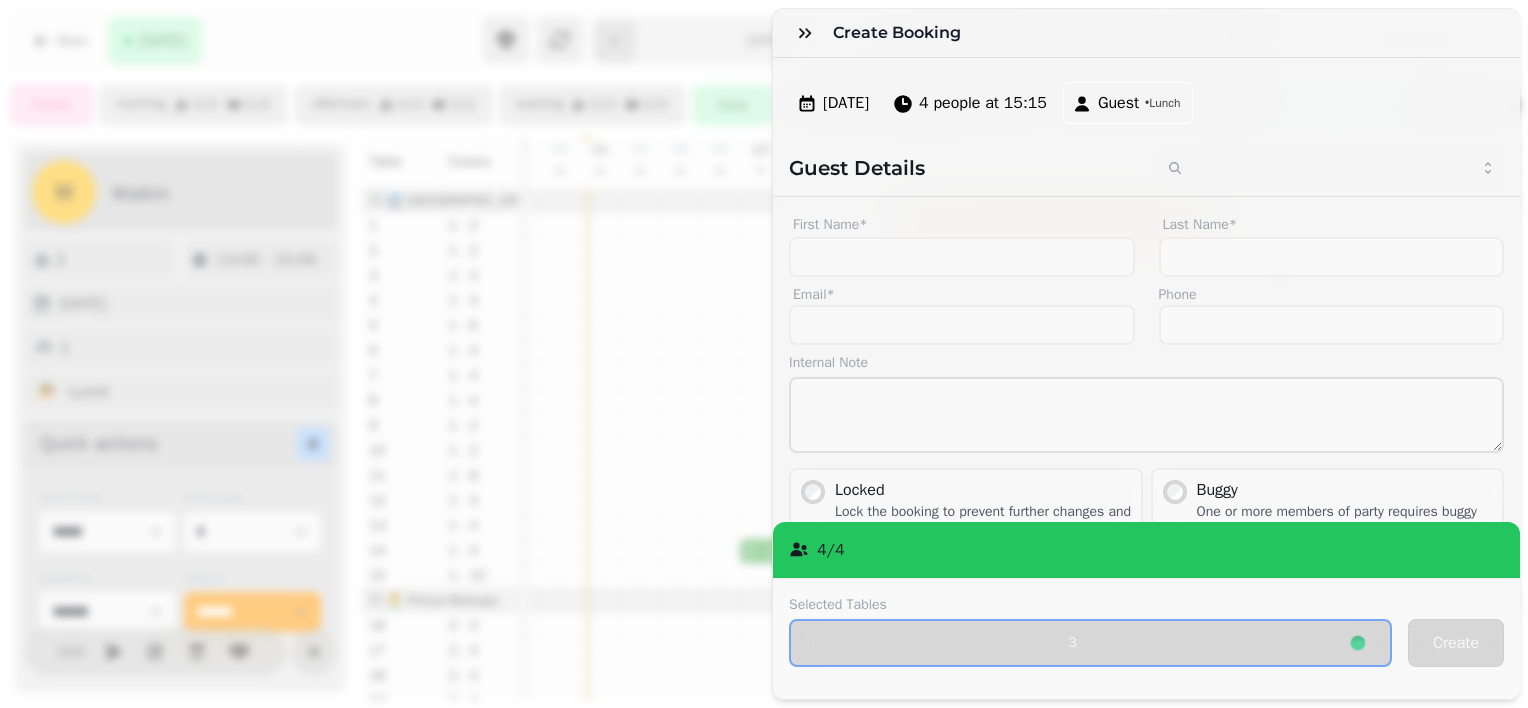 click on "Create Booking Tue, Jul 15, 25 4 people at 15:15 Guest •  Lunch Guest Details First Name* Last Name* Email* Phone Internal Note Locked Lock the booking to prevent further changes and stop updates Wheelchair One or more members of party requires wheelchair access Buggy One or more members of party requires buggy access Highchair One or more members of party requires a highchair Marketing opt-in Does user agree to opt into marketing? Confirmation email Guest shall receive email confirmation of this change 4 / 4 Selected Tables 3   Create" at bounding box center (764, 370) 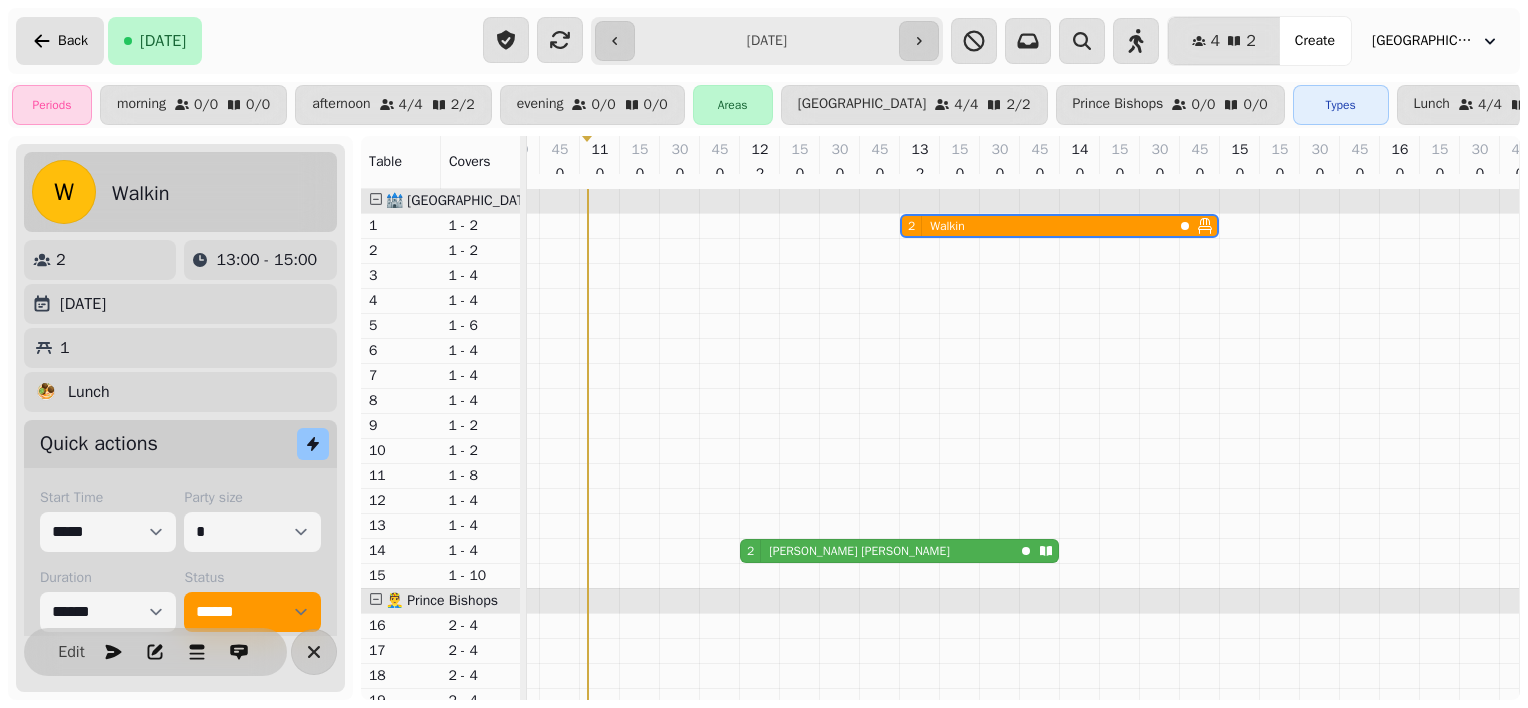 click on "Back" at bounding box center (73, 41) 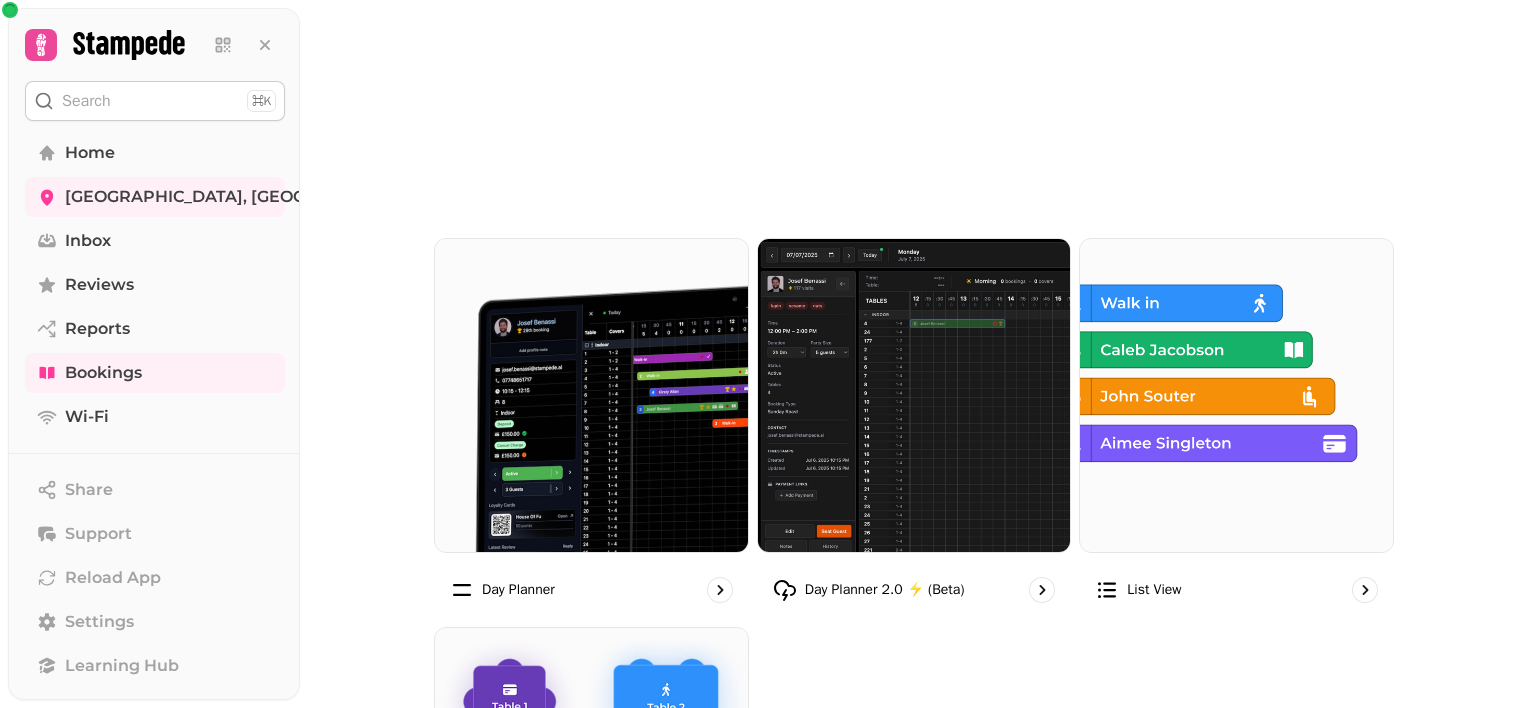 scroll, scrollTop: 0, scrollLeft: 0, axis: both 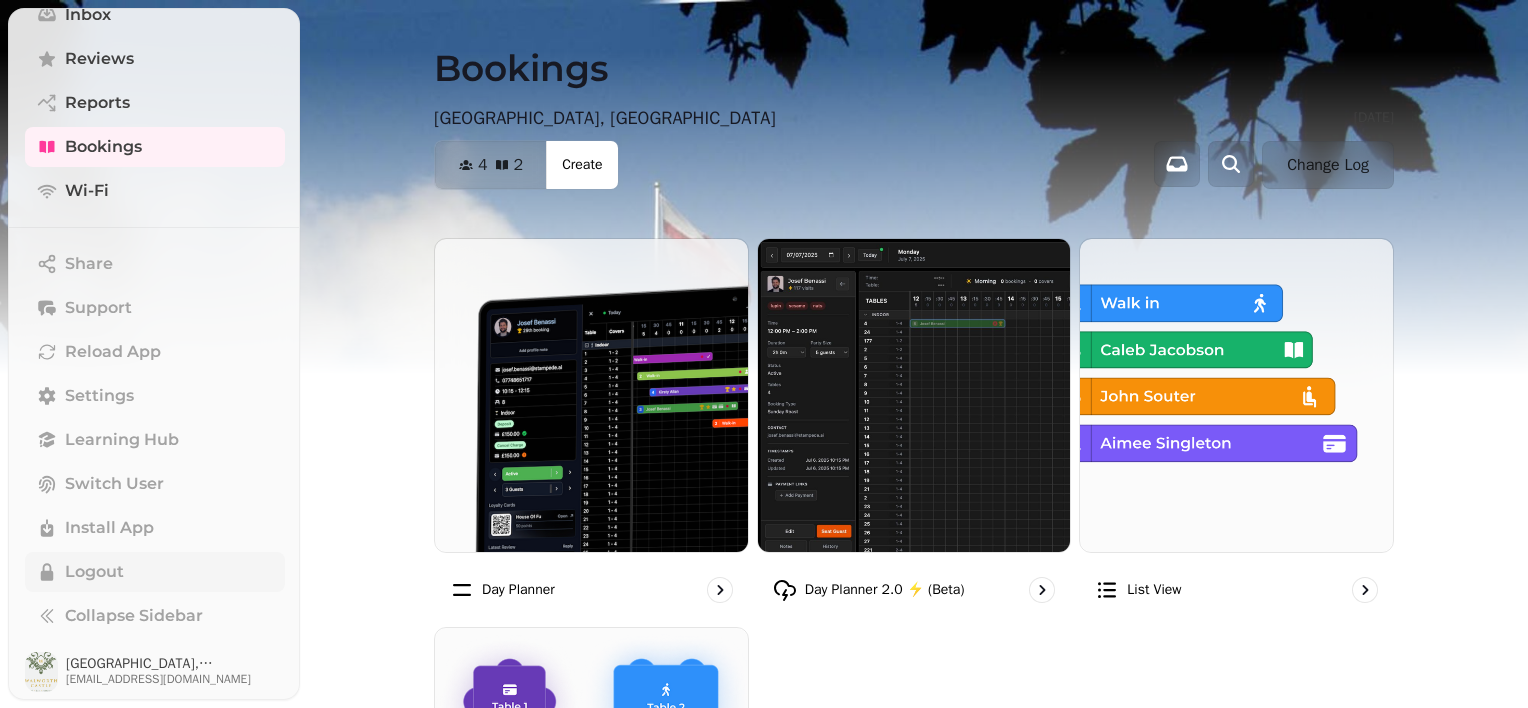 click on "Logout" at bounding box center (94, 572) 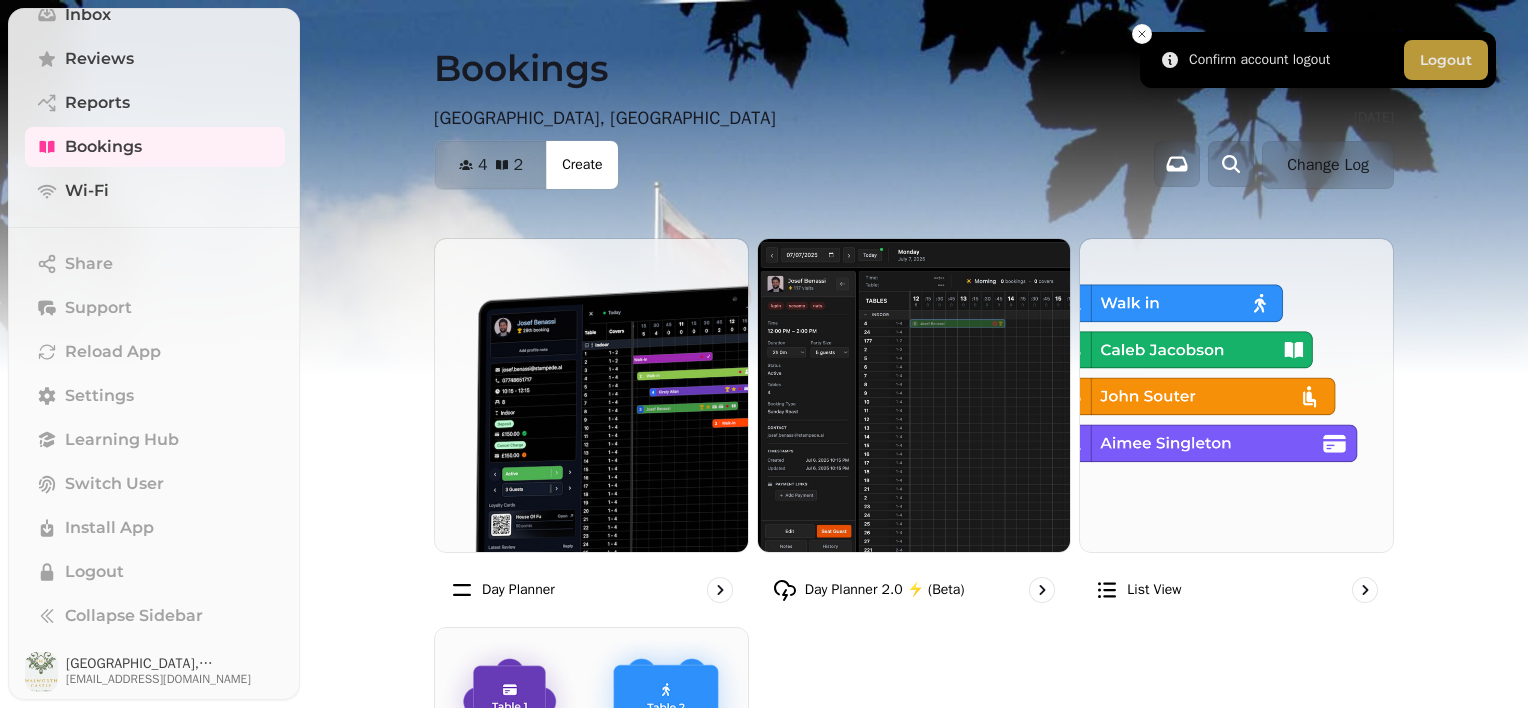 click on "Logout" at bounding box center (1446, 60) 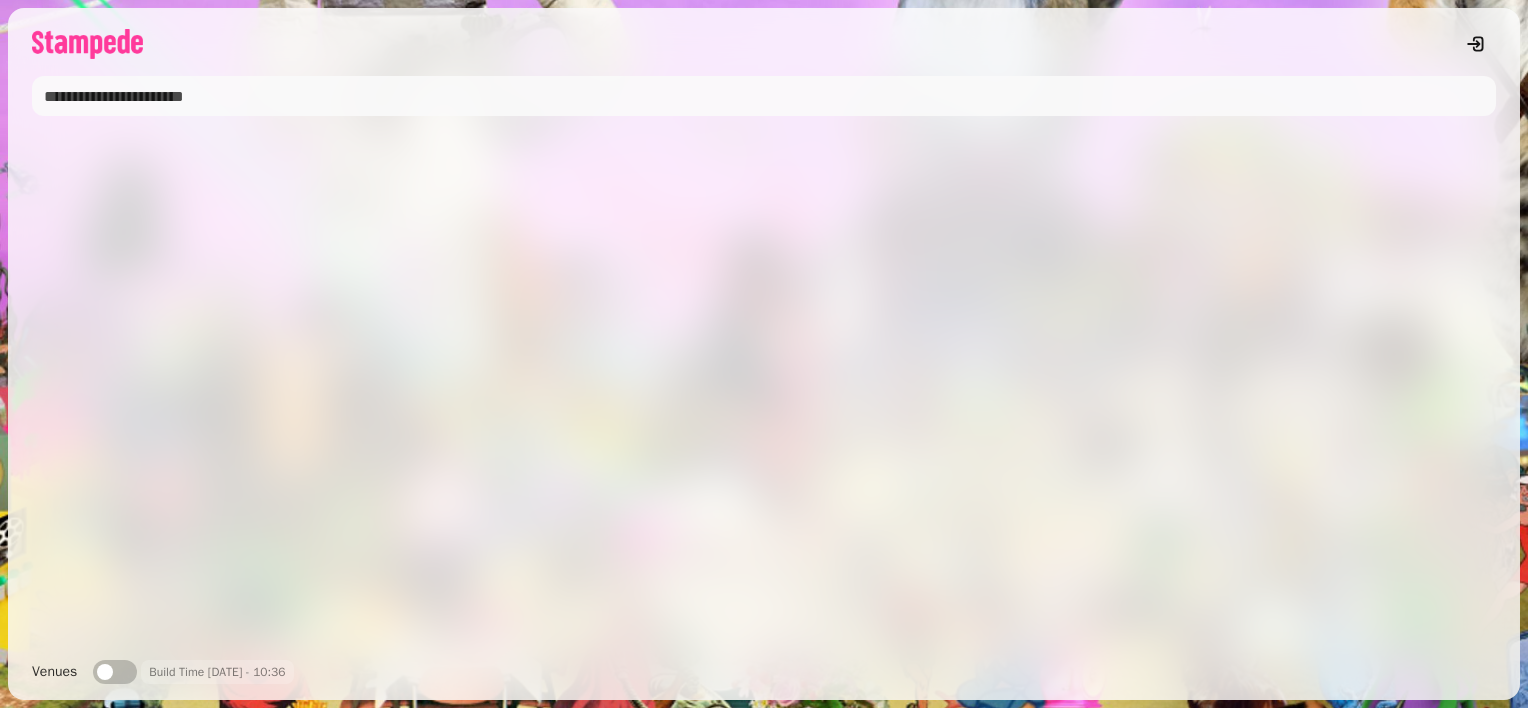 scroll, scrollTop: 0, scrollLeft: 0, axis: both 